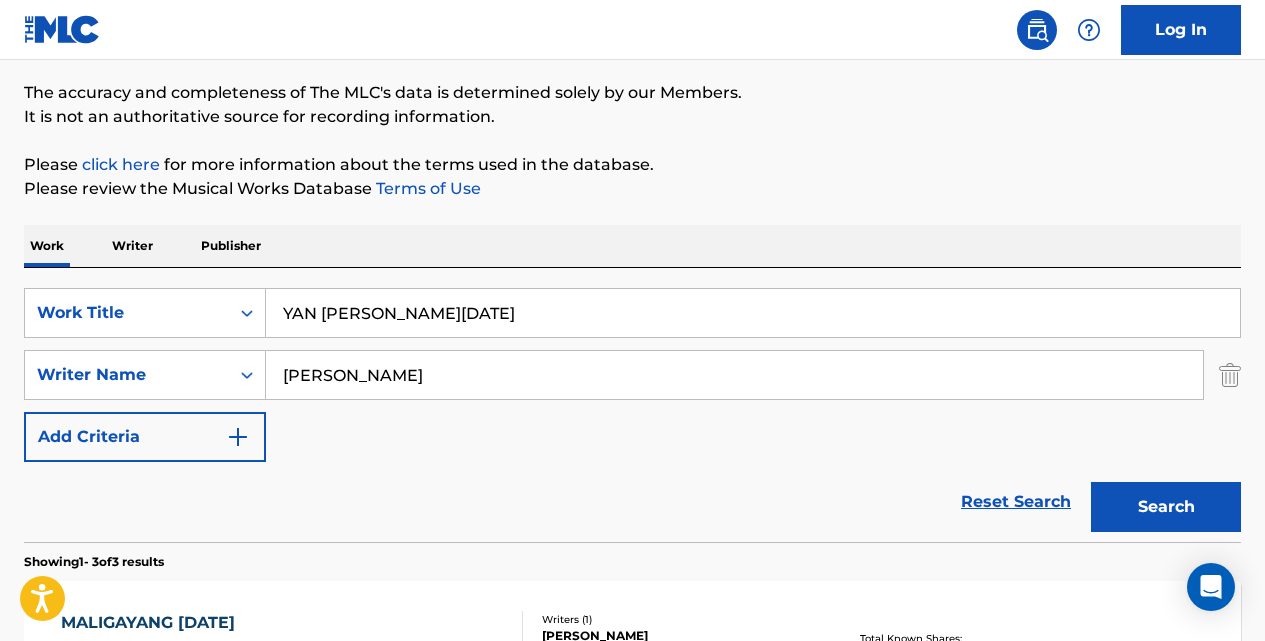 scroll, scrollTop: 0, scrollLeft: 0, axis: both 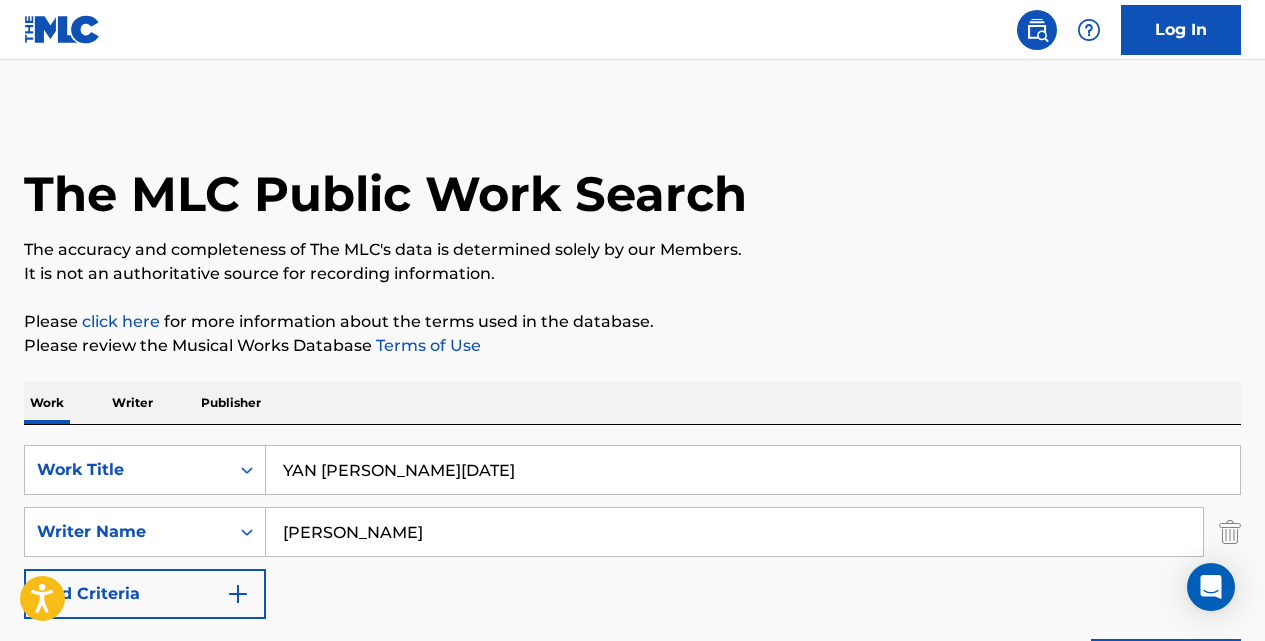 click on "YAN [PERSON_NAME][DATE]" at bounding box center (753, 470) 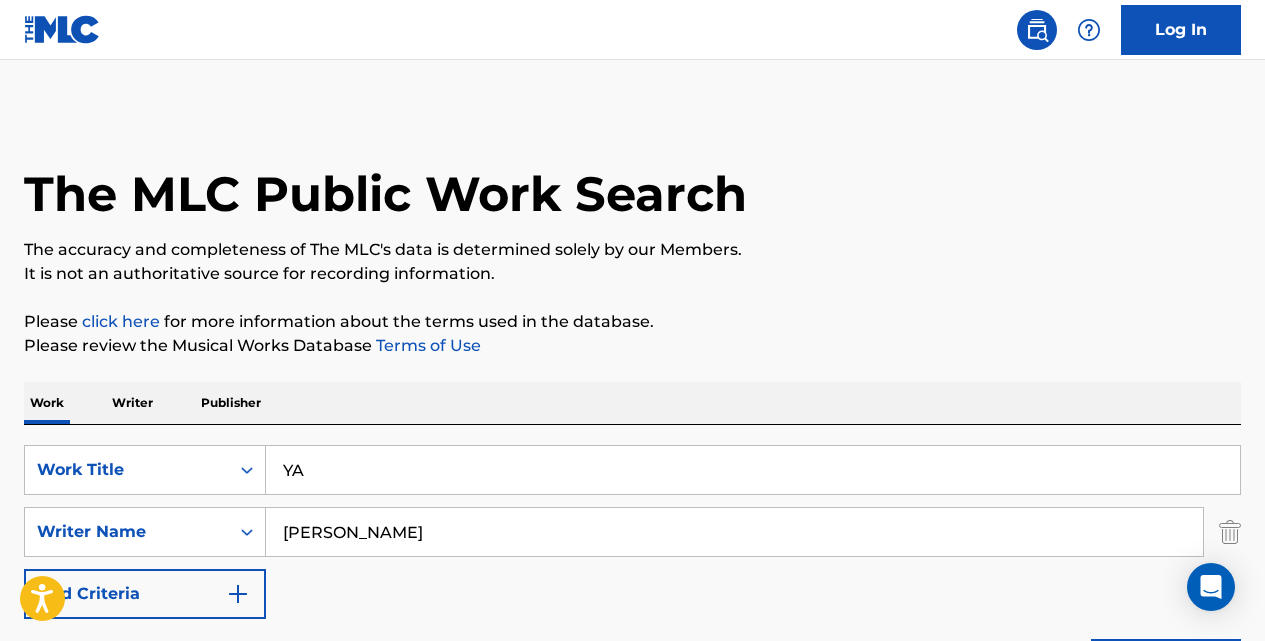 type on "Y" 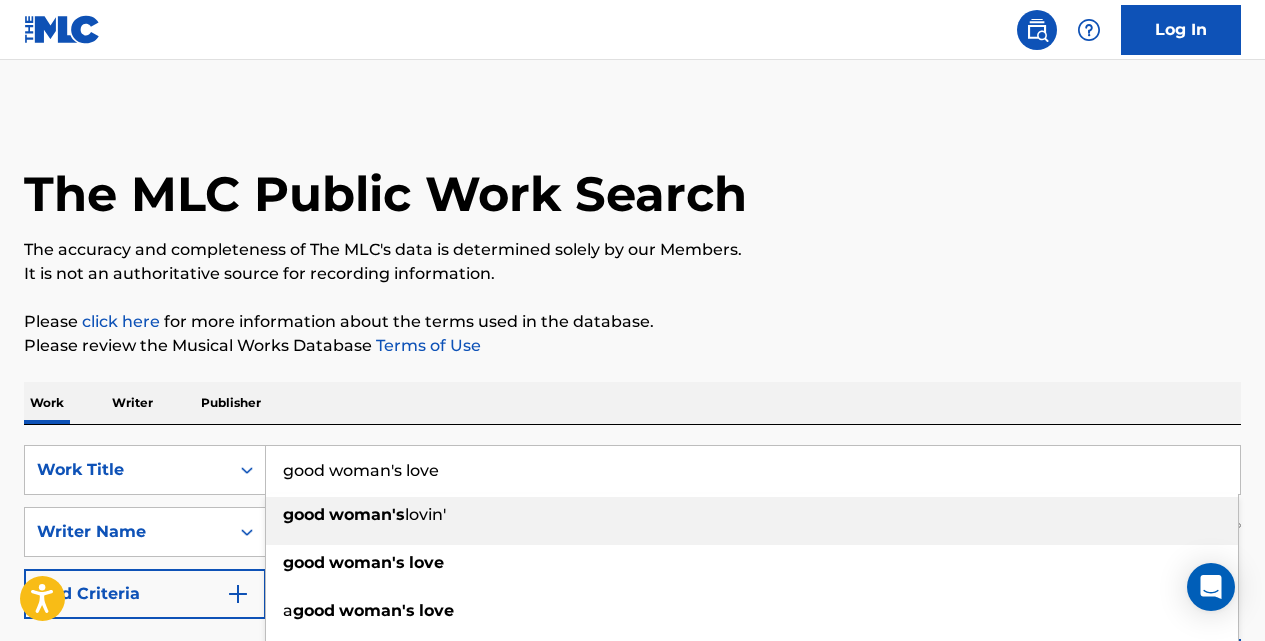 type on "good woman's love" 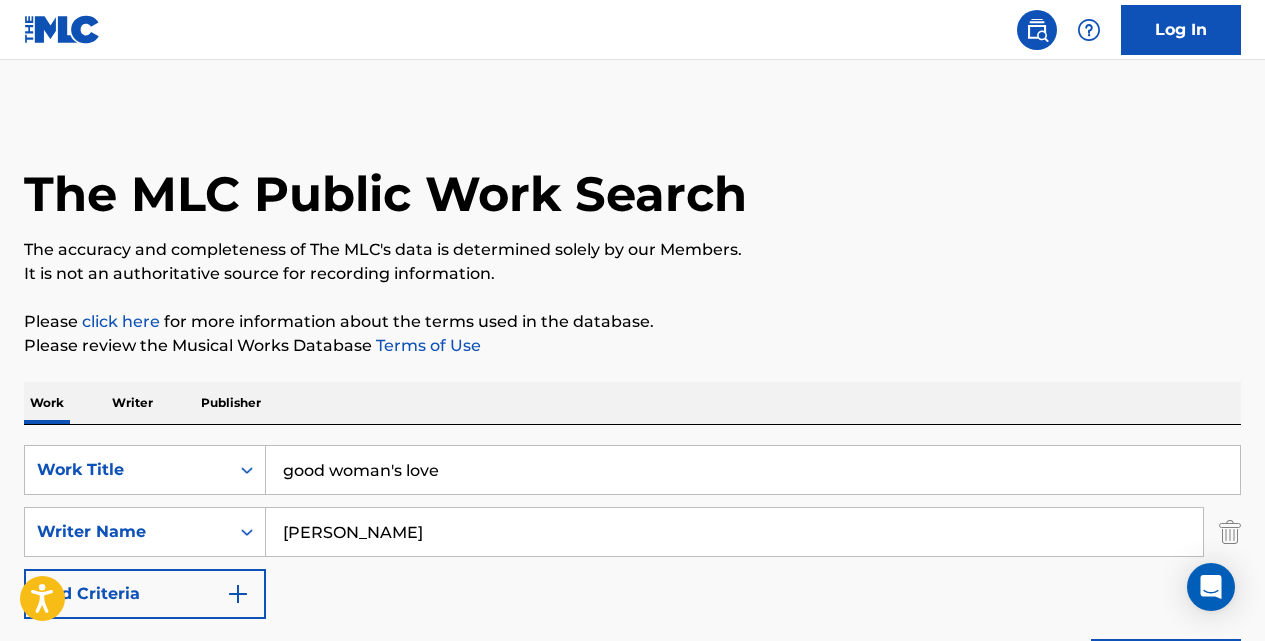 type on "[PERSON_NAME]" 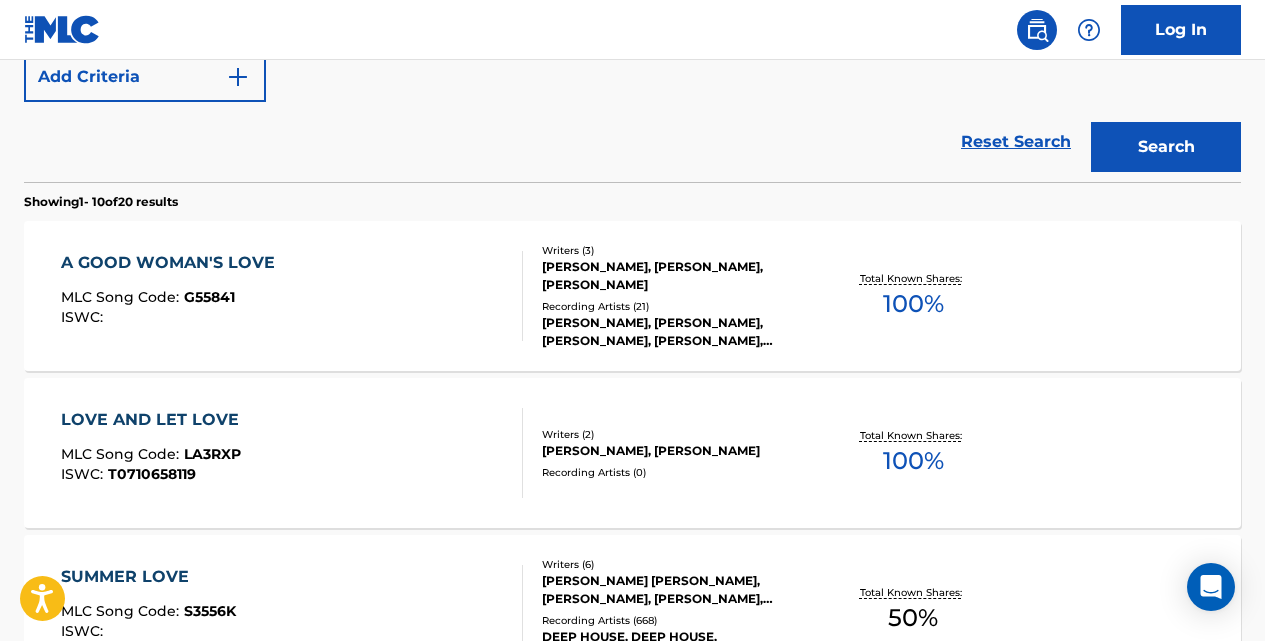 scroll, scrollTop: 540, scrollLeft: 0, axis: vertical 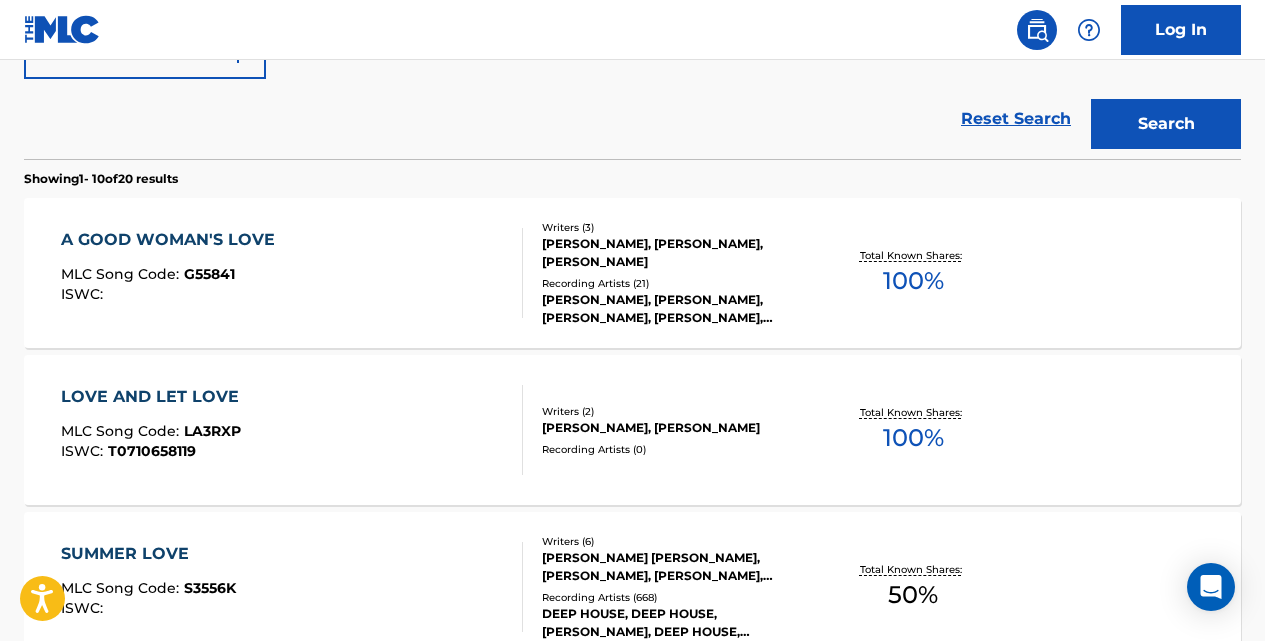 click on "A GOOD WOMAN'S LOVE" at bounding box center [173, 240] 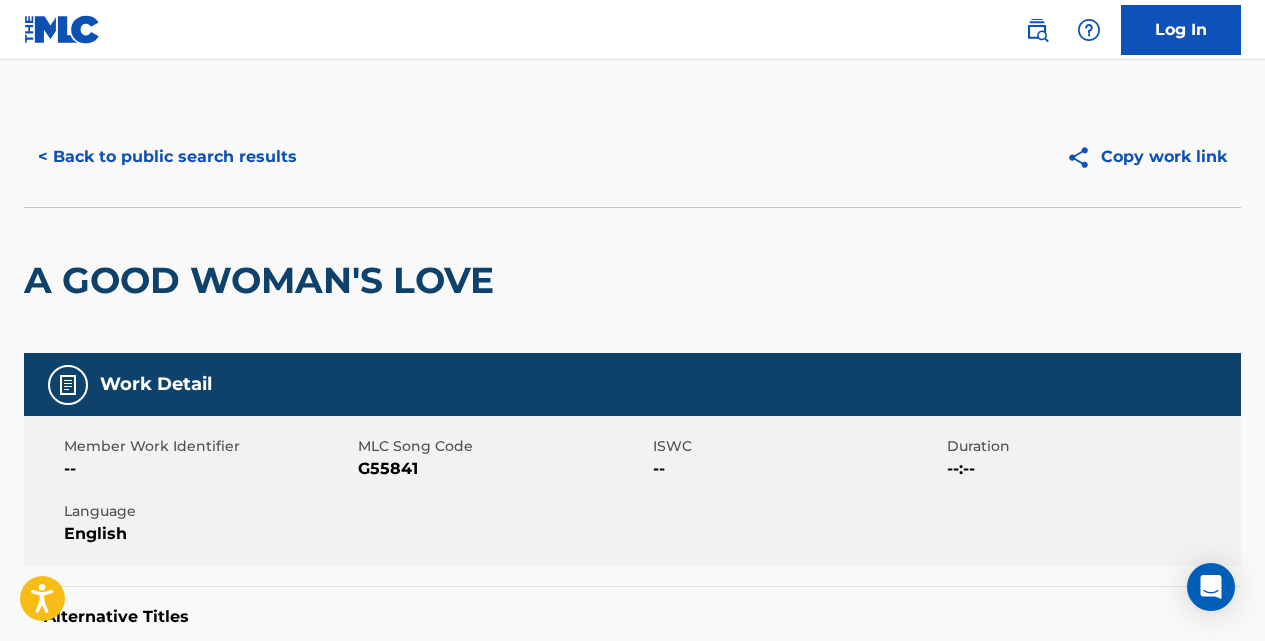 scroll, scrollTop: 0, scrollLeft: 0, axis: both 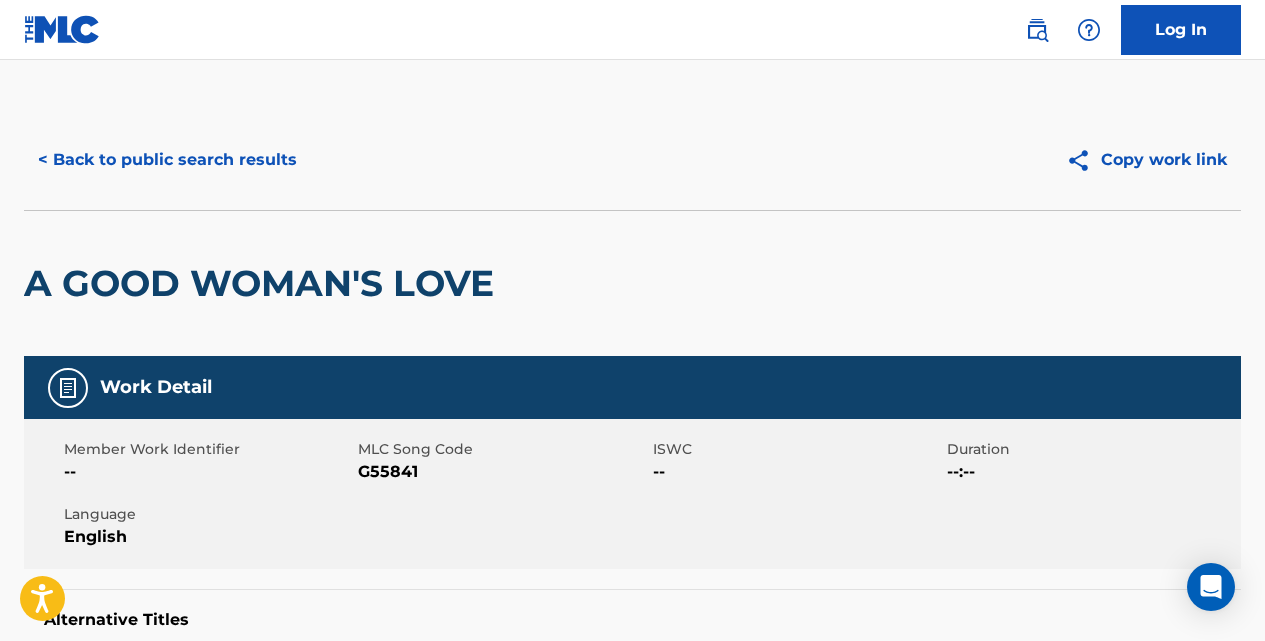click on "< Back to public search results" at bounding box center [167, 160] 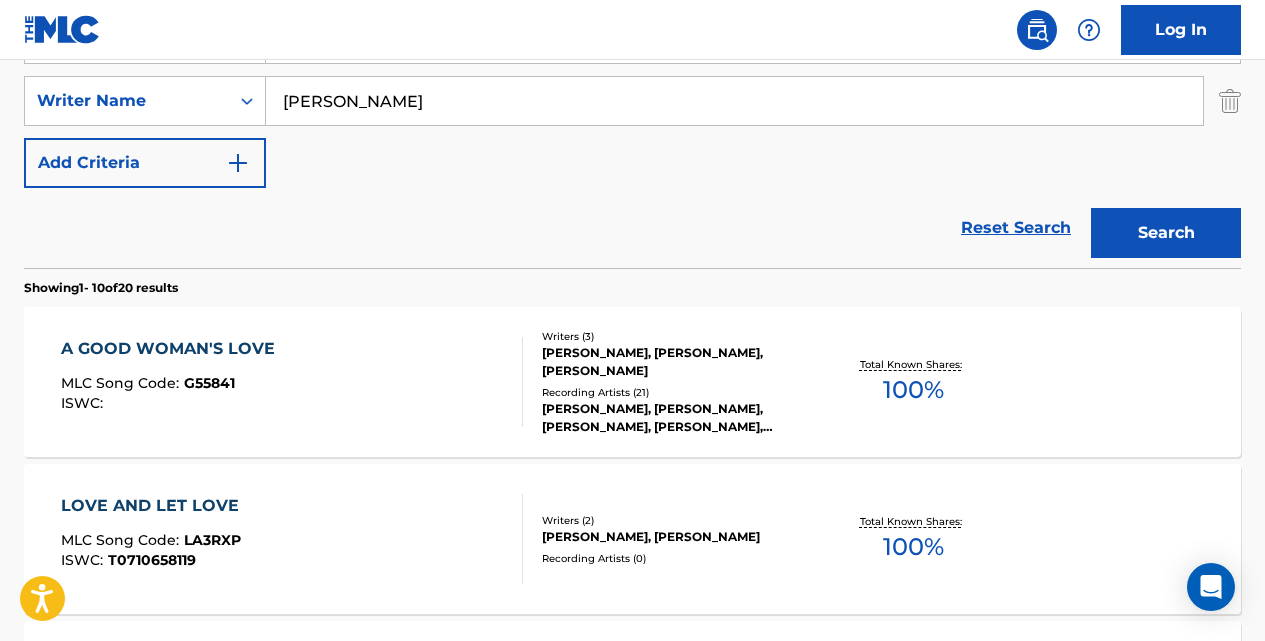 scroll, scrollTop: 420, scrollLeft: 0, axis: vertical 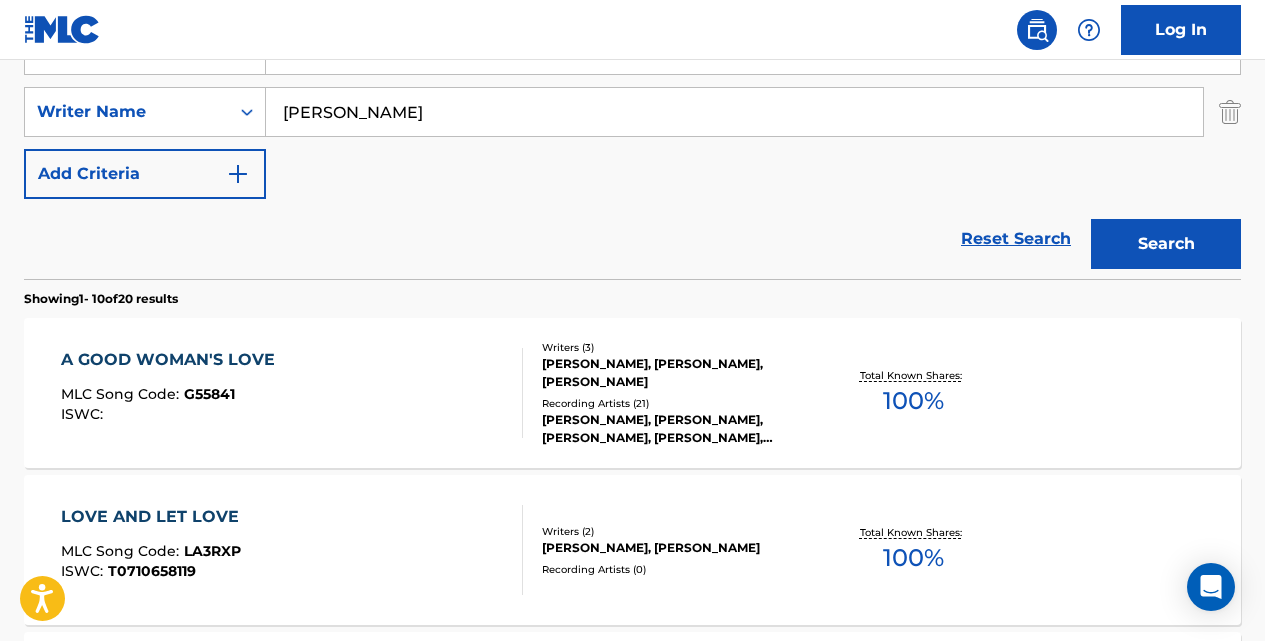 click on "LOVE AND LET LOVE" at bounding box center (155, 517) 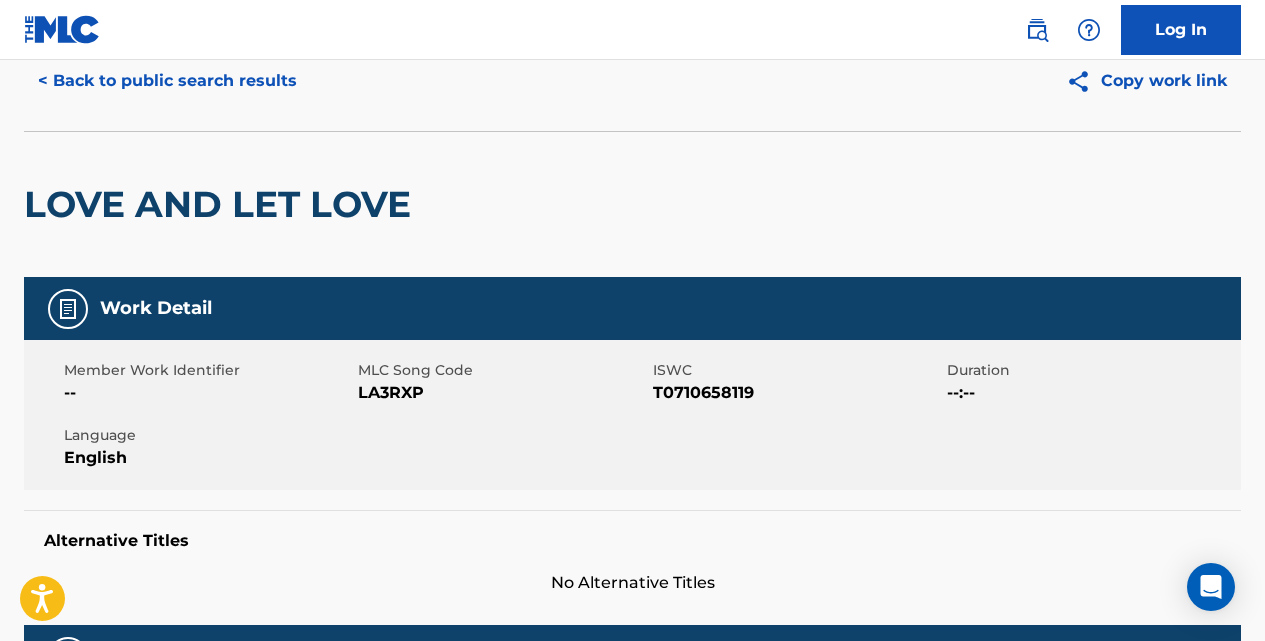 scroll, scrollTop: 0, scrollLeft: 0, axis: both 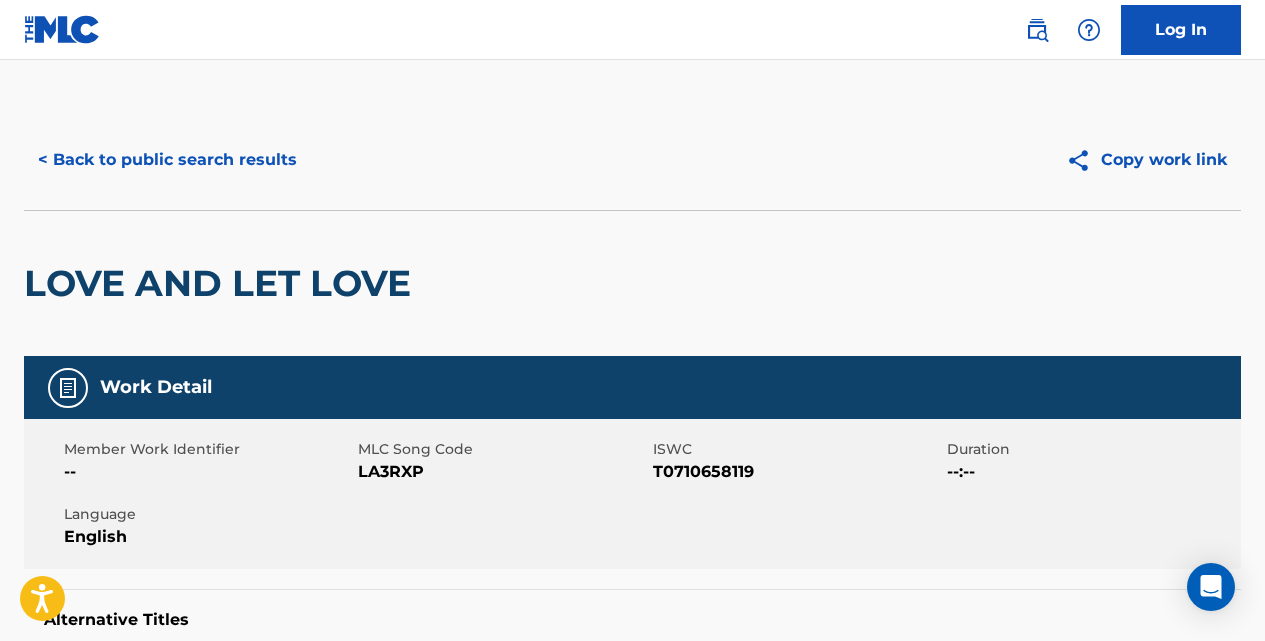 click on "< Back to public search results" at bounding box center [167, 160] 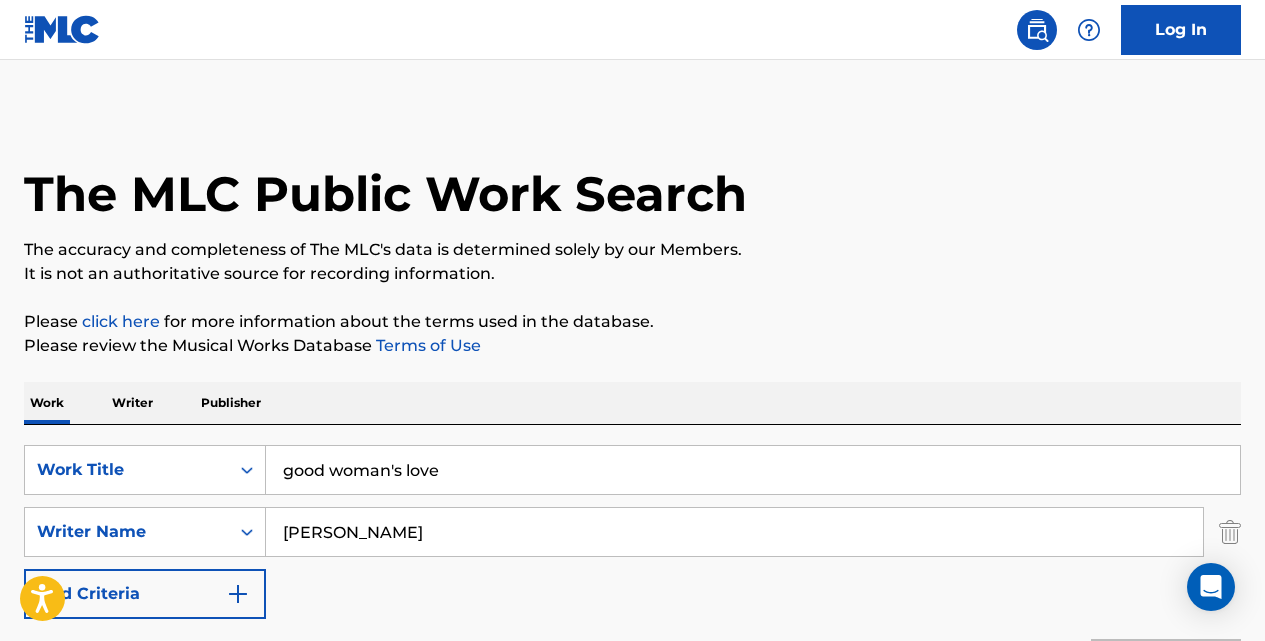scroll, scrollTop: 420, scrollLeft: 0, axis: vertical 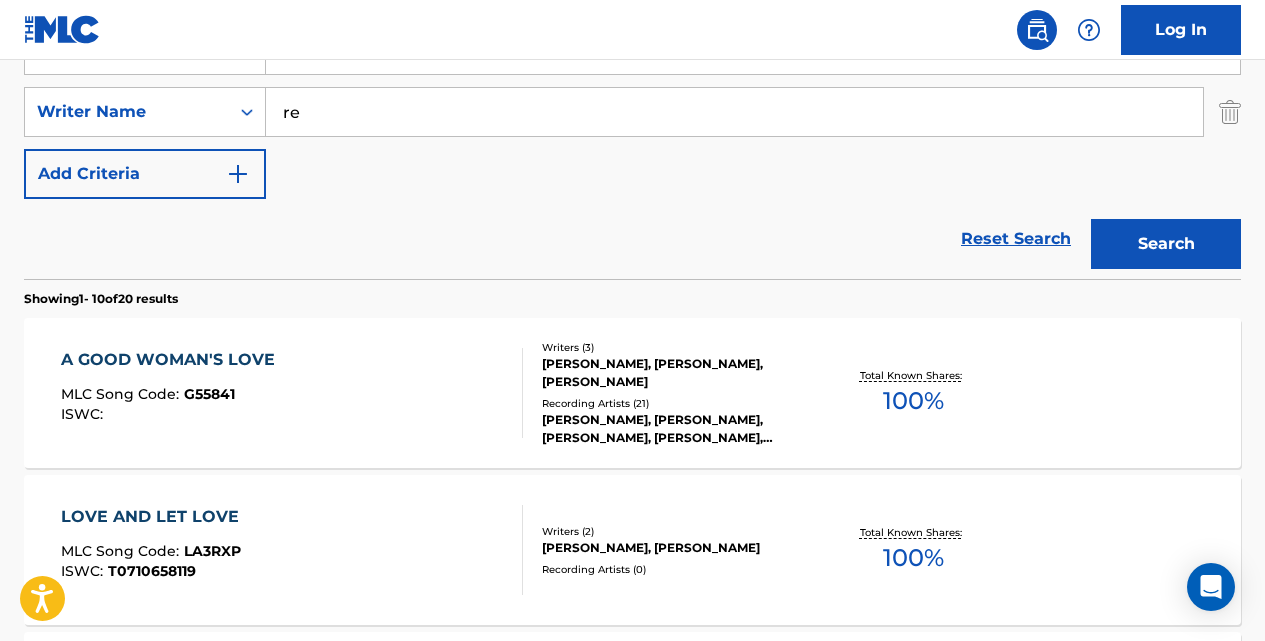 type on "r" 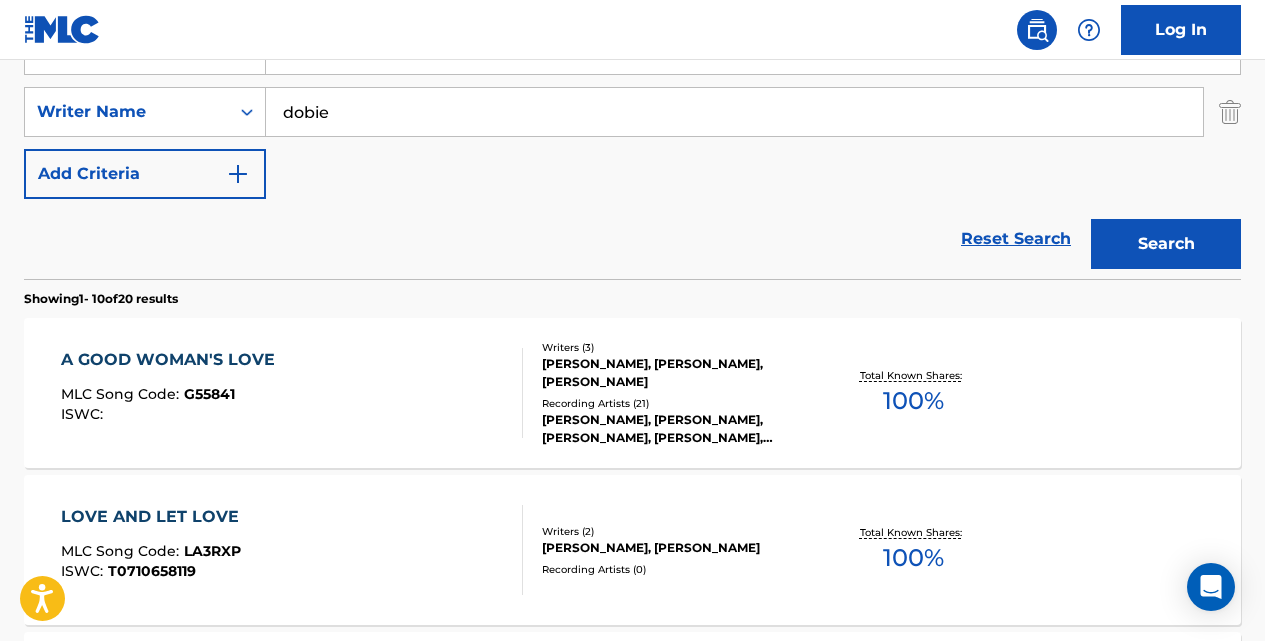 type on "dobie" 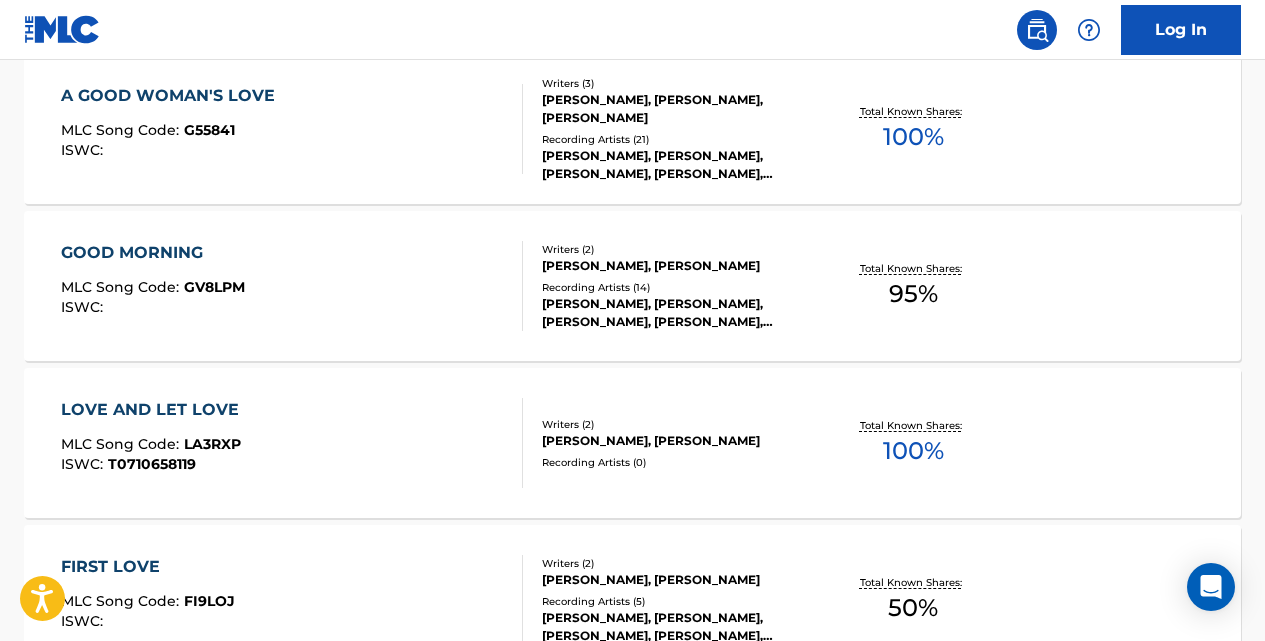 scroll, scrollTop: 694, scrollLeft: 0, axis: vertical 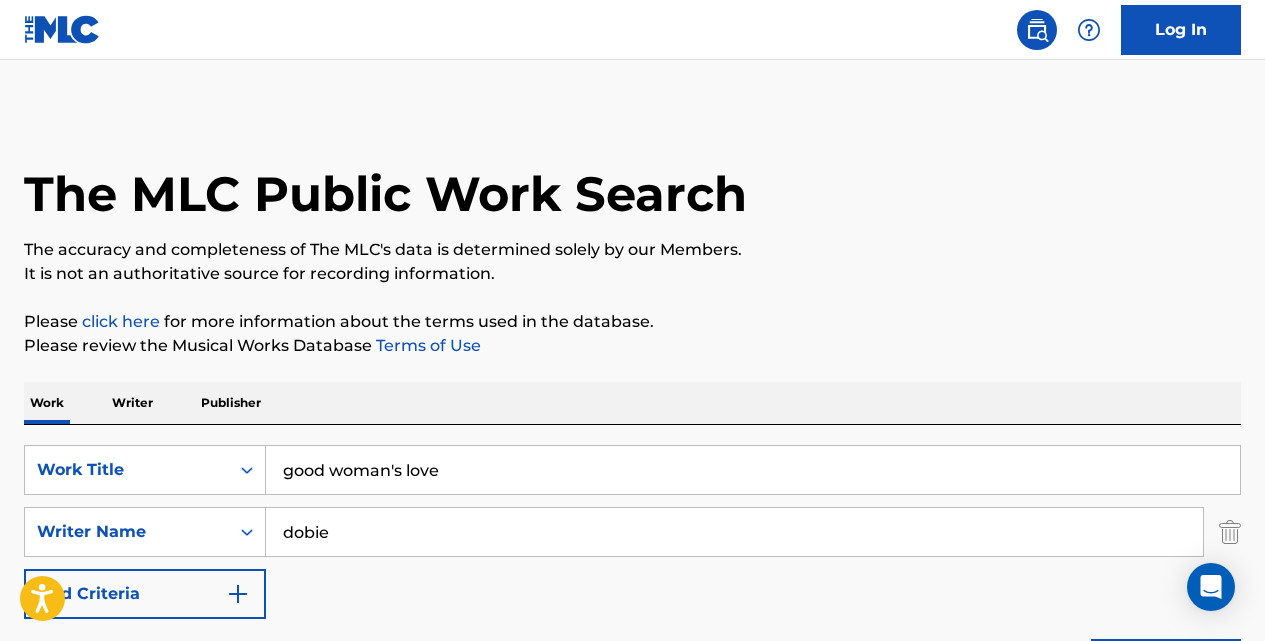 click on "good woman's love" at bounding box center (753, 470) 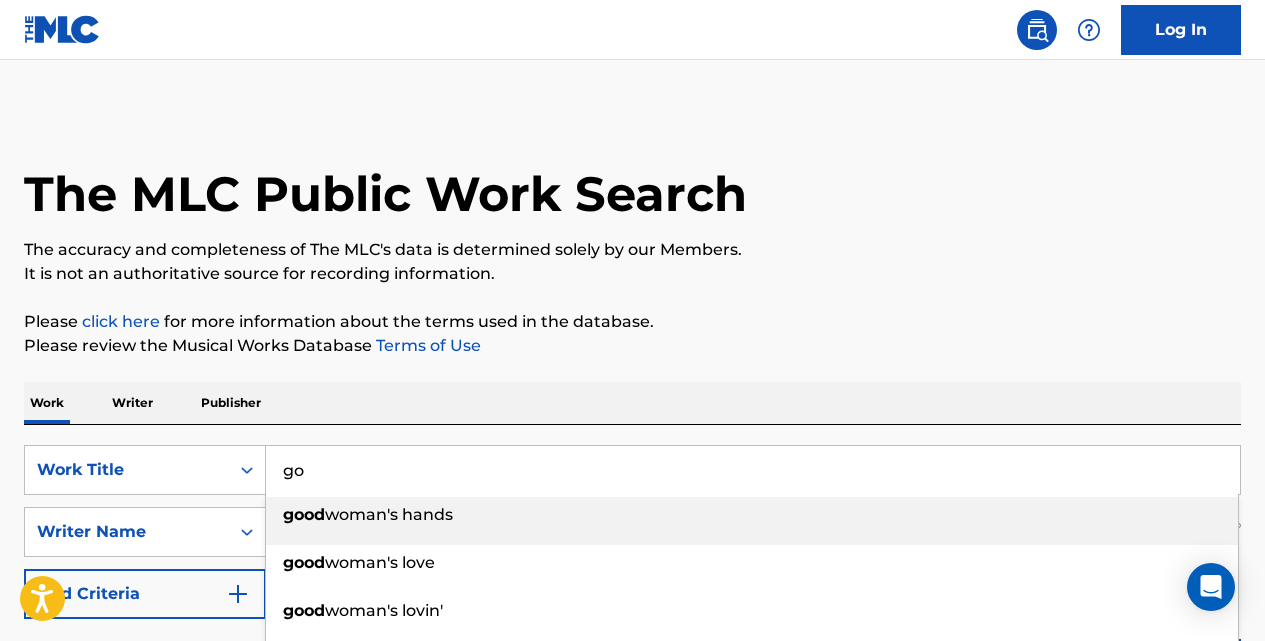 type on "g" 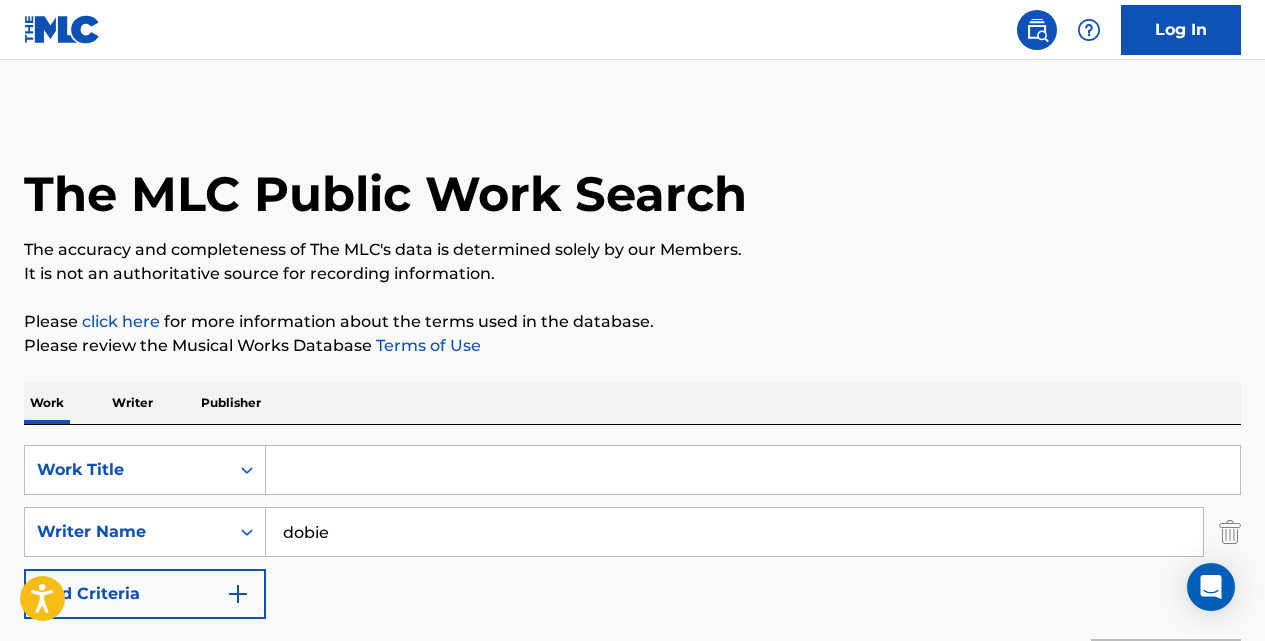 paste on "christmas waltz" 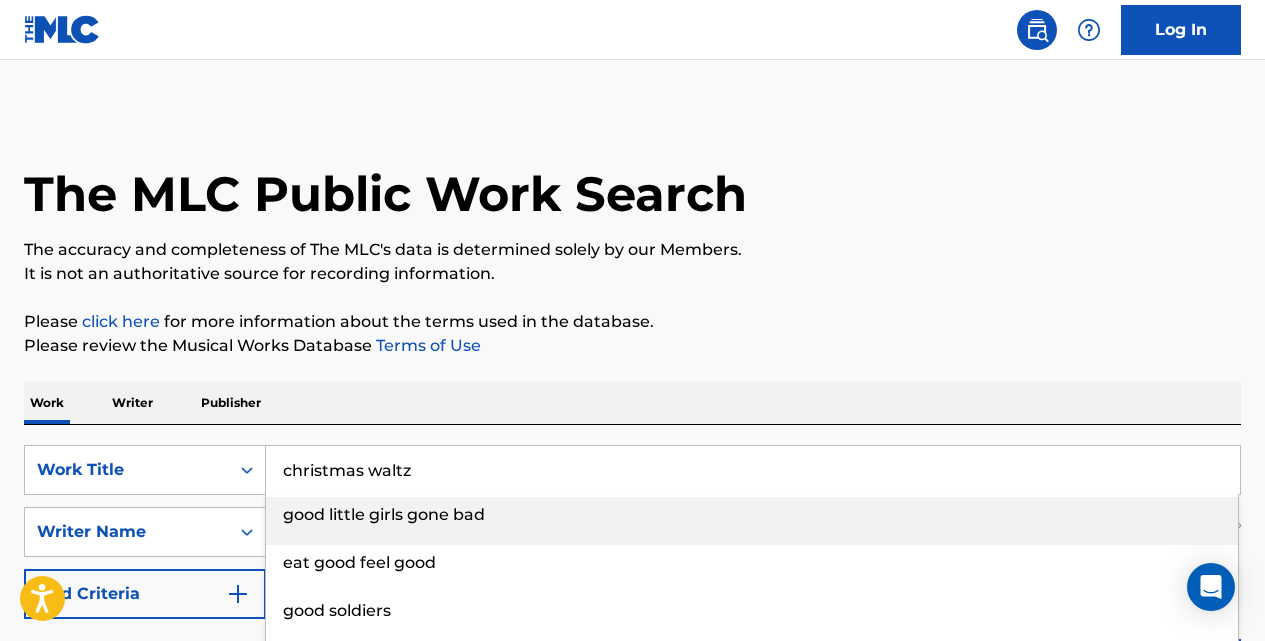 type on "christmas waltz" 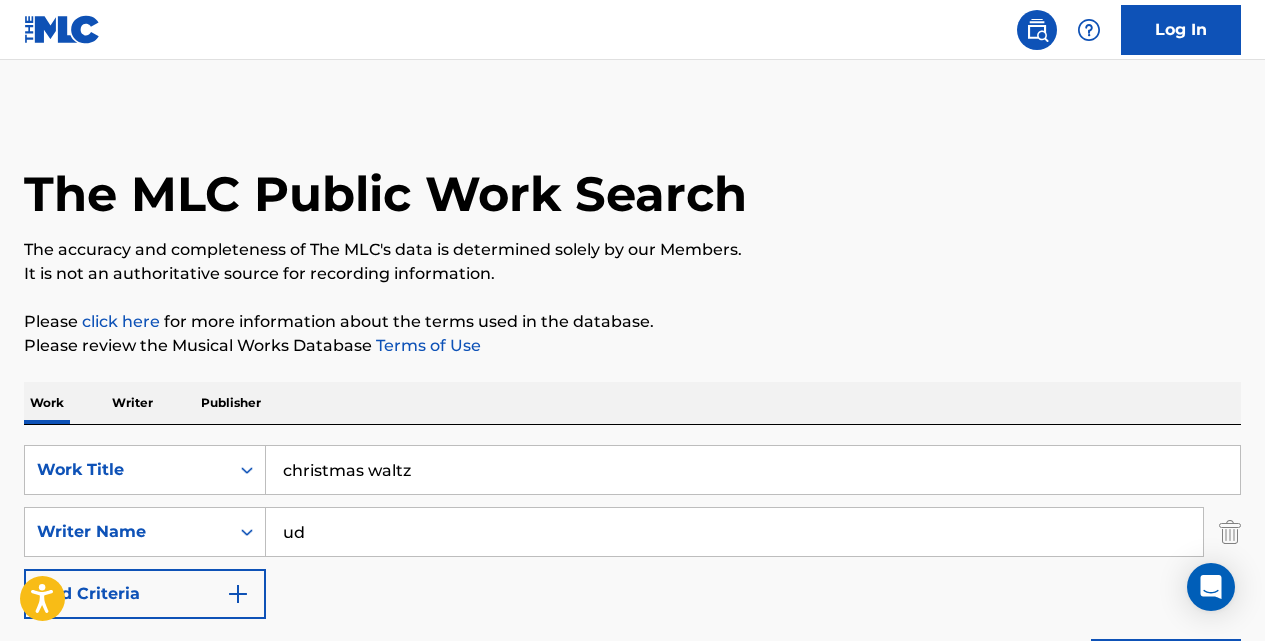 type on "u" 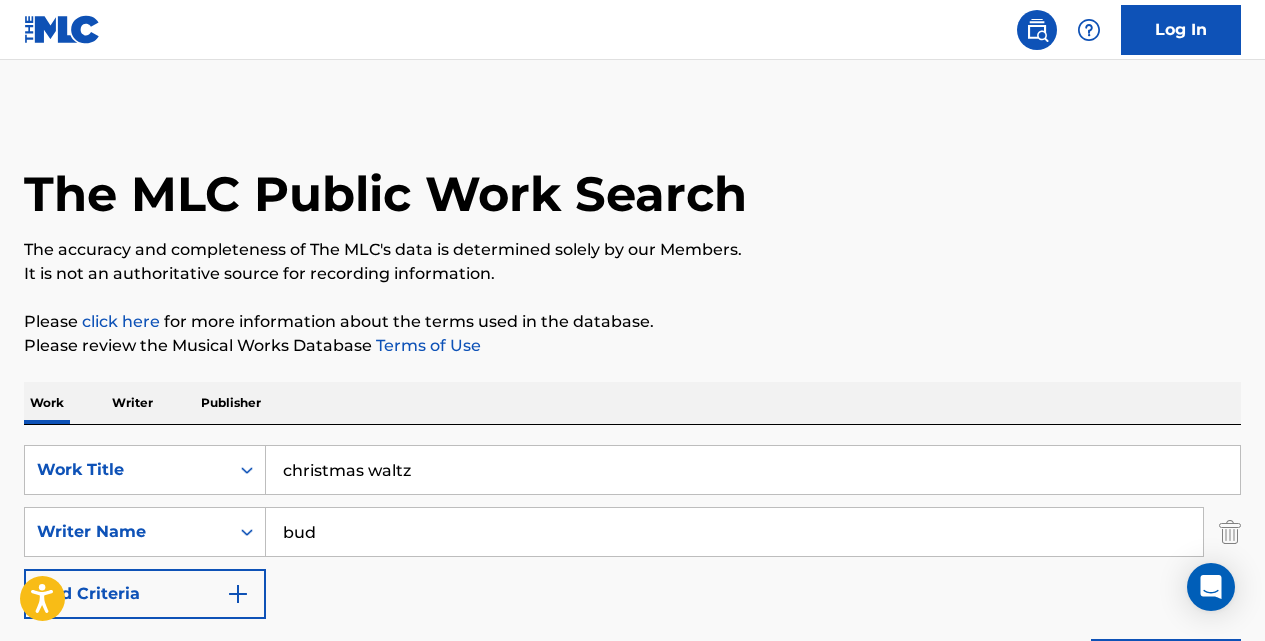 type on "bud" 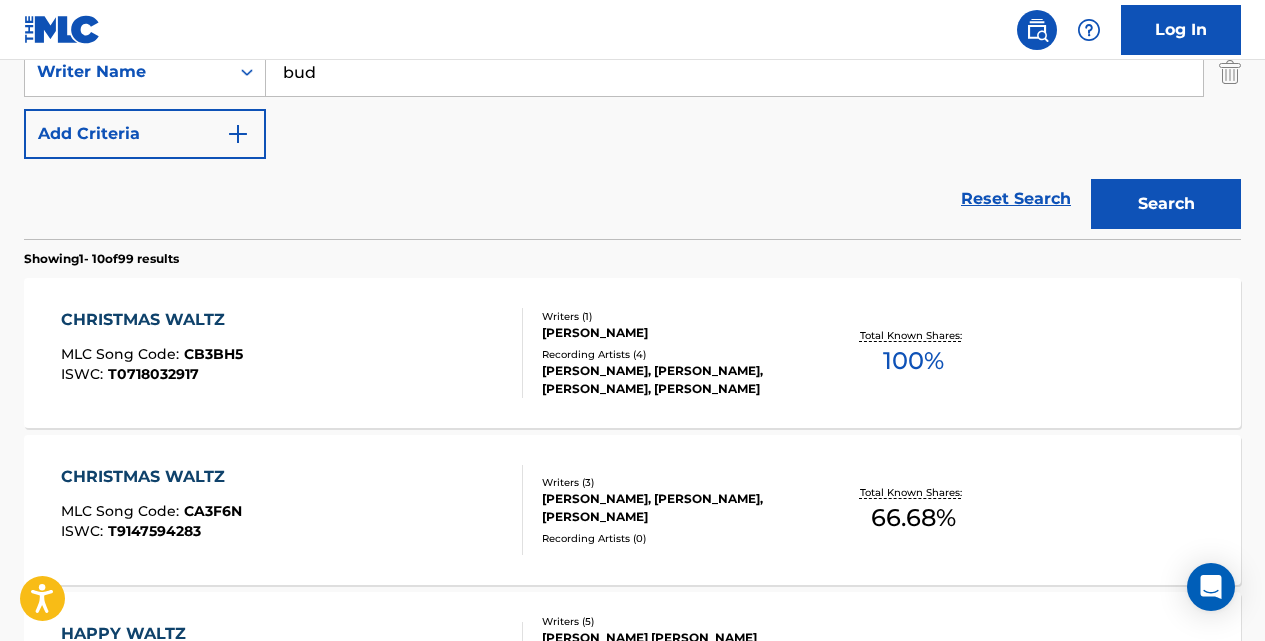 scroll, scrollTop: 573, scrollLeft: 0, axis: vertical 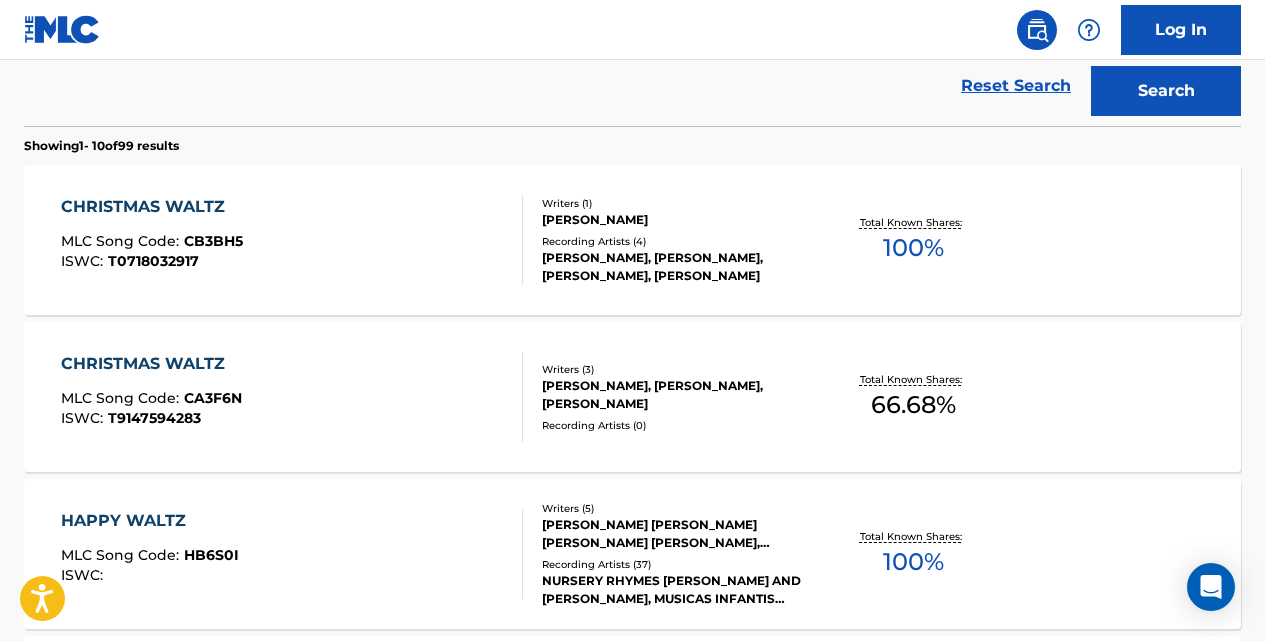 click on "CHRISTMAS WALTZ" at bounding box center (151, 364) 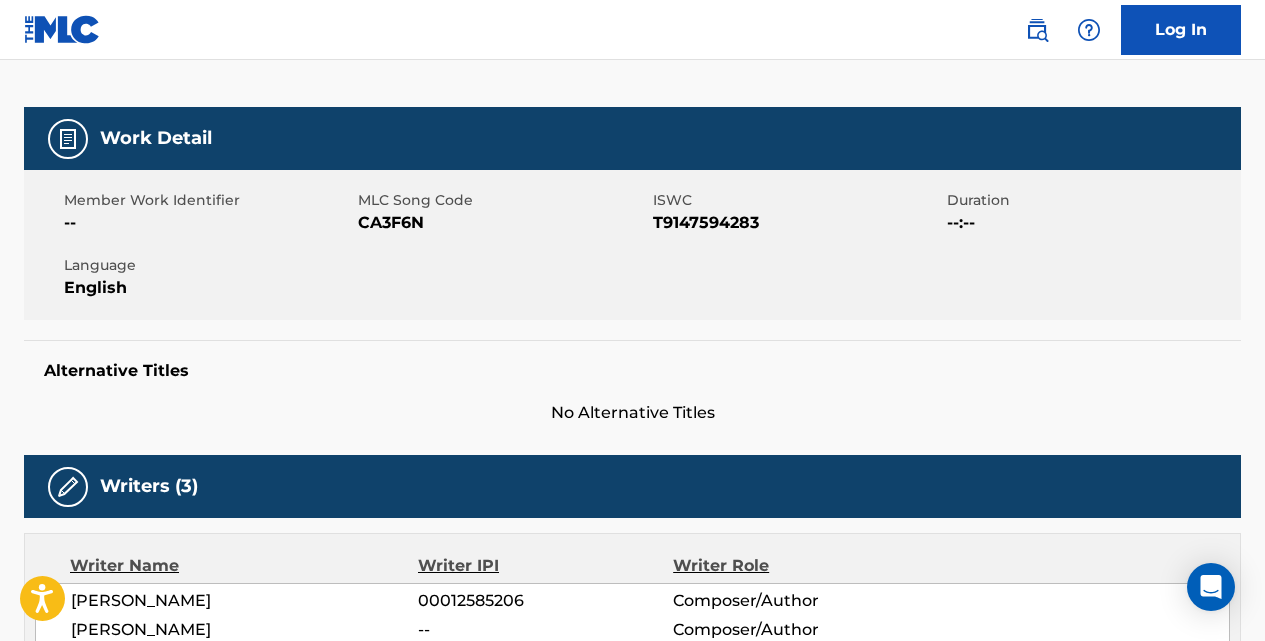 scroll, scrollTop: 245, scrollLeft: 0, axis: vertical 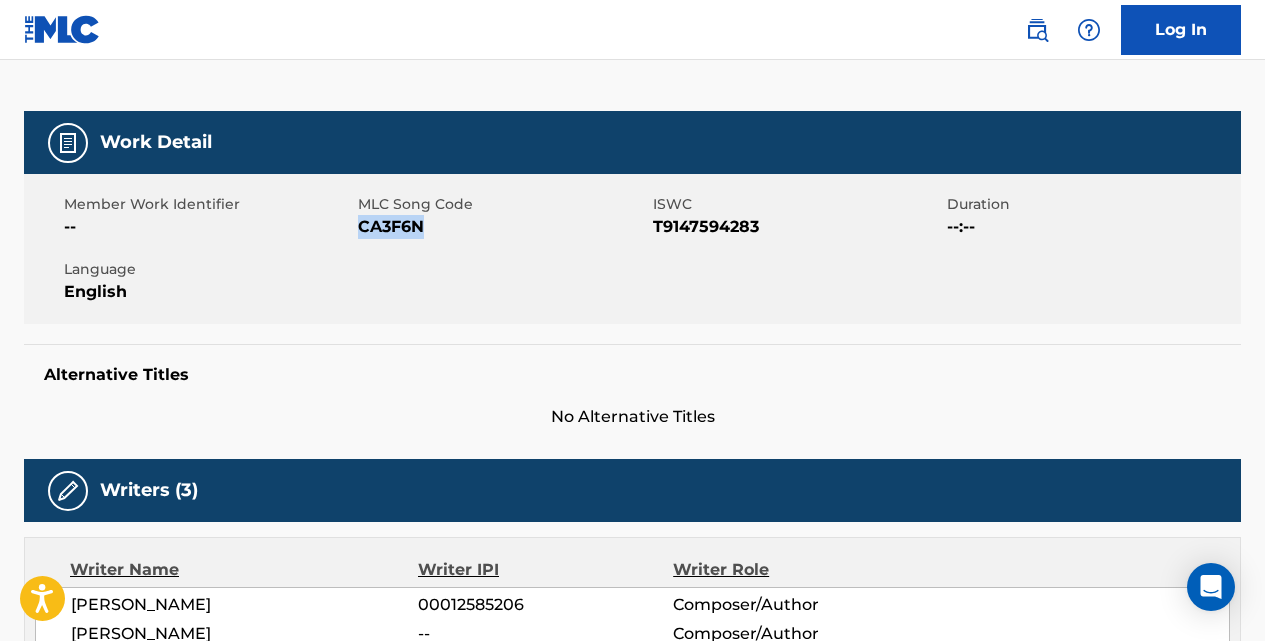 drag, startPoint x: 426, startPoint y: 224, endPoint x: 362, endPoint y: 225, distance: 64.00781 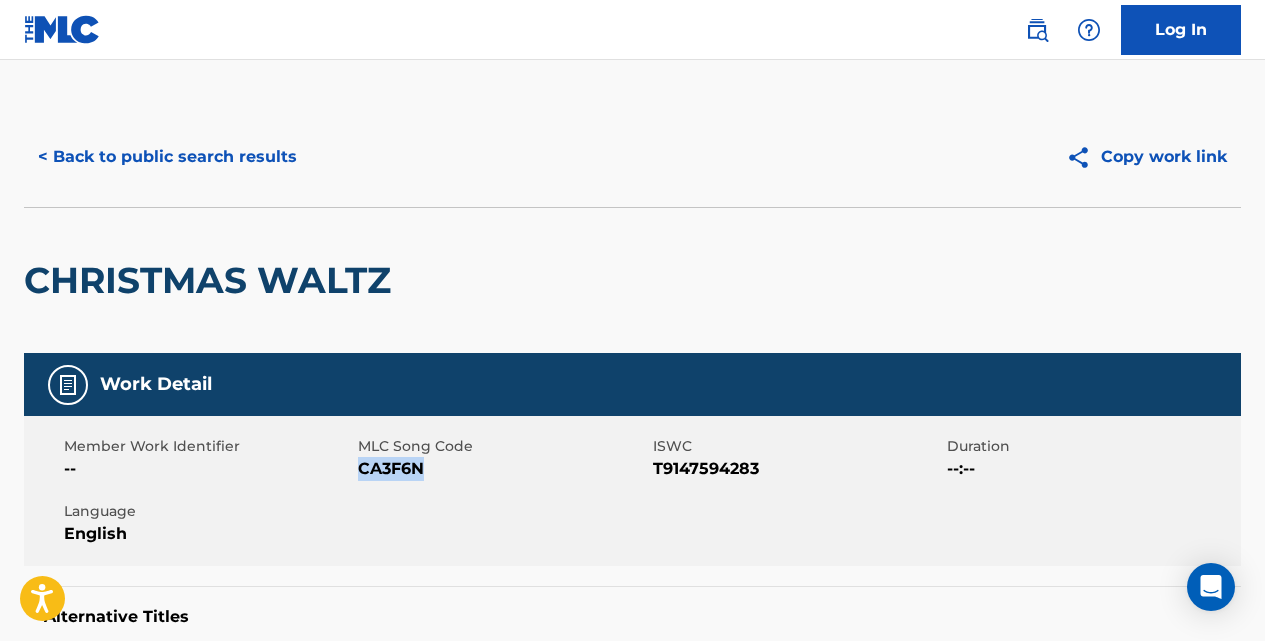 scroll, scrollTop: 0, scrollLeft: 0, axis: both 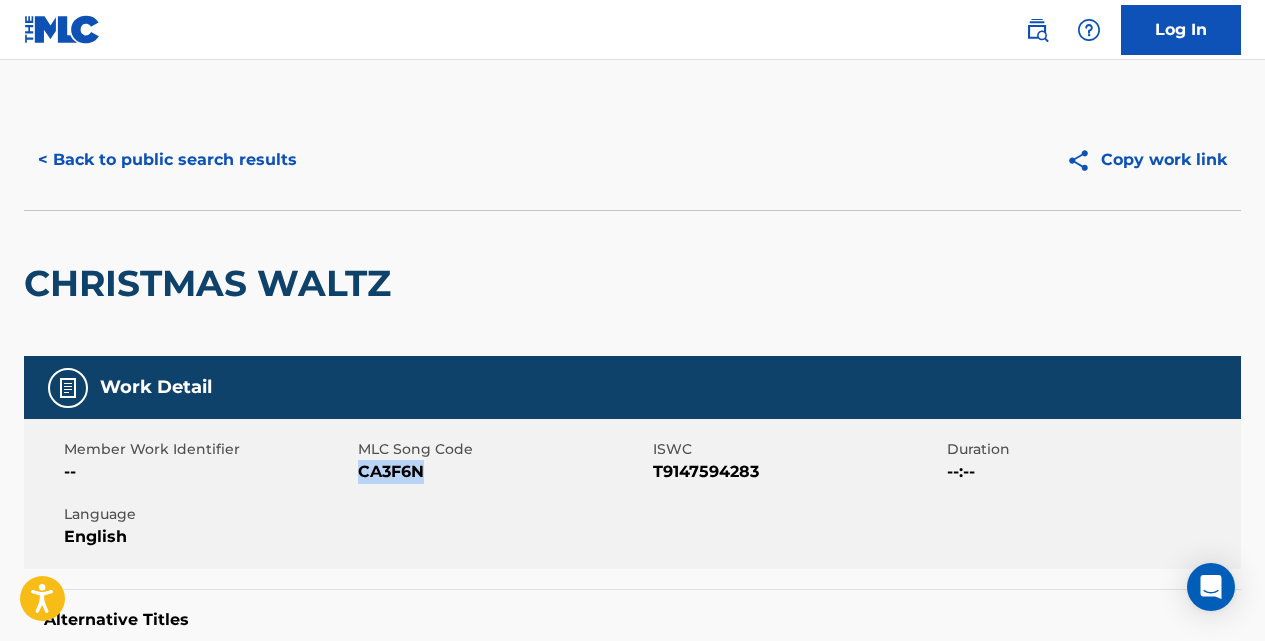 click on "< Back to public search results" at bounding box center (167, 160) 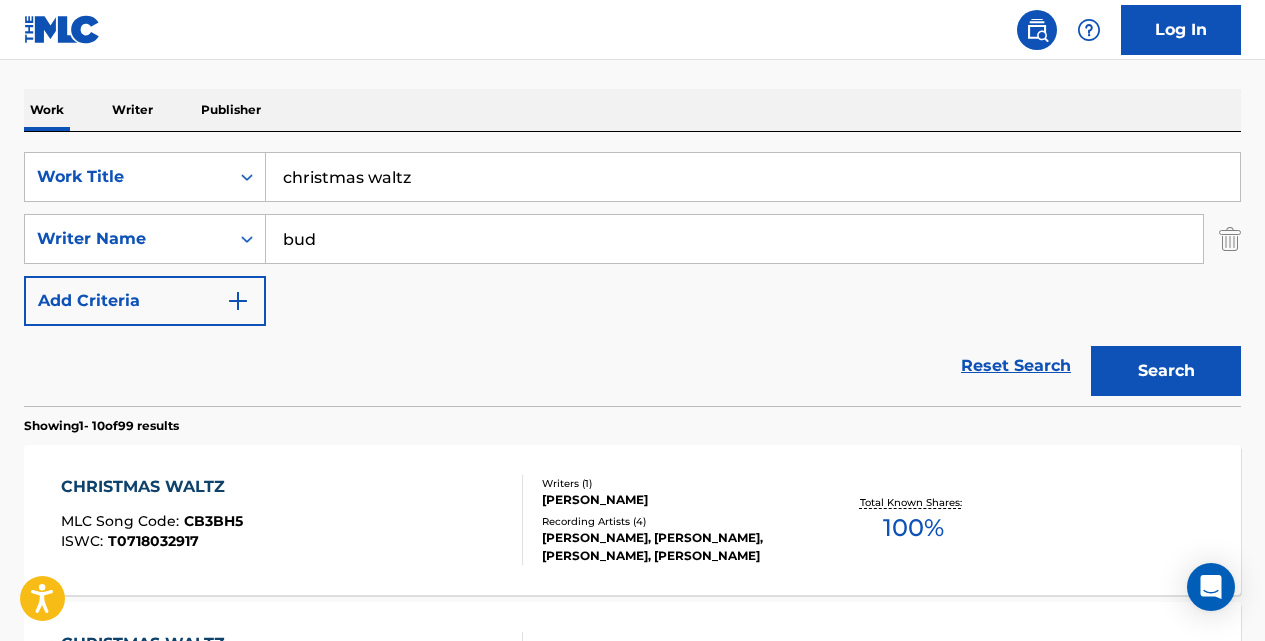 scroll, scrollTop: 281, scrollLeft: 0, axis: vertical 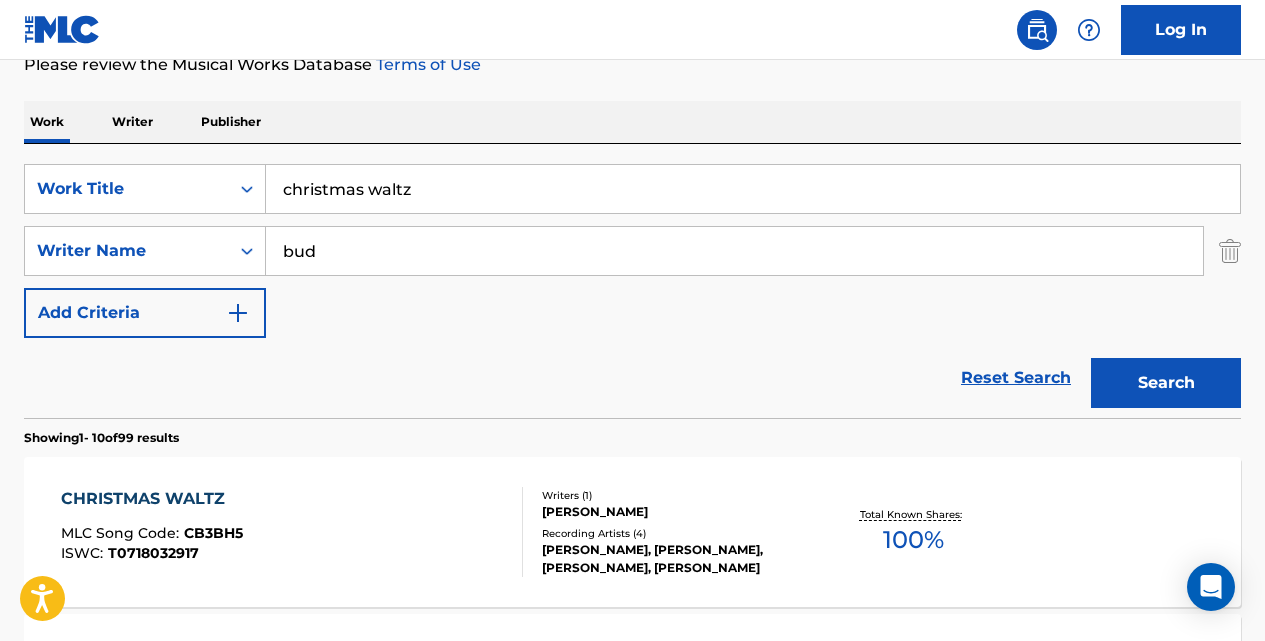 click on "christmas waltz" at bounding box center [753, 189] 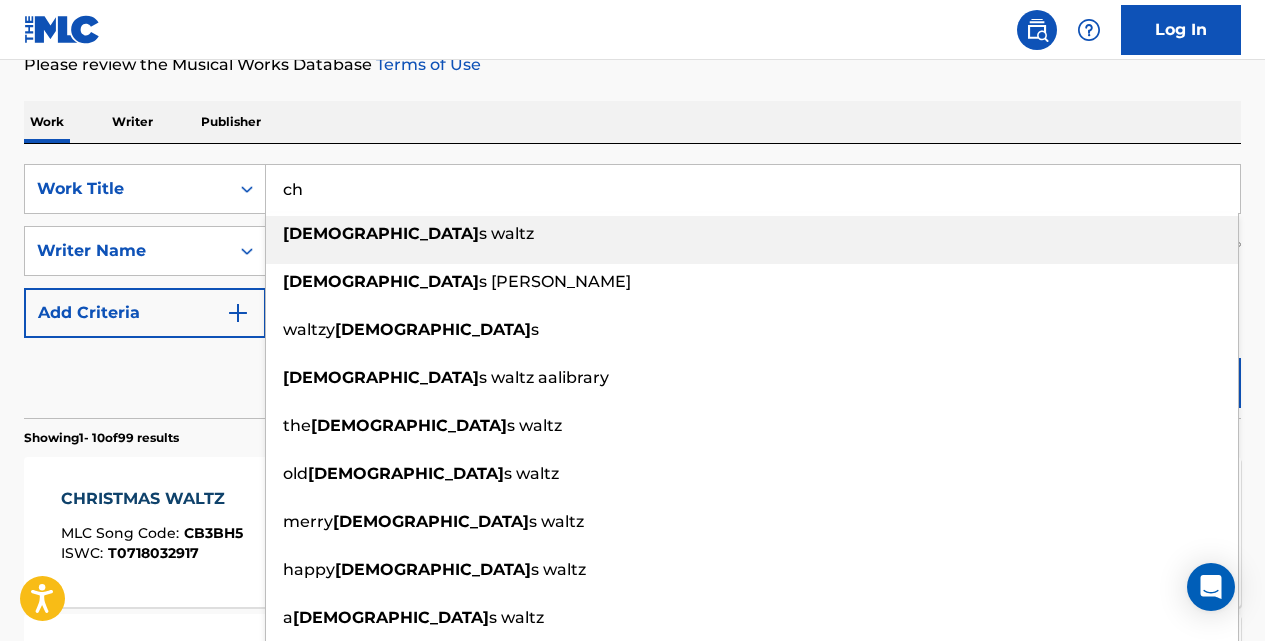 type on "c" 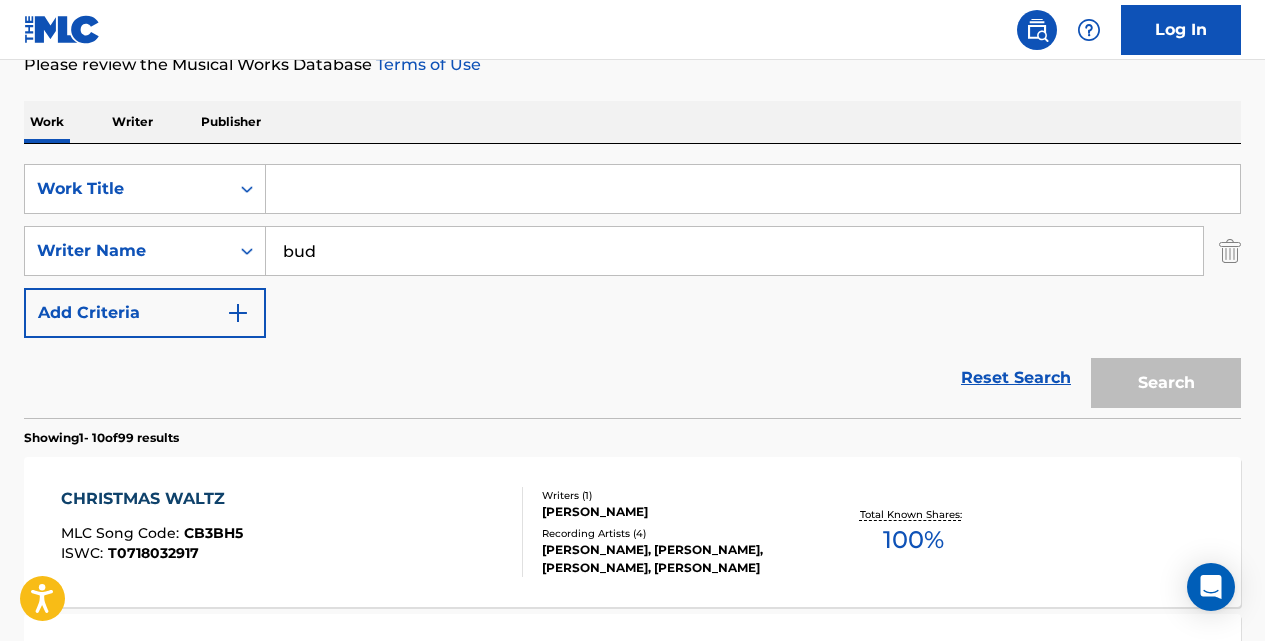 paste on "Welcome home" 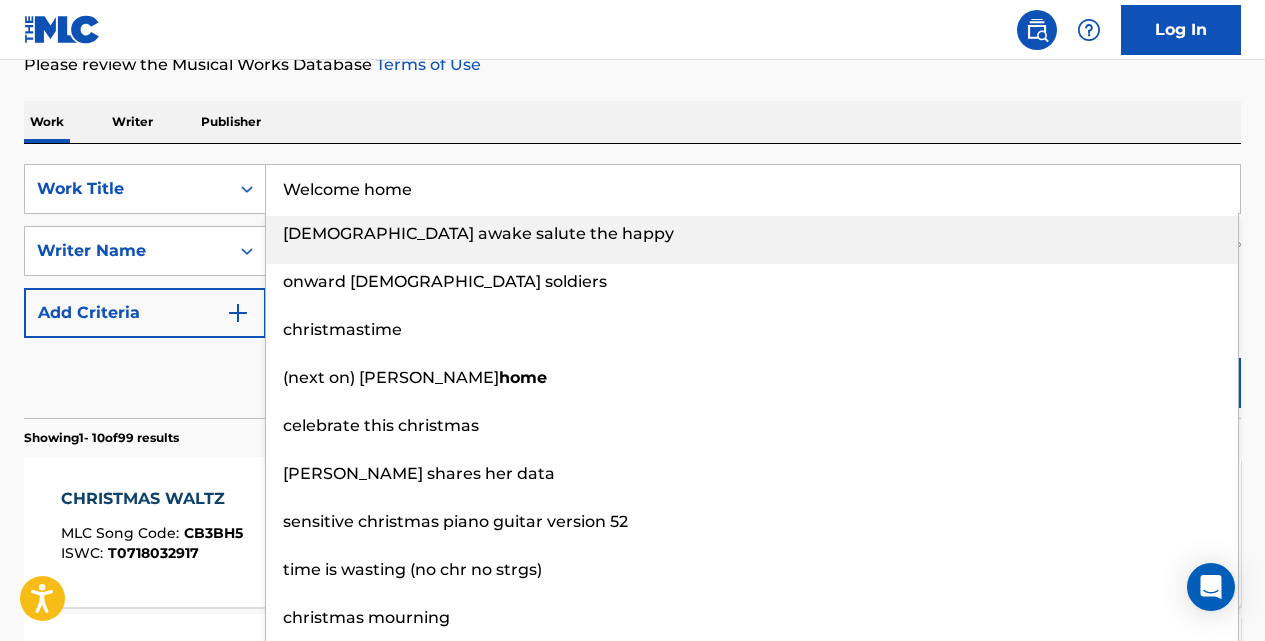 type on "Welcome home" 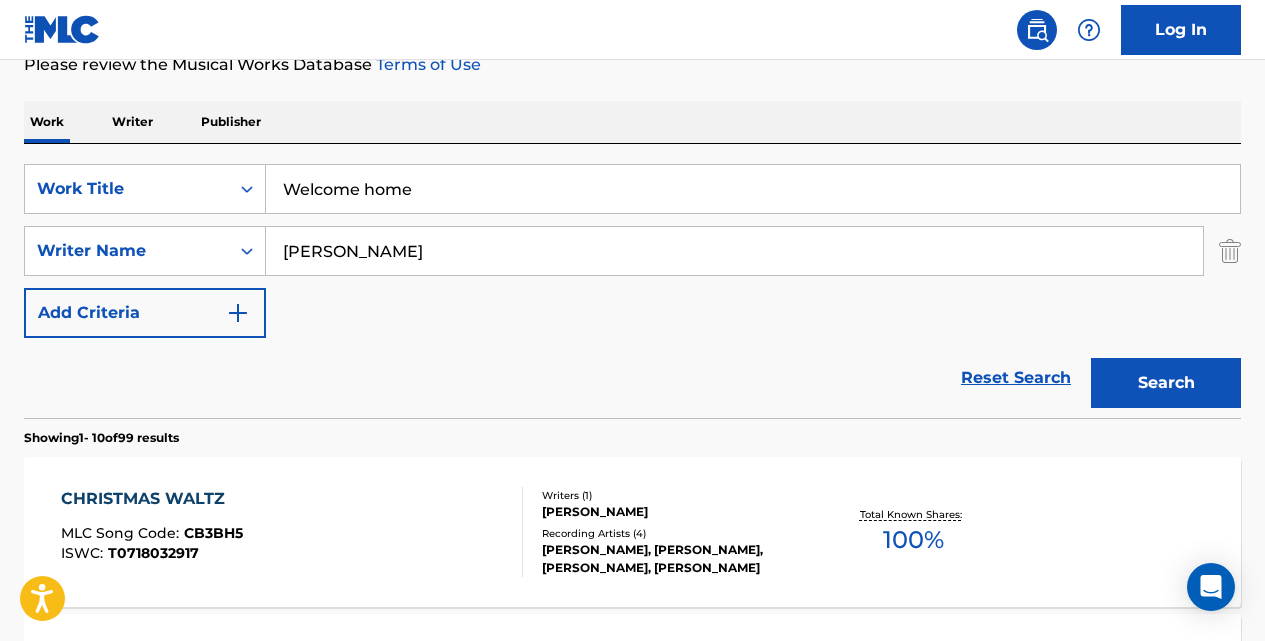 type on "[PERSON_NAME]" 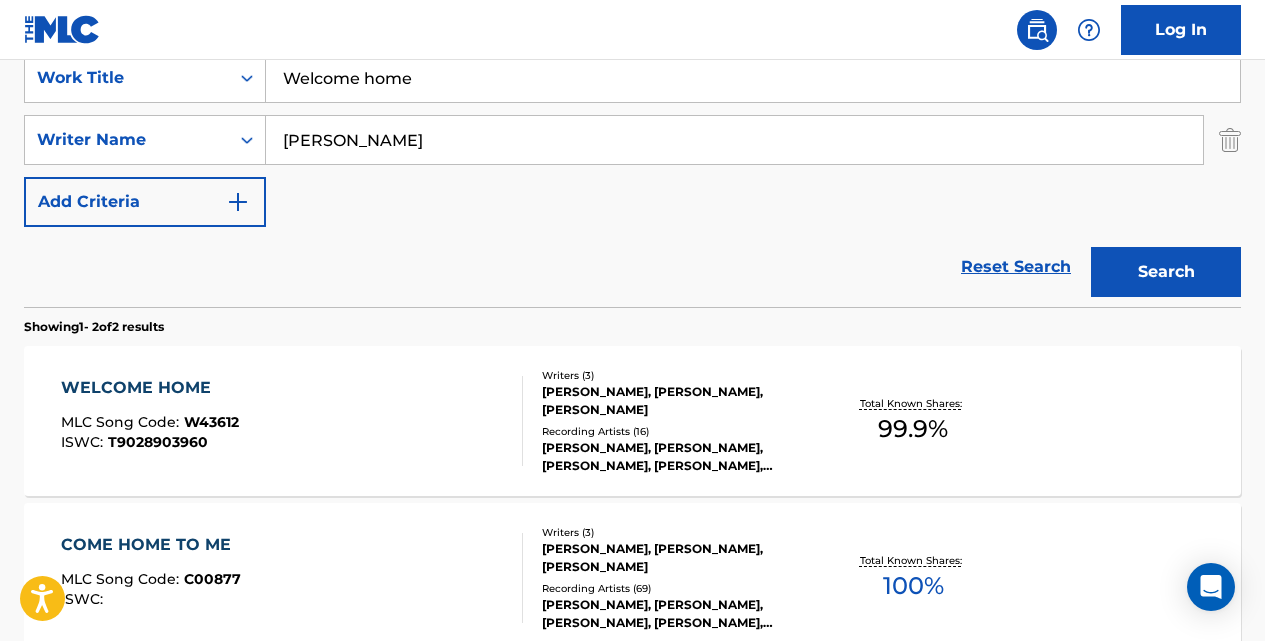 scroll, scrollTop: 394, scrollLeft: 0, axis: vertical 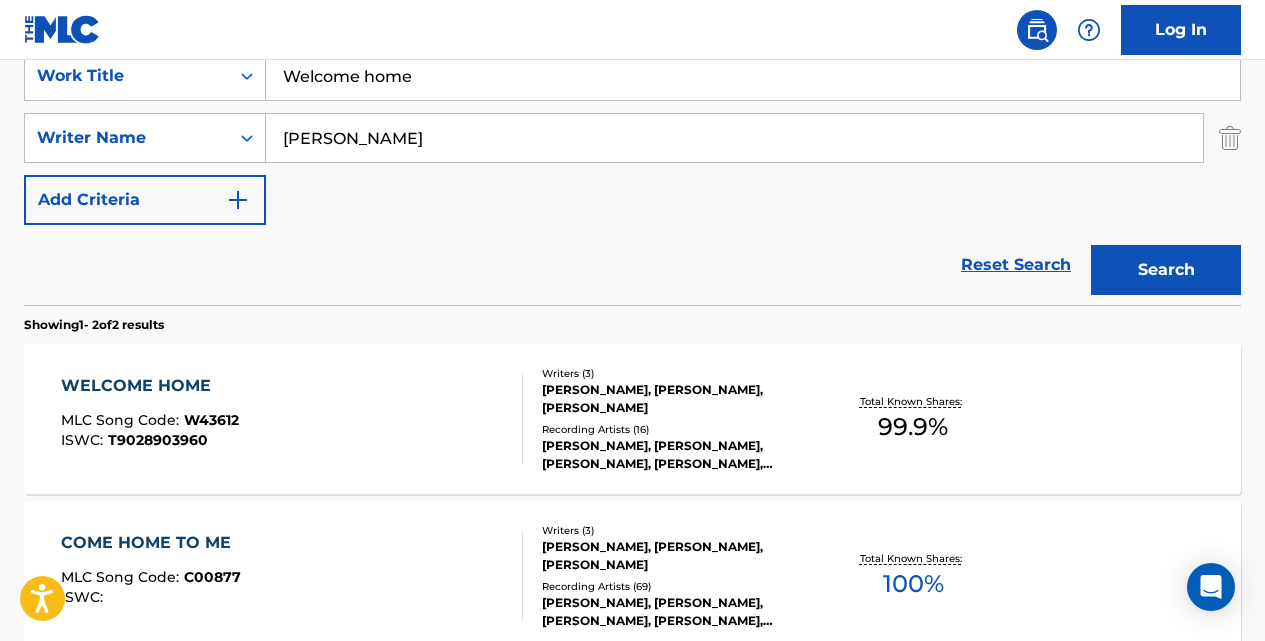click on "WELCOME HOME" at bounding box center [150, 386] 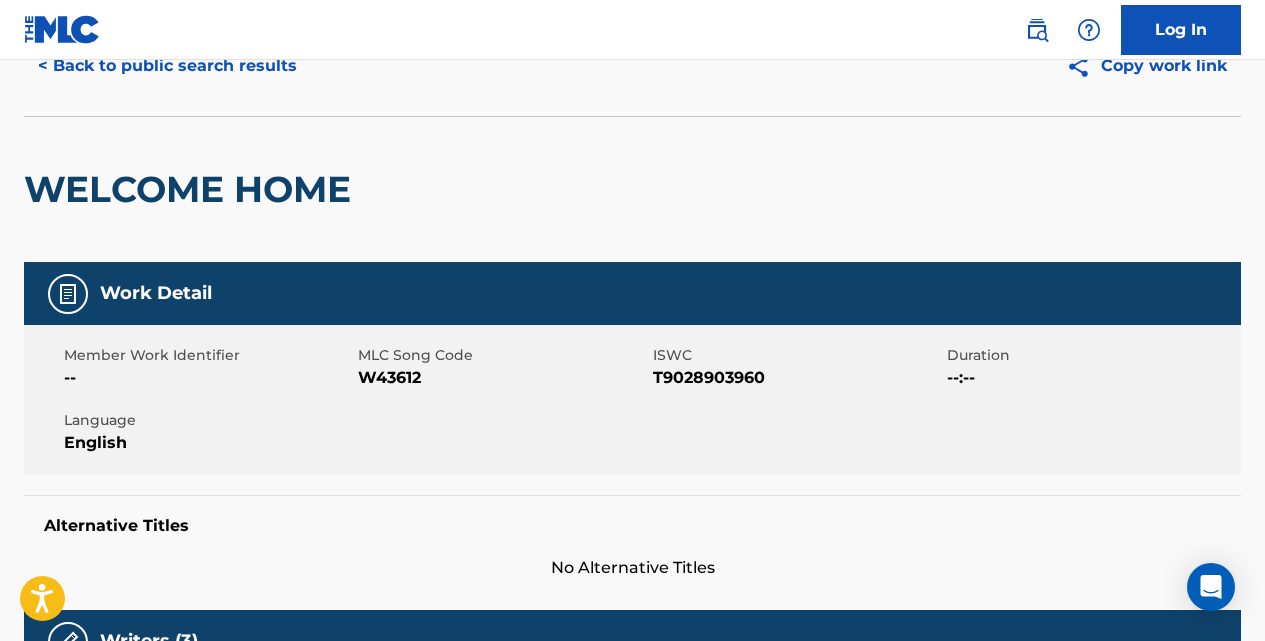scroll, scrollTop: 93, scrollLeft: 0, axis: vertical 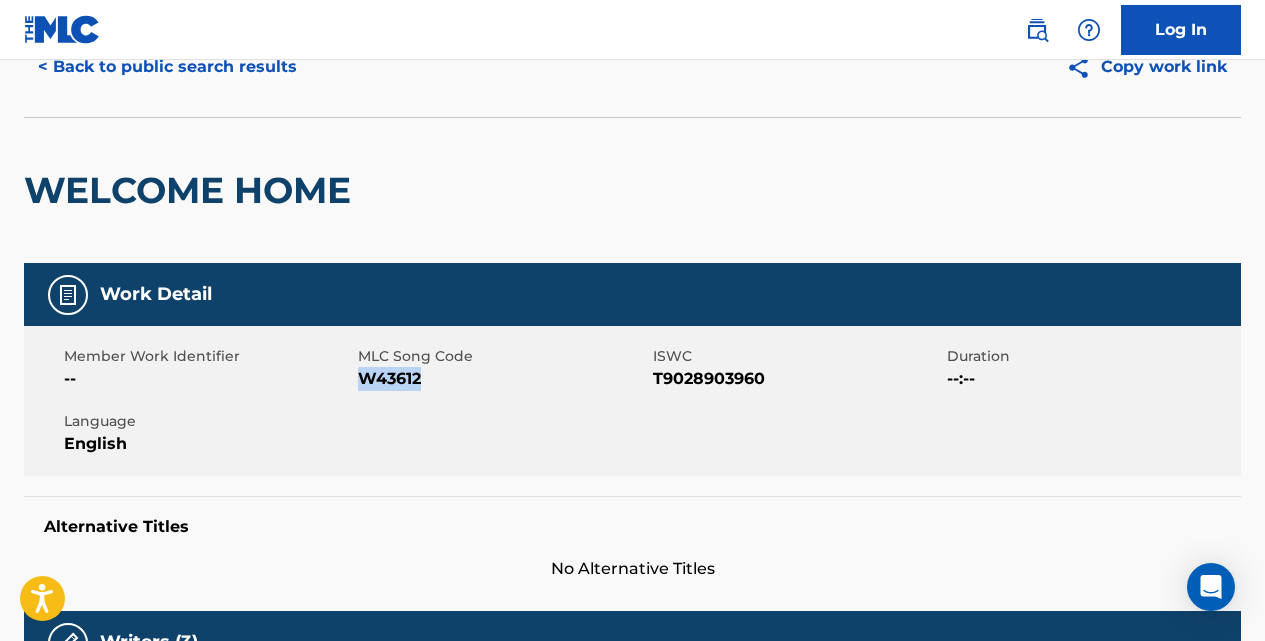 drag, startPoint x: 424, startPoint y: 379, endPoint x: 365, endPoint y: 380, distance: 59.008472 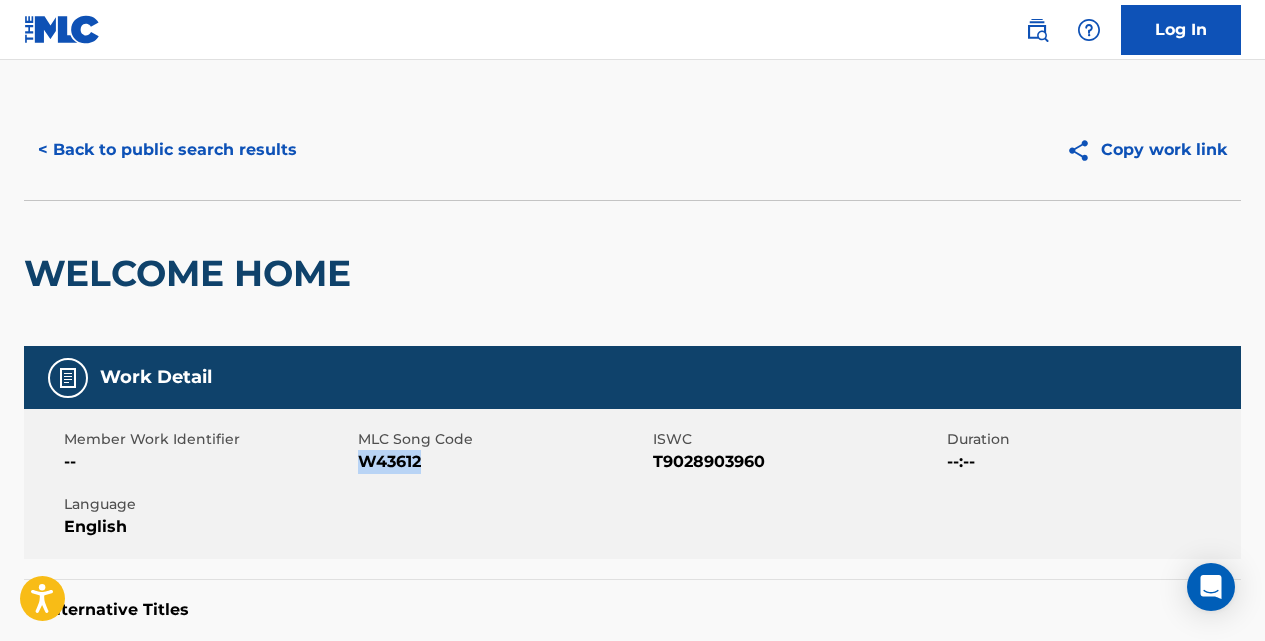 scroll, scrollTop: 0, scrollLeft: 0, axis: both 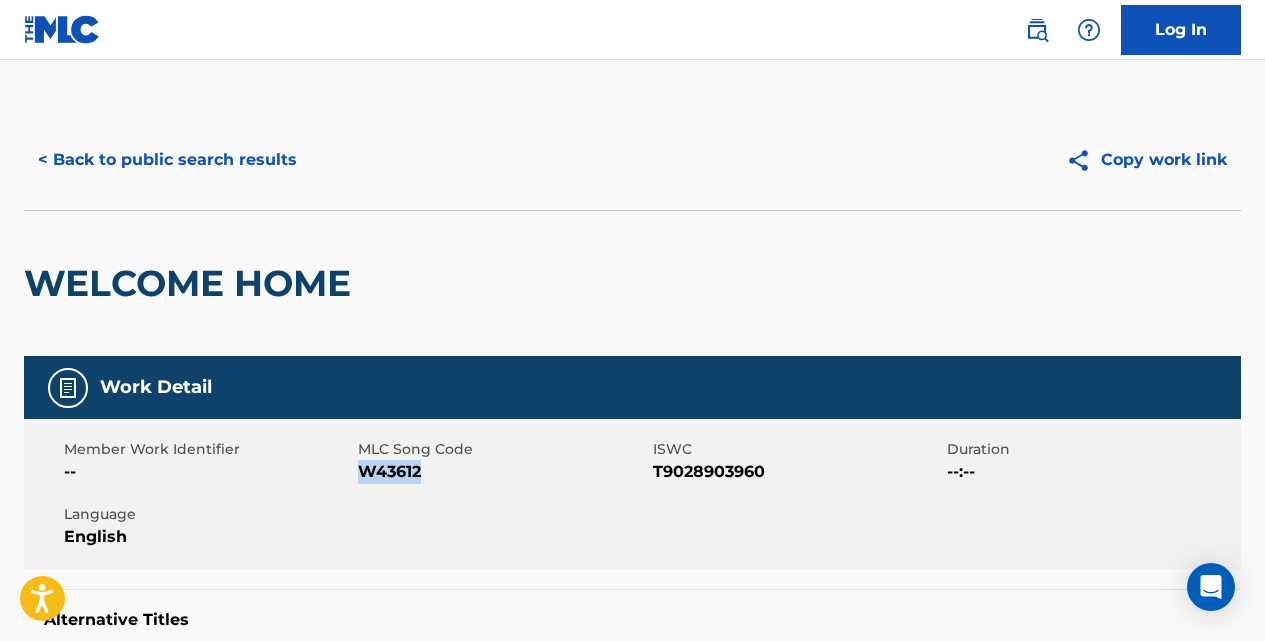 click on "< Back to public search results" at bounding box center (167, 160) 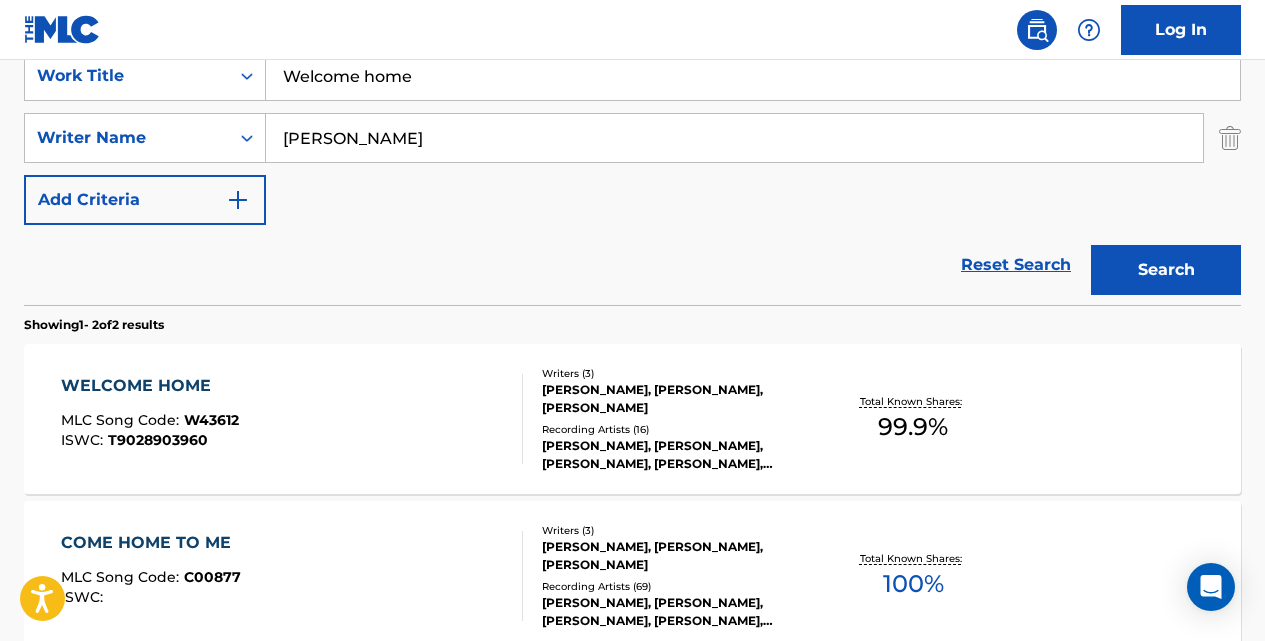 click on "Welcome home" at bounding box center (753, 76) 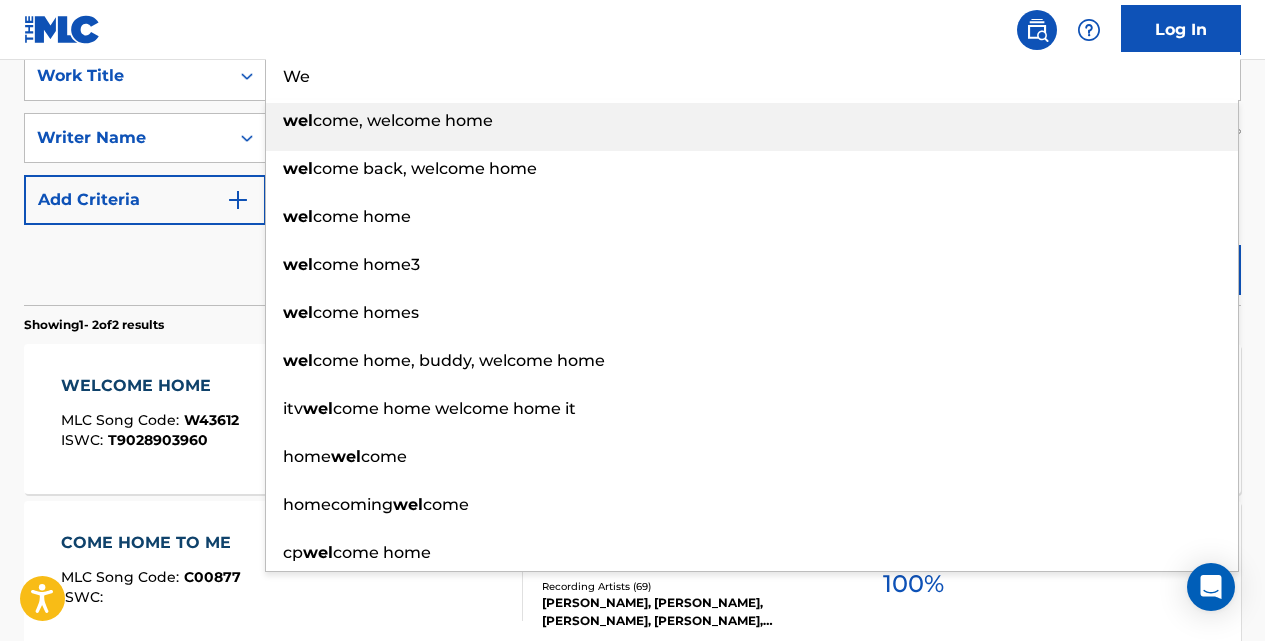 type on "W" 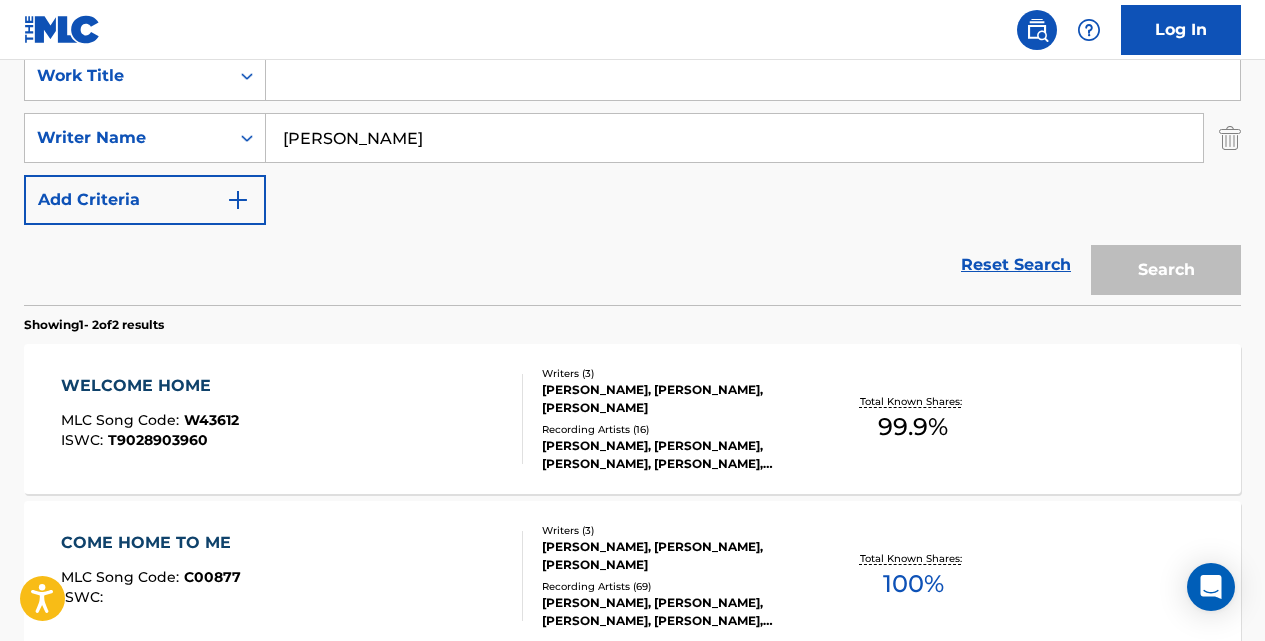 paste on "love and let love" 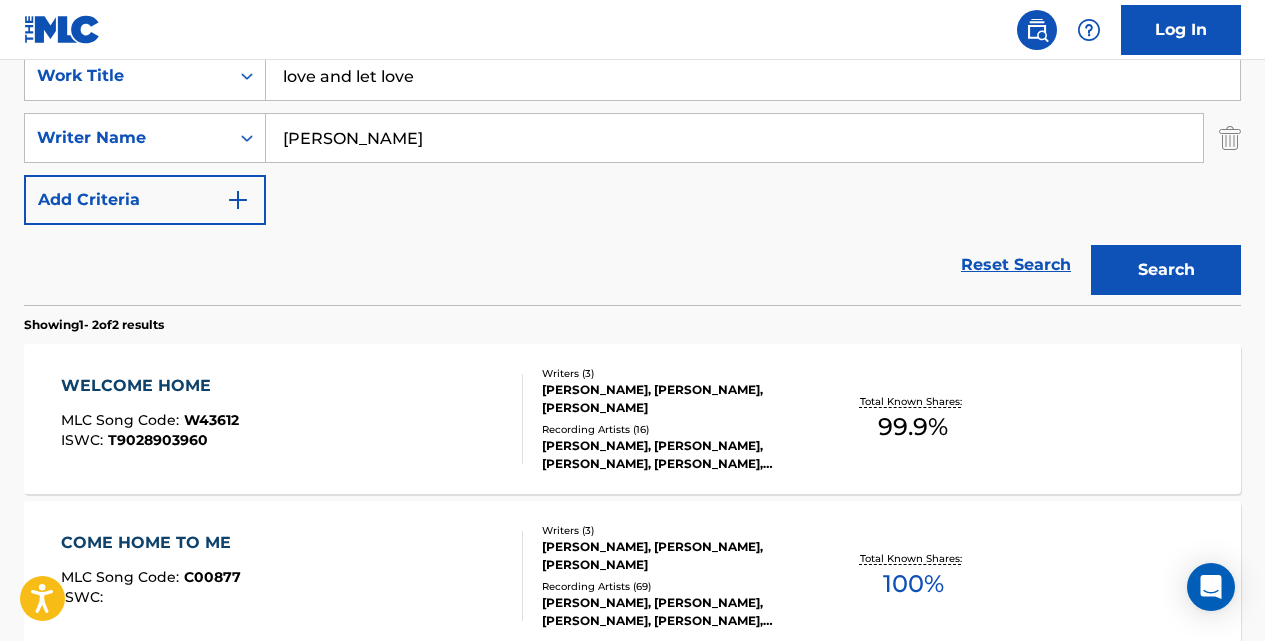 type on "love and let love" 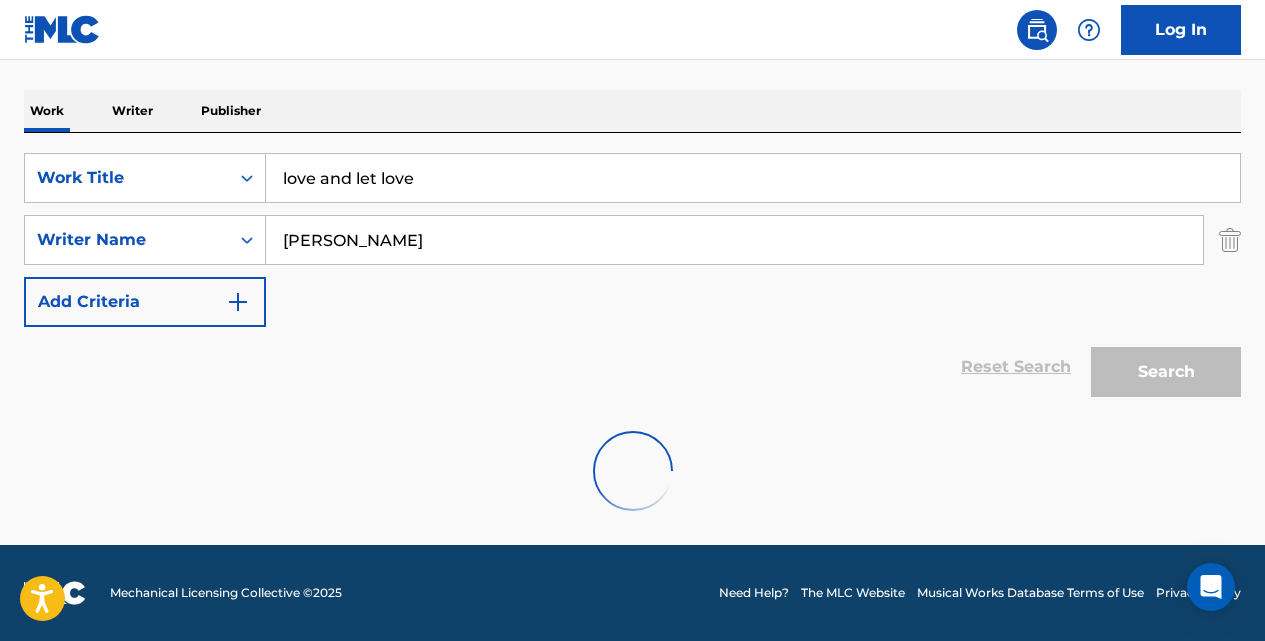 scroll, scrollTop: 394, scrollLeft: 0, axis: vertical 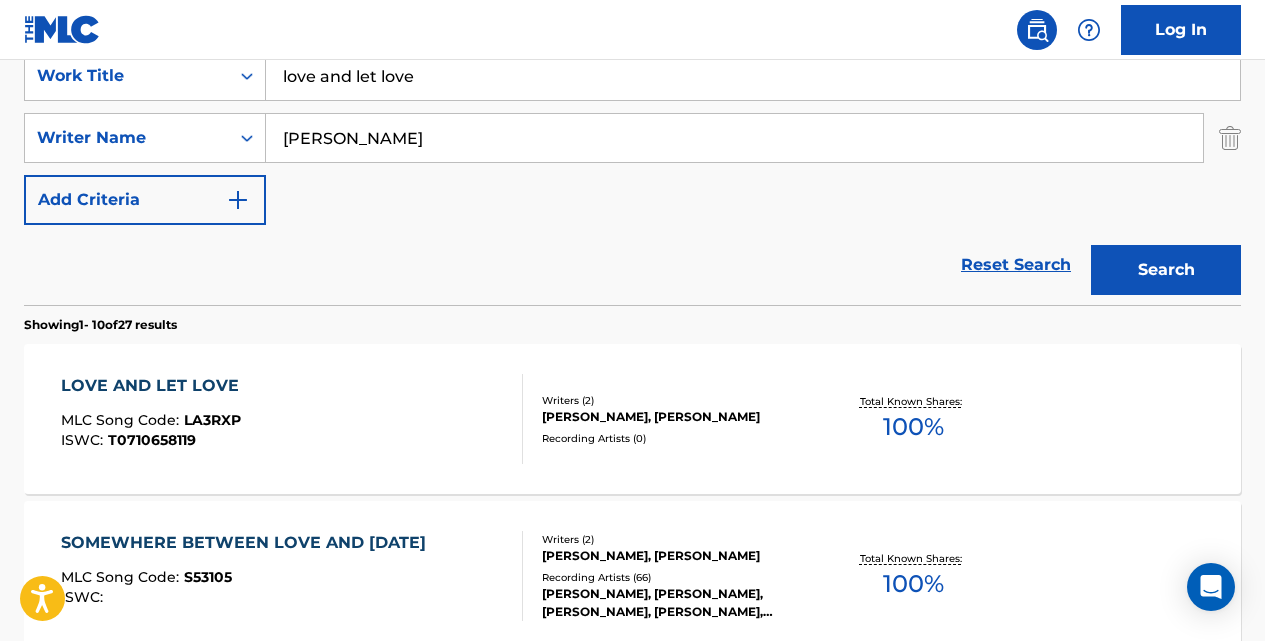 click on "LOVE AND LET LOVE" at bounding box center [155, 386] 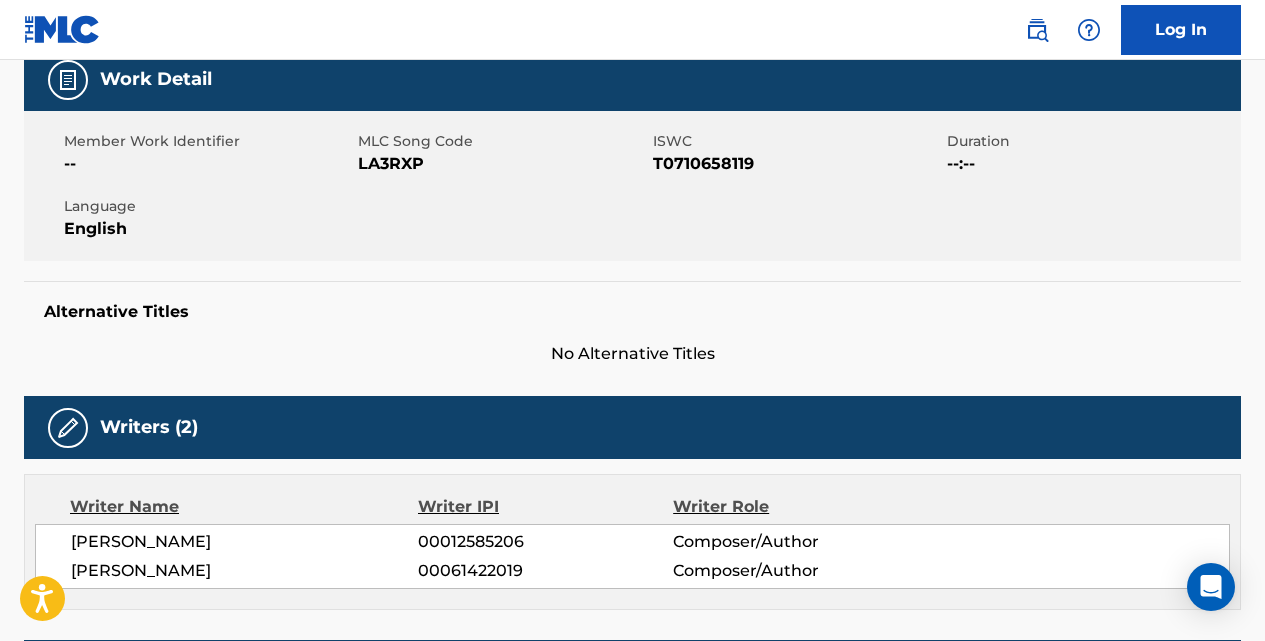 scroll, scrollTop: 290, scrollLeft: 0, axis: vertical 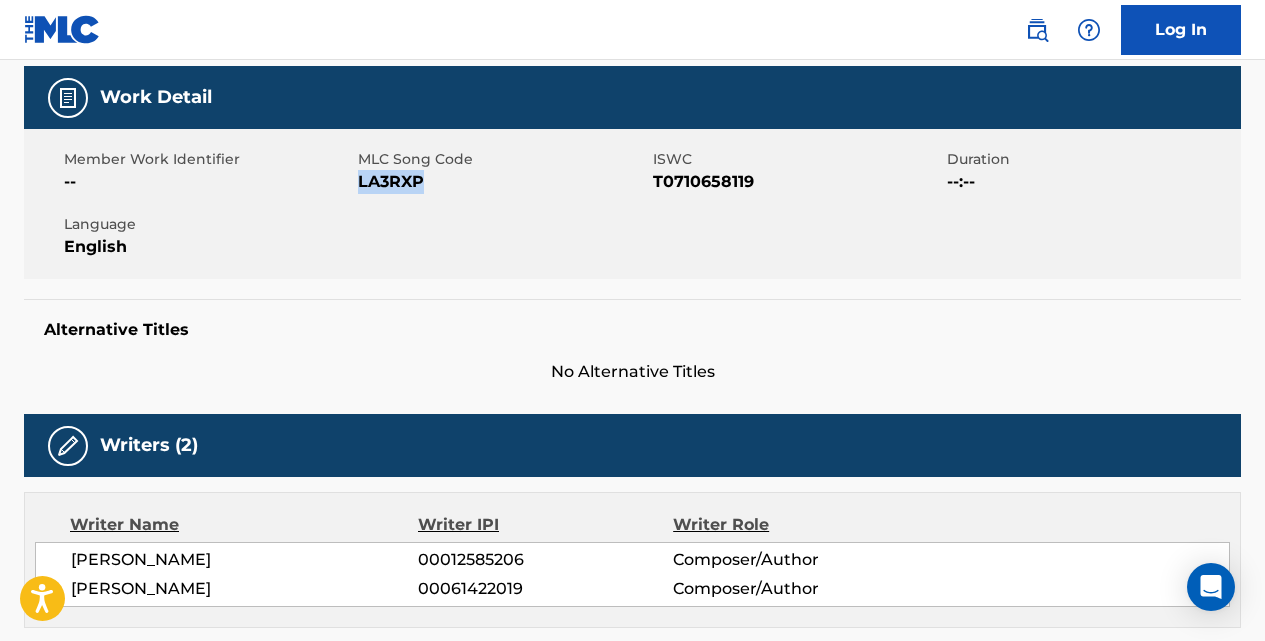 drag, startPoint x: 426, startPoint y: 178, endPoint x: 362, endPoint y: 179, distance: 64.00781 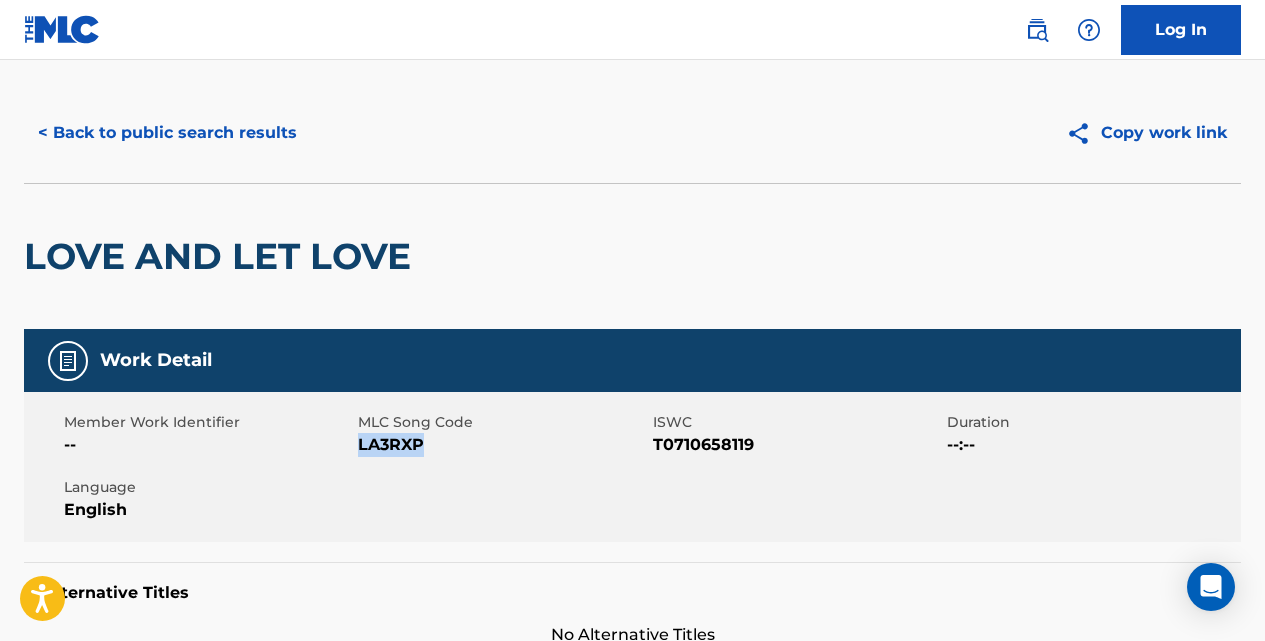 scroll, scrollTop: 0, scrollLeft: 0, axis: both 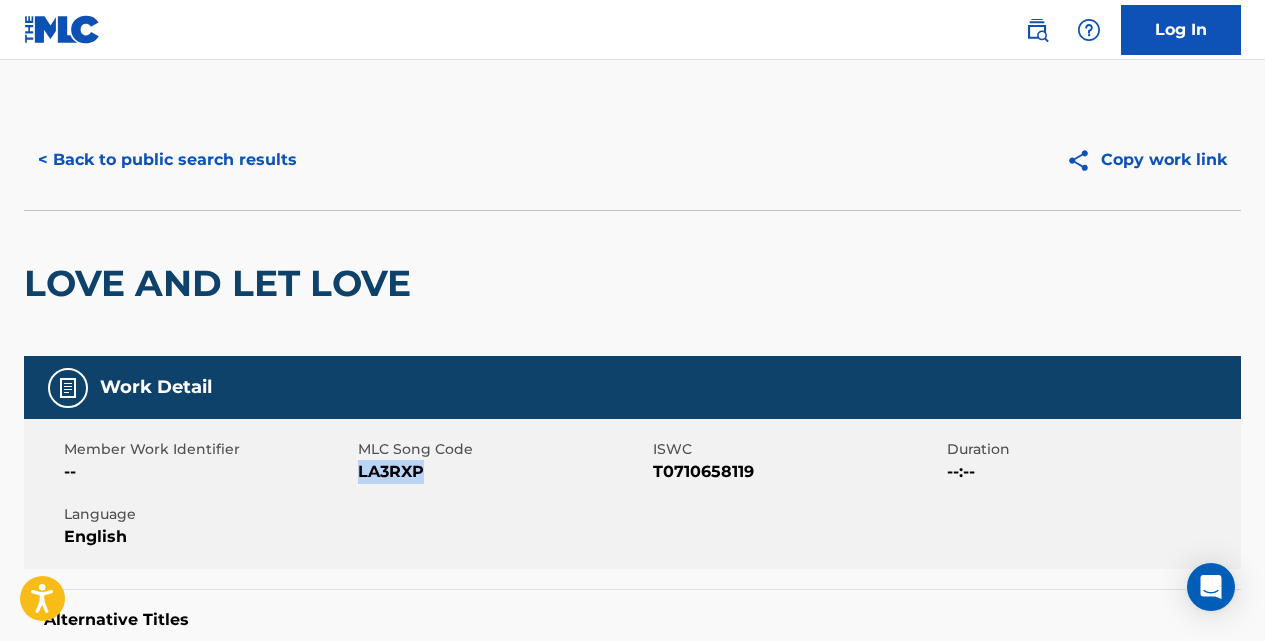click on "< Back to public search results" at bounding box center (167, 160) 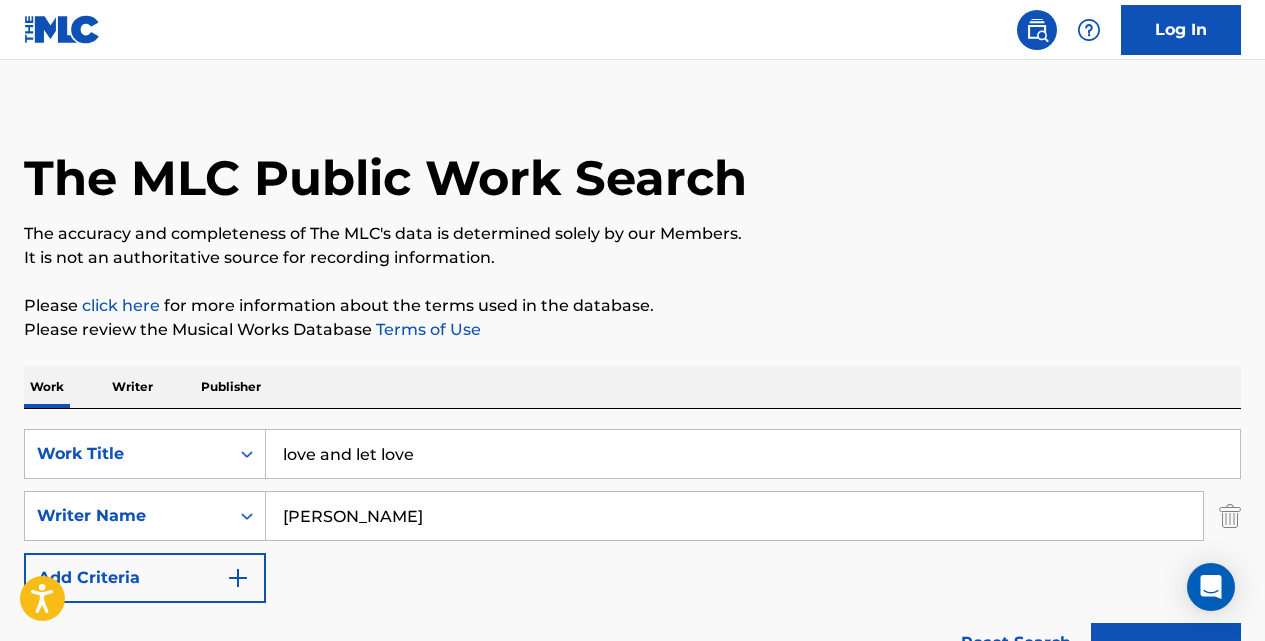 scroll, scrollTop: 14, scrollLeft: 0, axis: vertical 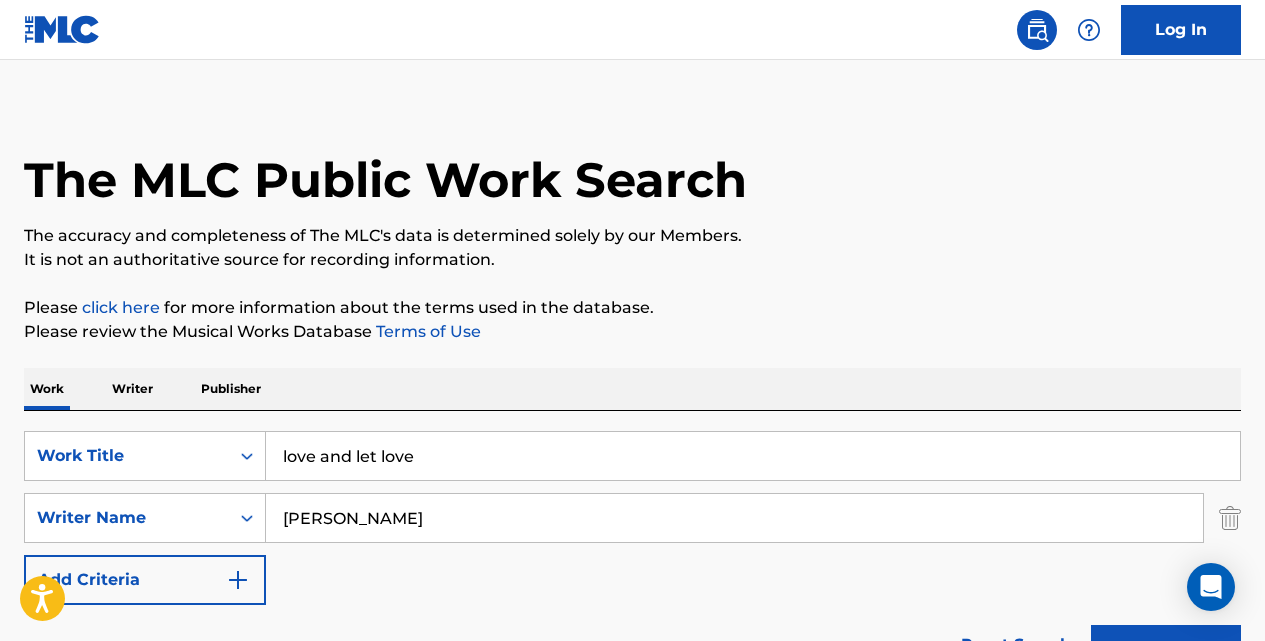click on "love and let love" at bounding box center (753, 456) 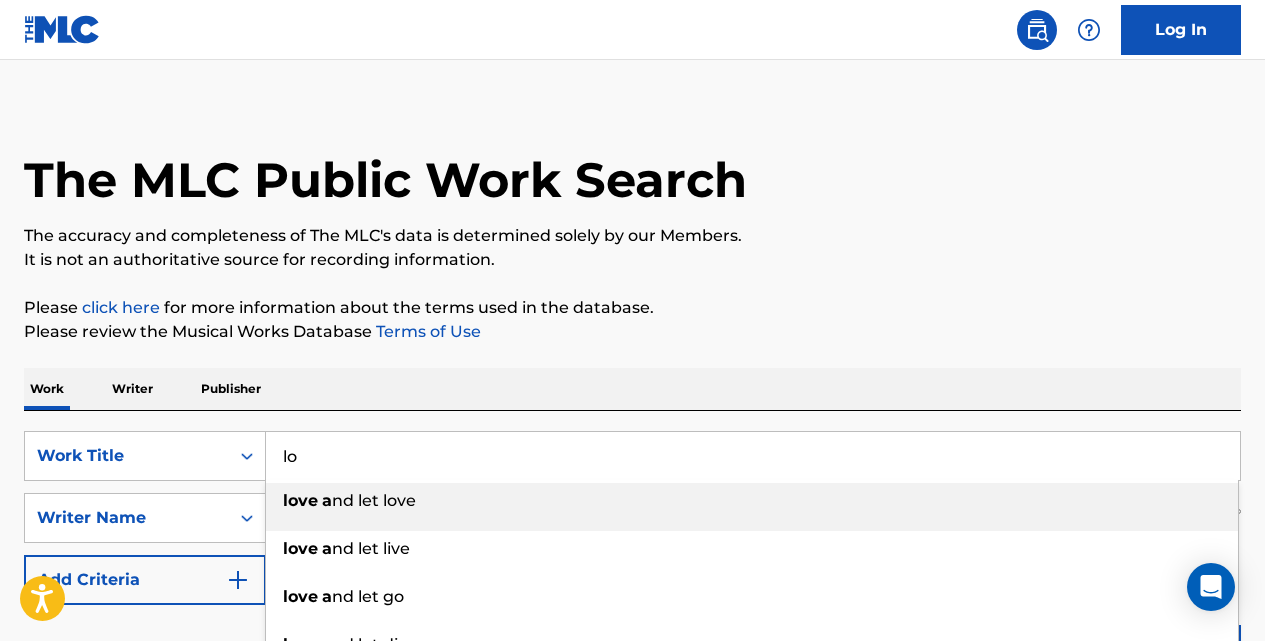 type on "l" 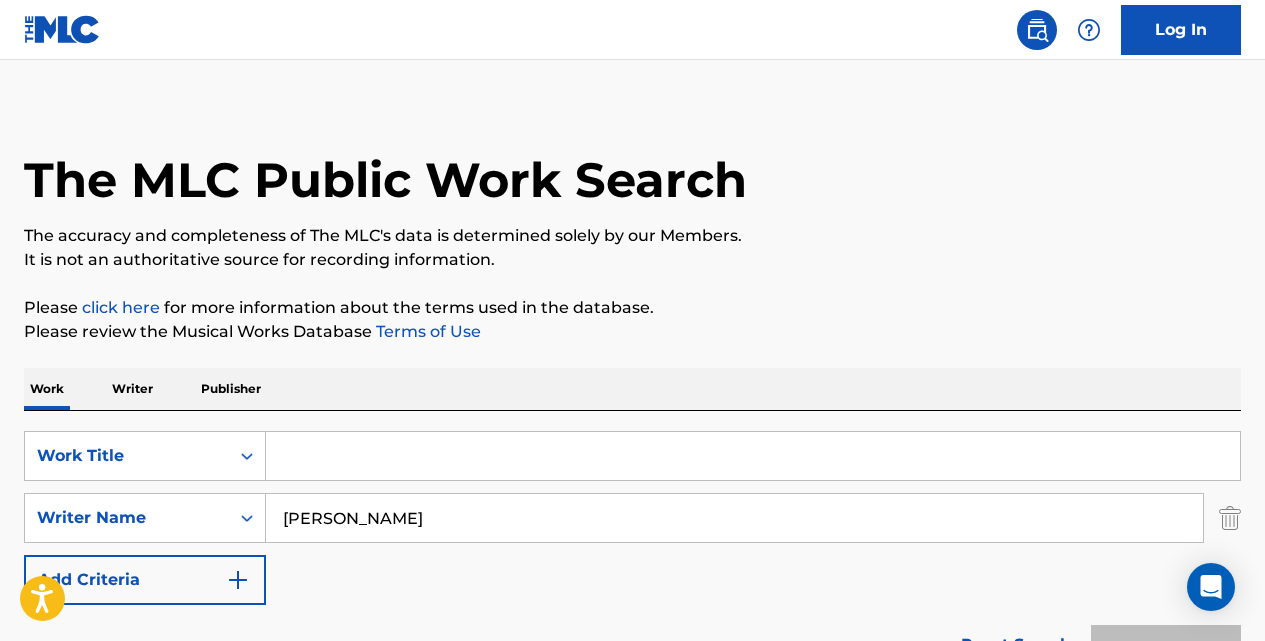 paste on "over and over again" 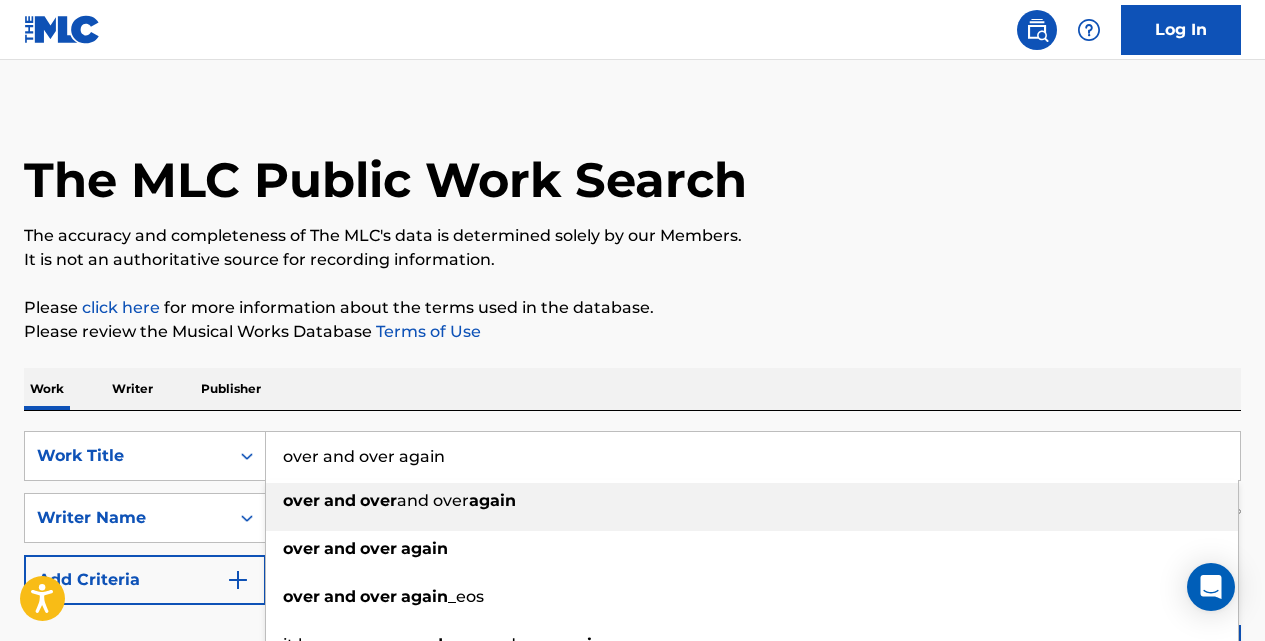 type on "over and over again" 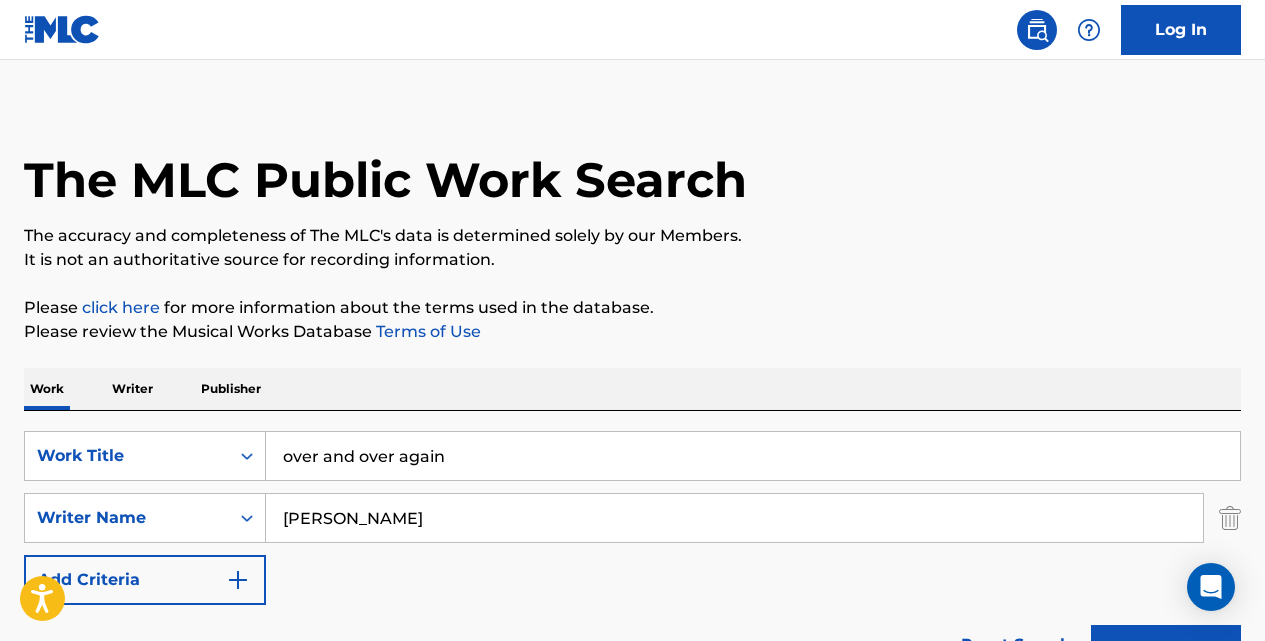 click on "Search" at bounding box center [1166, 650] 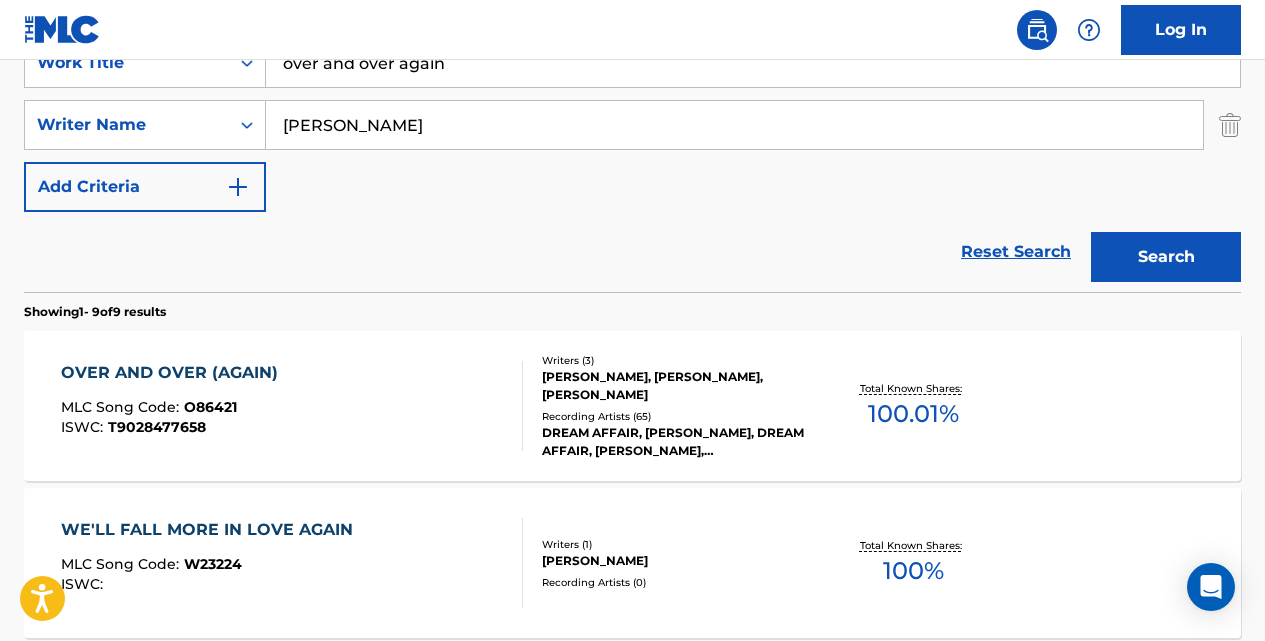 scroll, scrollTop: 420, scrollLeft: 0, axis: vertical 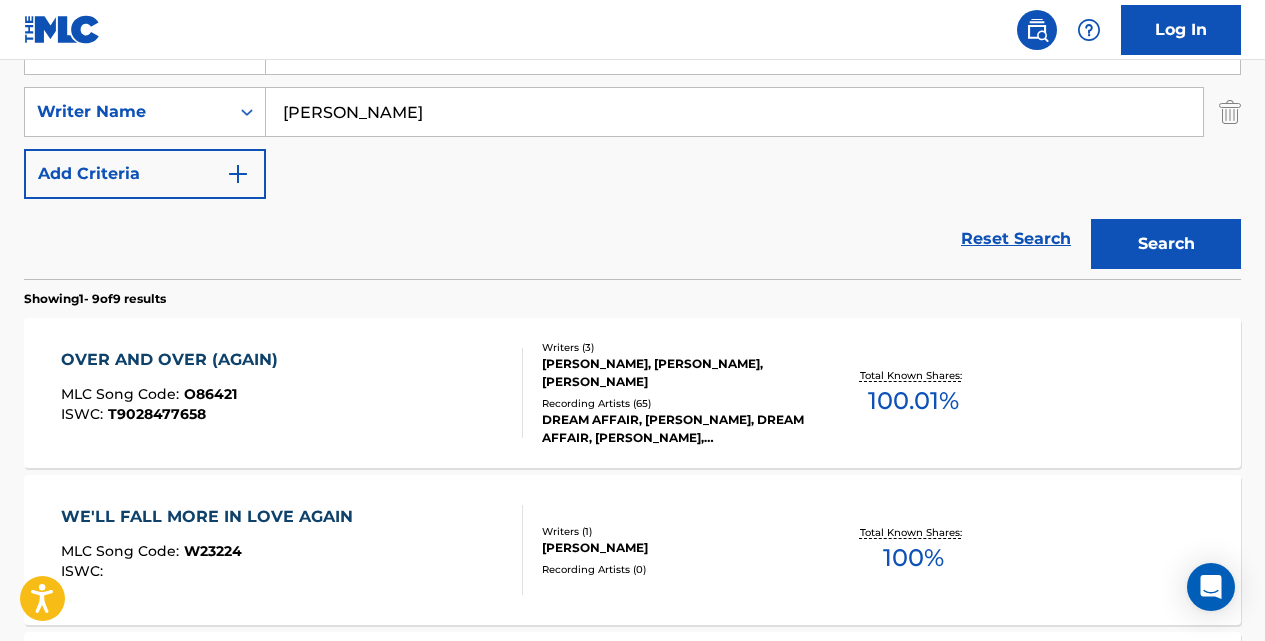 click on "OVER AND OVER (AGAIN)" at bounding box center [174, 360] 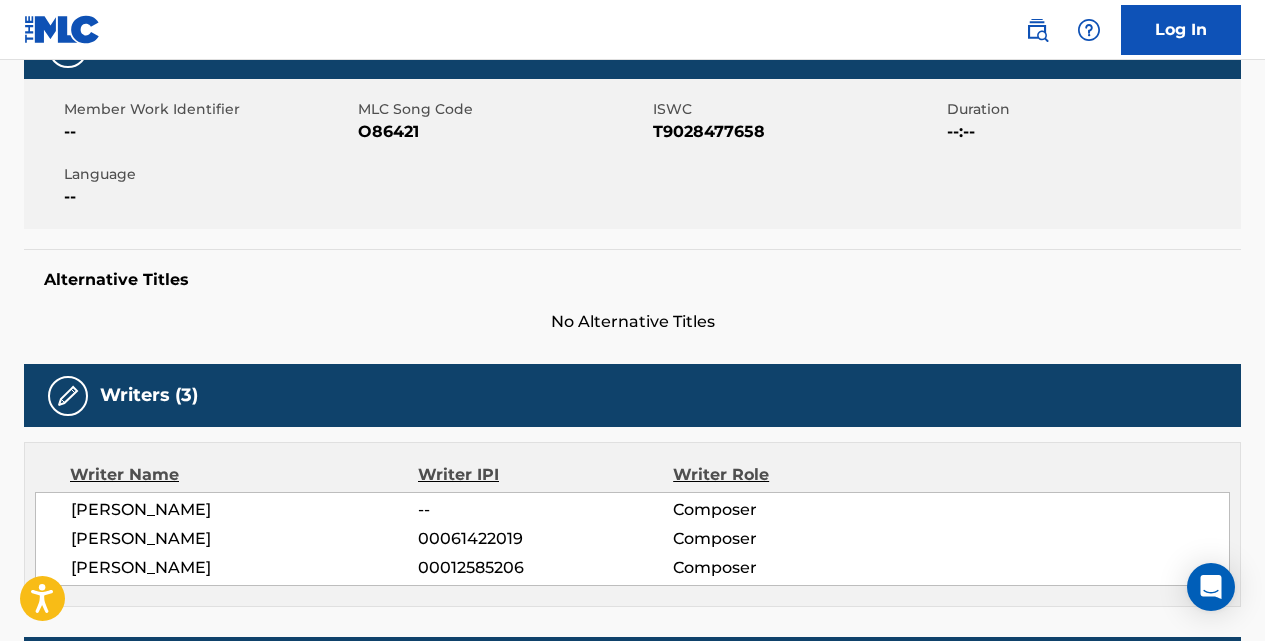 scroll, scrollTop: 340, scrollLeft: 0, axis: vertical 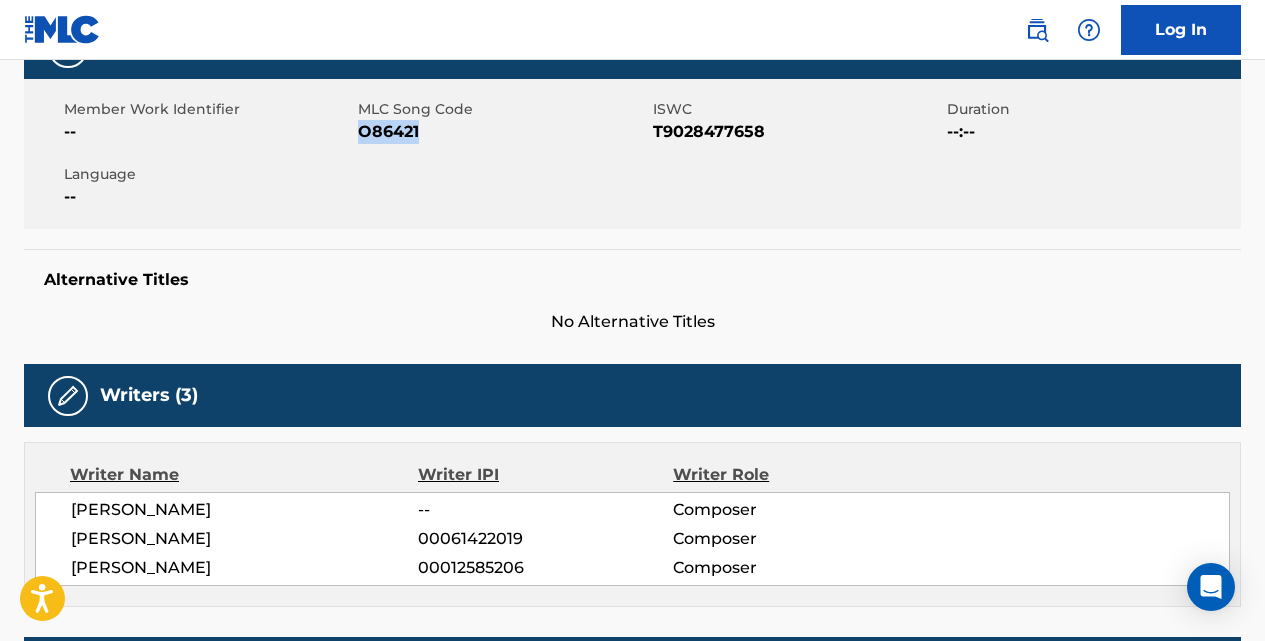 drag, startPoint x: 424, startPoint y: 134, endPoint x: 363, endPoint y: 135, distance: 61.008198 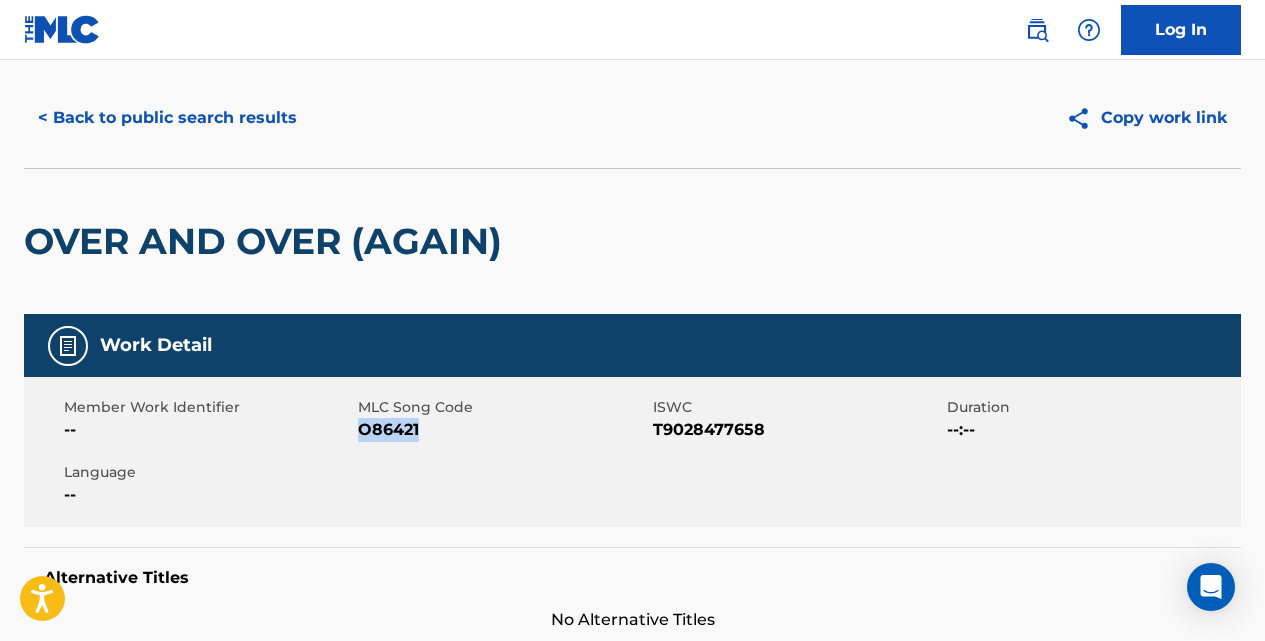 scroll, scrollTop: 0, scrollLeft: 0, axis: both 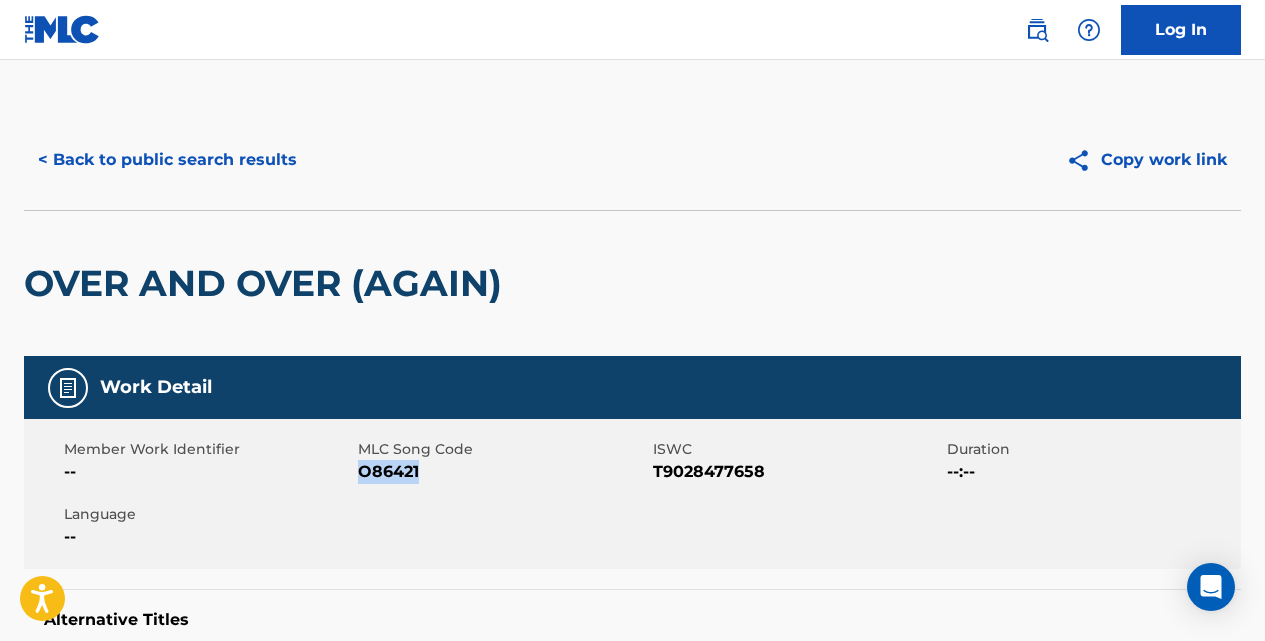 click on "< Back to public search results" at bounding box center (167, 160) 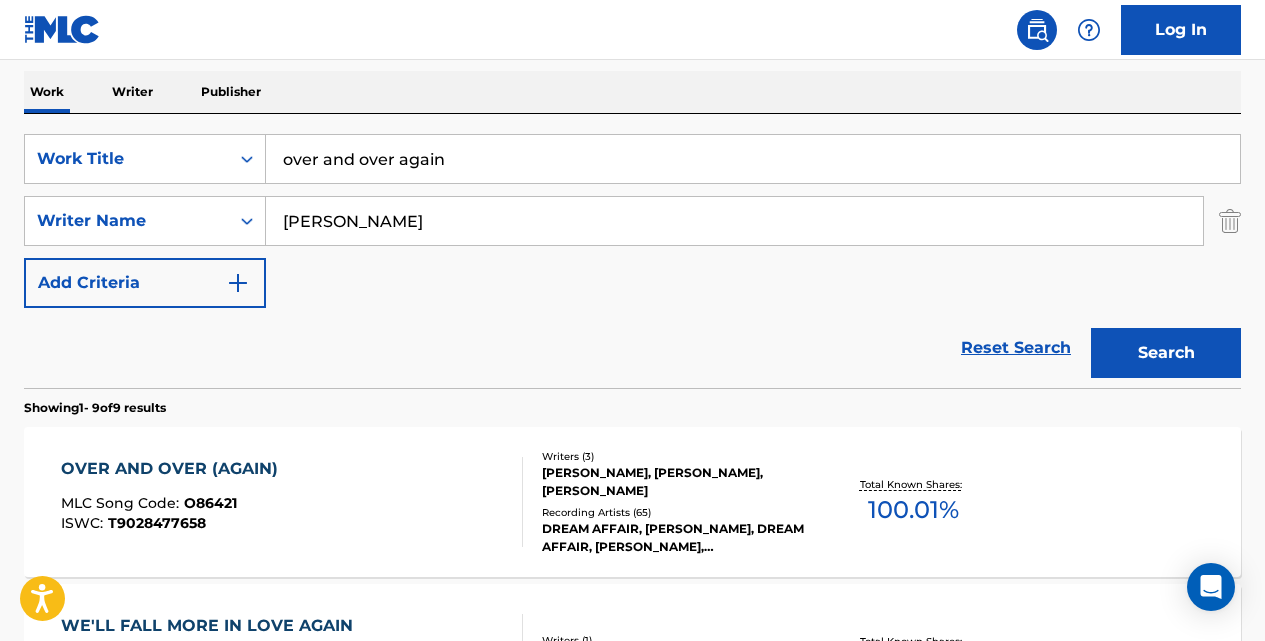 scroll, scrollTop: 294, scrollLeft: 0, axis: vertical 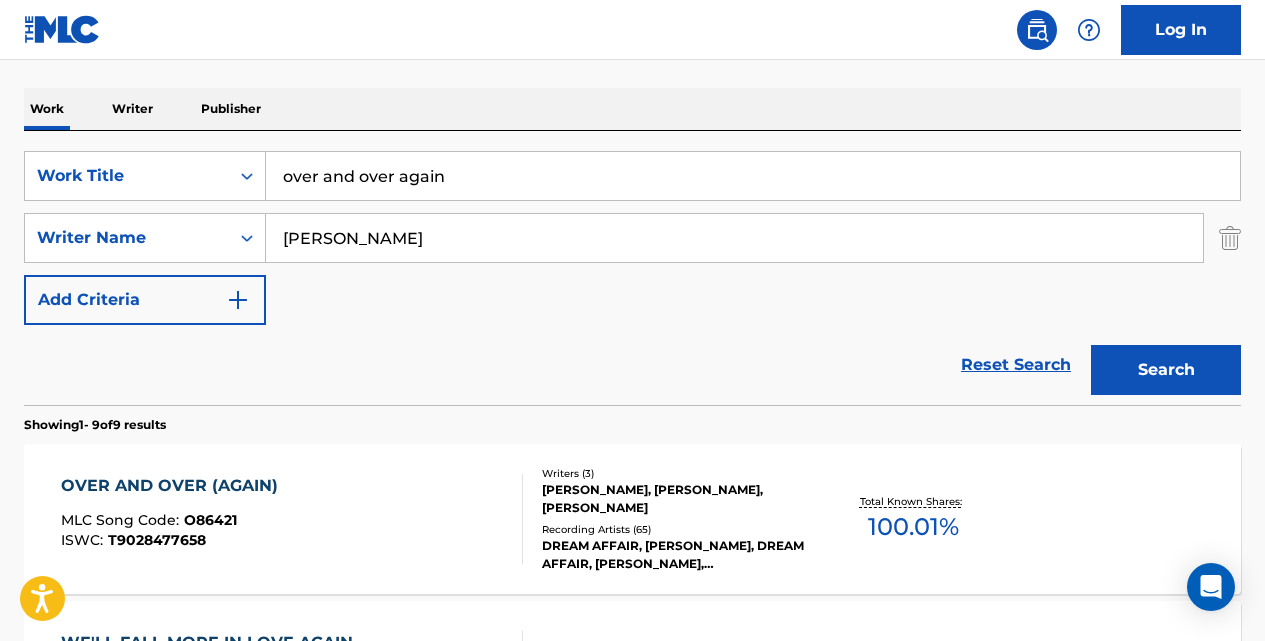 click on "over and over again" at bounding box center (753, 176) 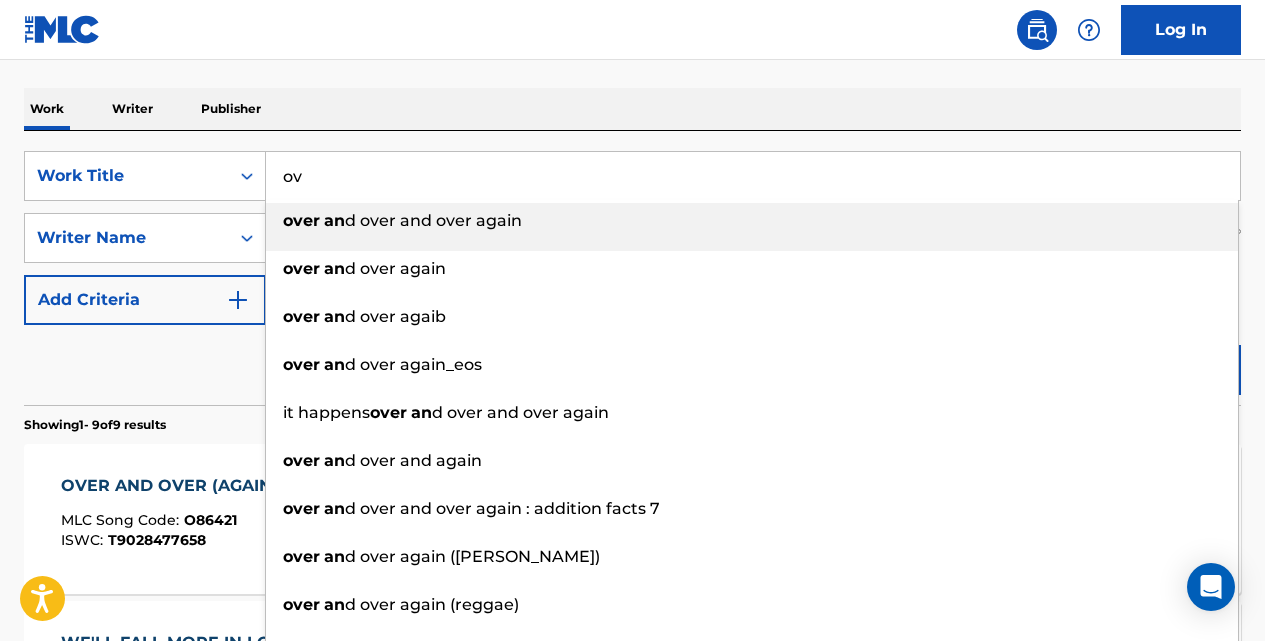 type on "o" 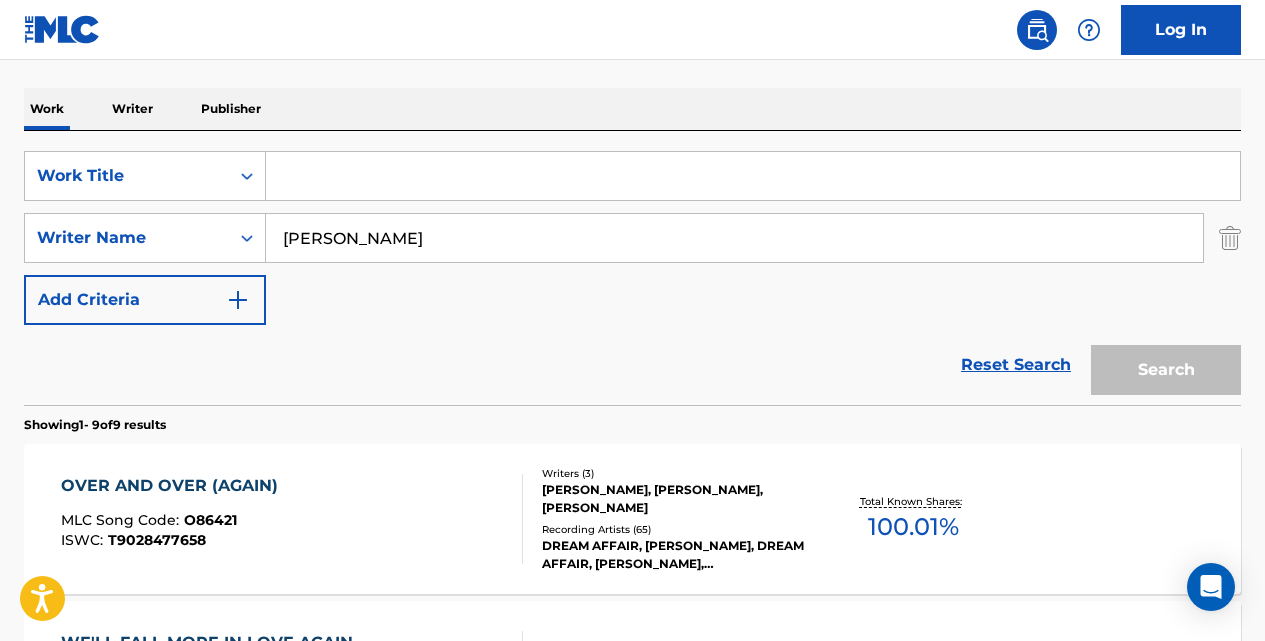 paste on "autumn" 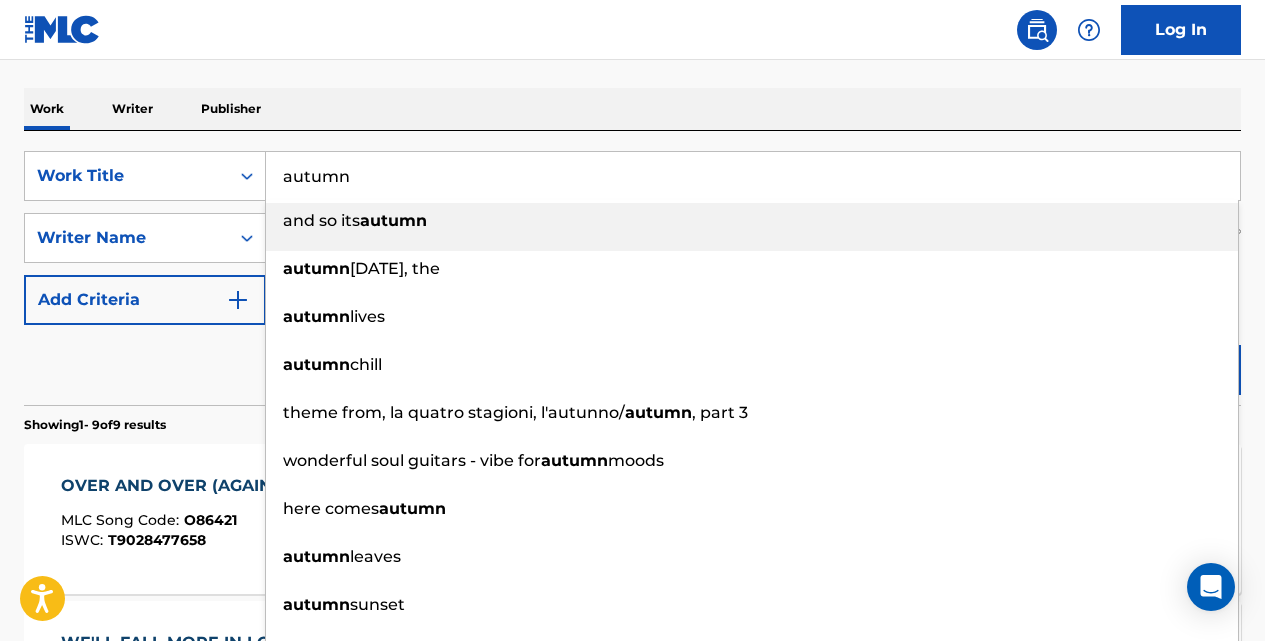 type on "autumn" 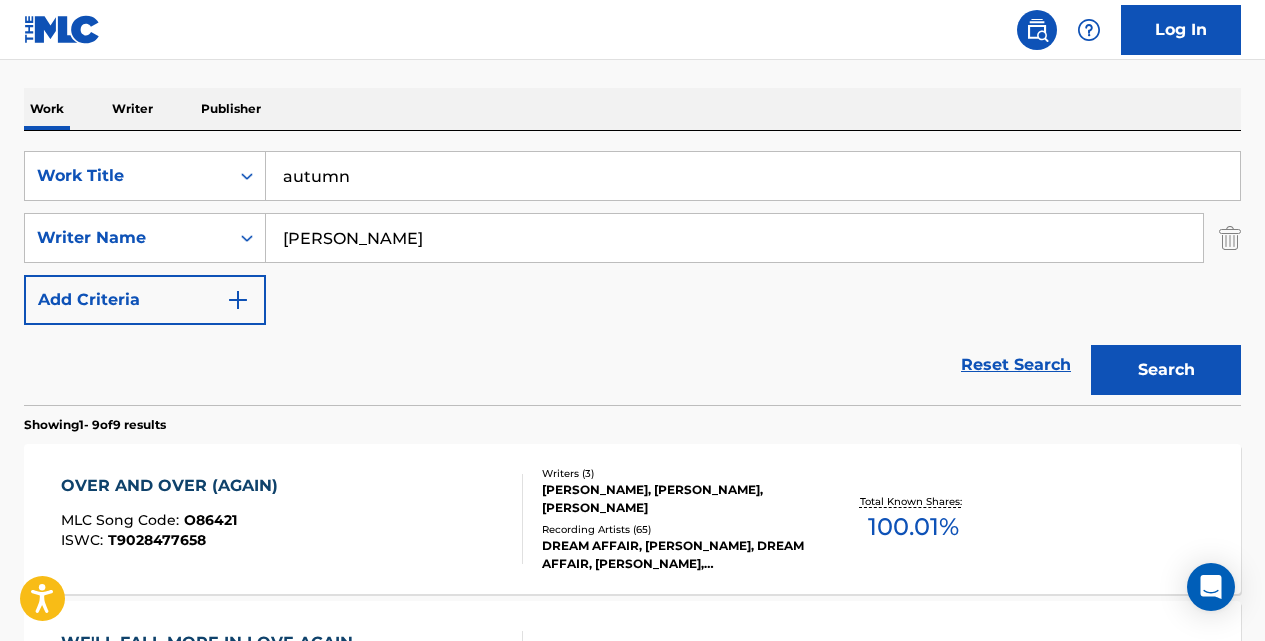 click on "Search" at bounding box center [1166, 370] 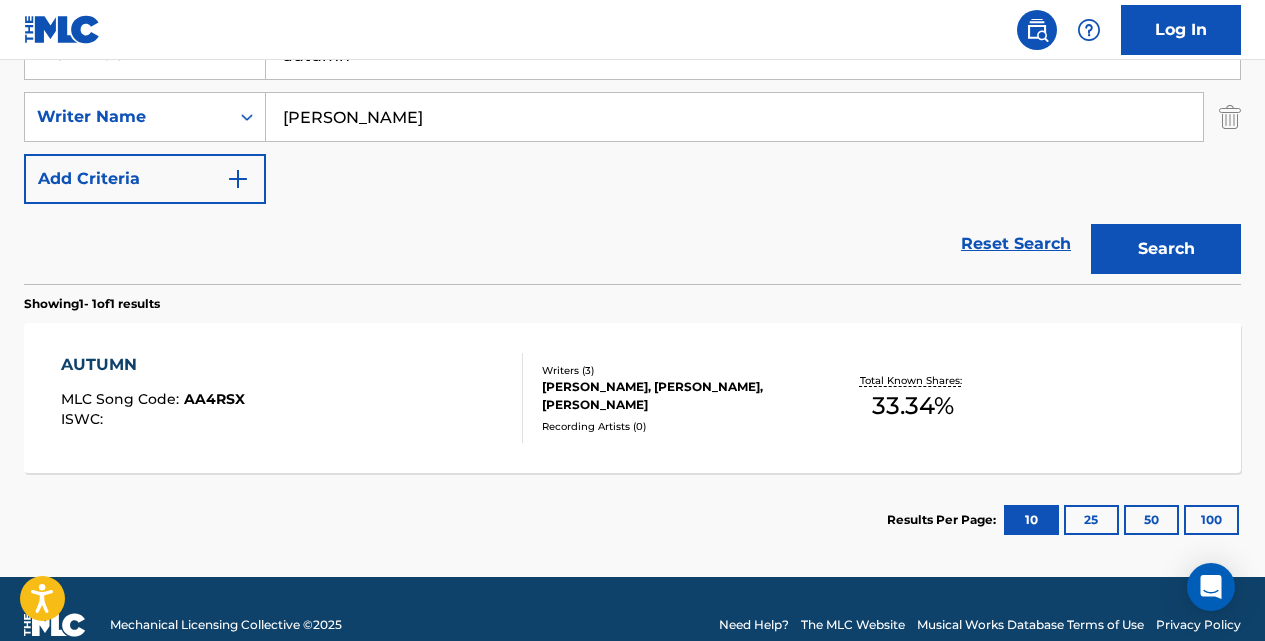 scroll, scrollTop: 420, scrollLeft: 0, axis: vertical 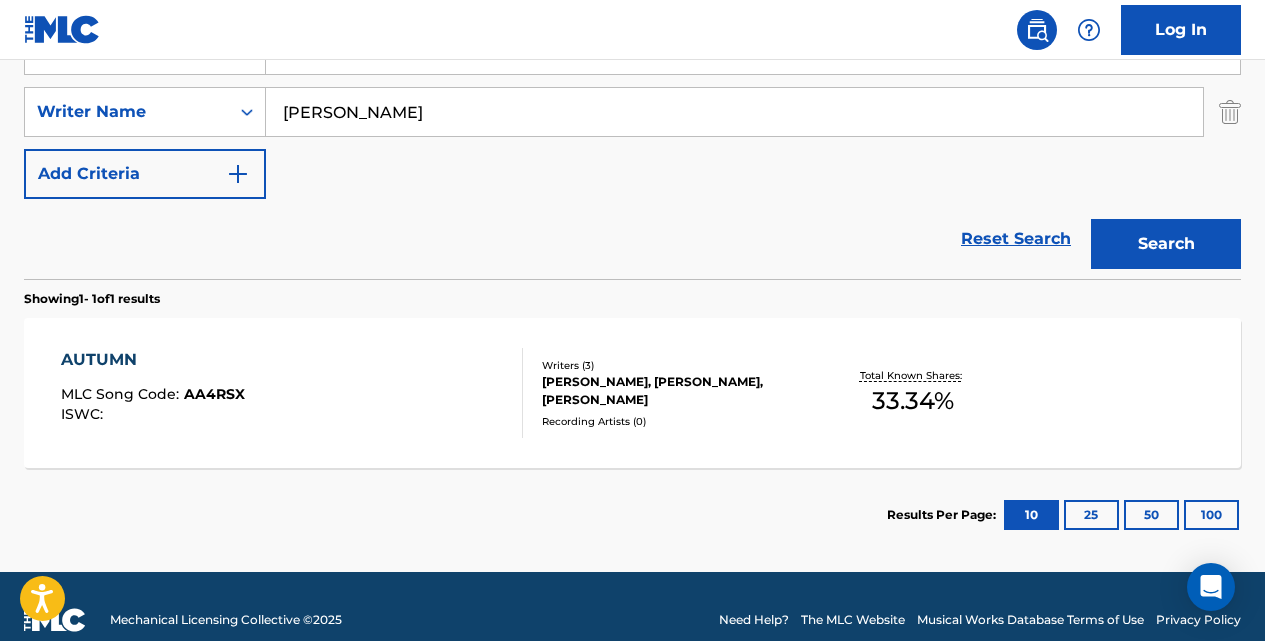 click on "AUTUMN" at bounding box center [153, 360] 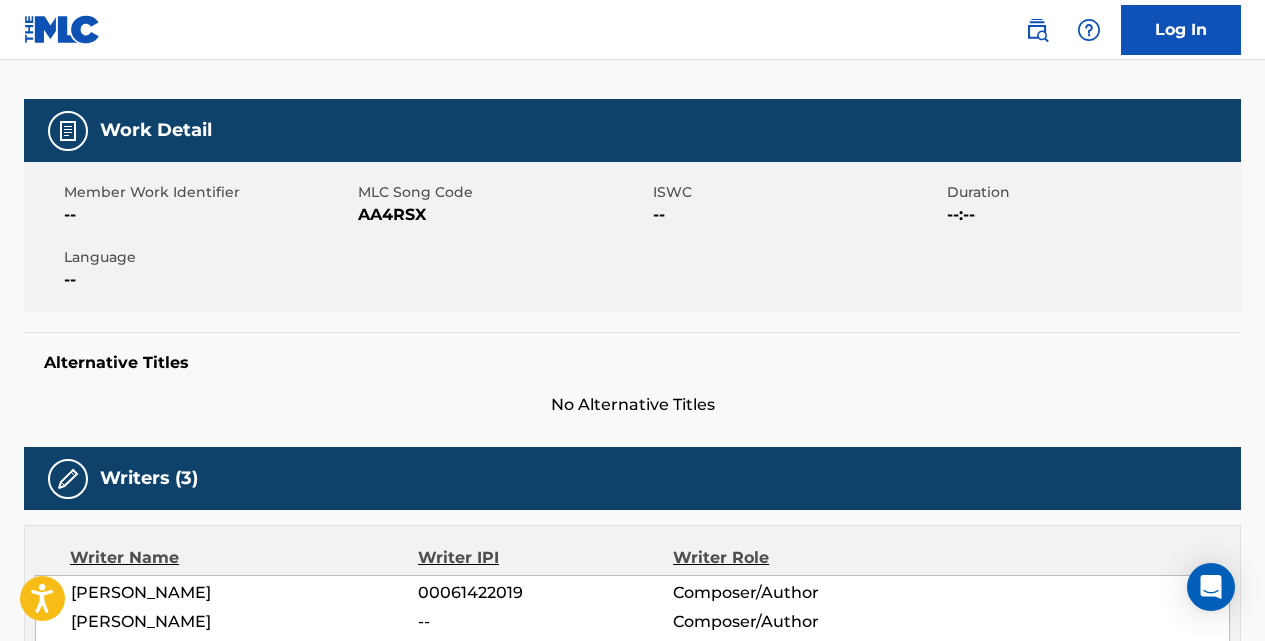 scroll, scrollTop: 253, scrollLeft: 0, axis: vertical 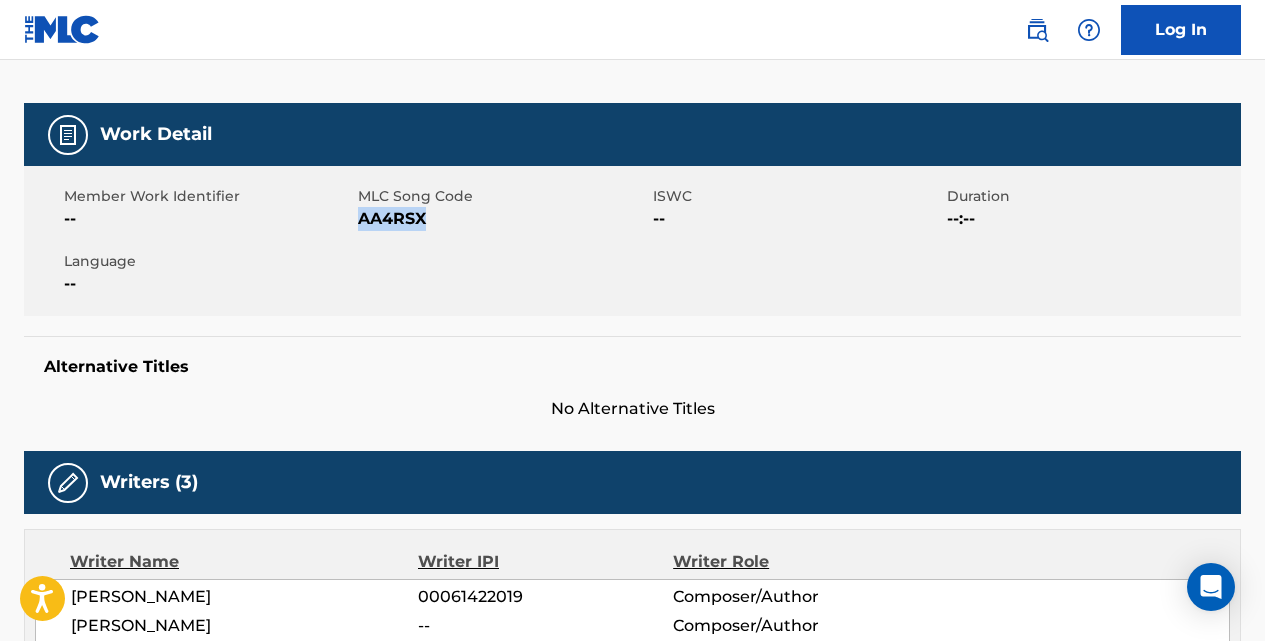 drag, startPoint x: 431, startPoint y: 215, endPoint x: 361, endPoint y: 219, distance: 70.11419 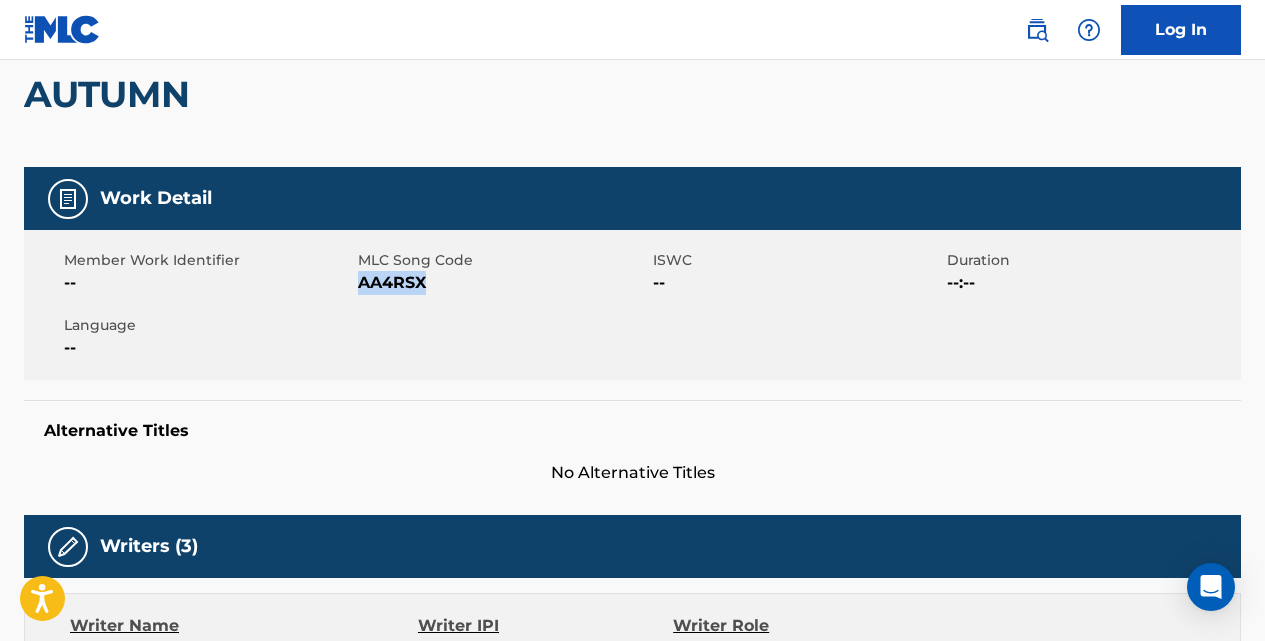 scroll, scrollTop: 0, scrollLeft: 0, axis: both 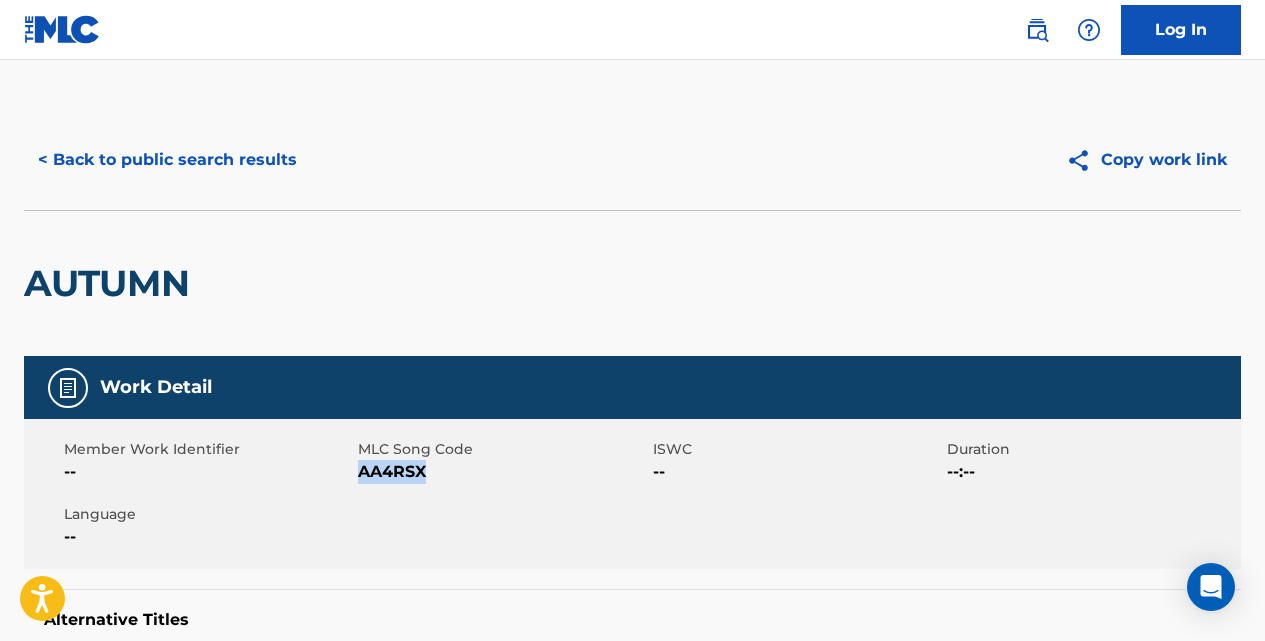 click on "< Back to public search results" at bounding box center (167, 160) 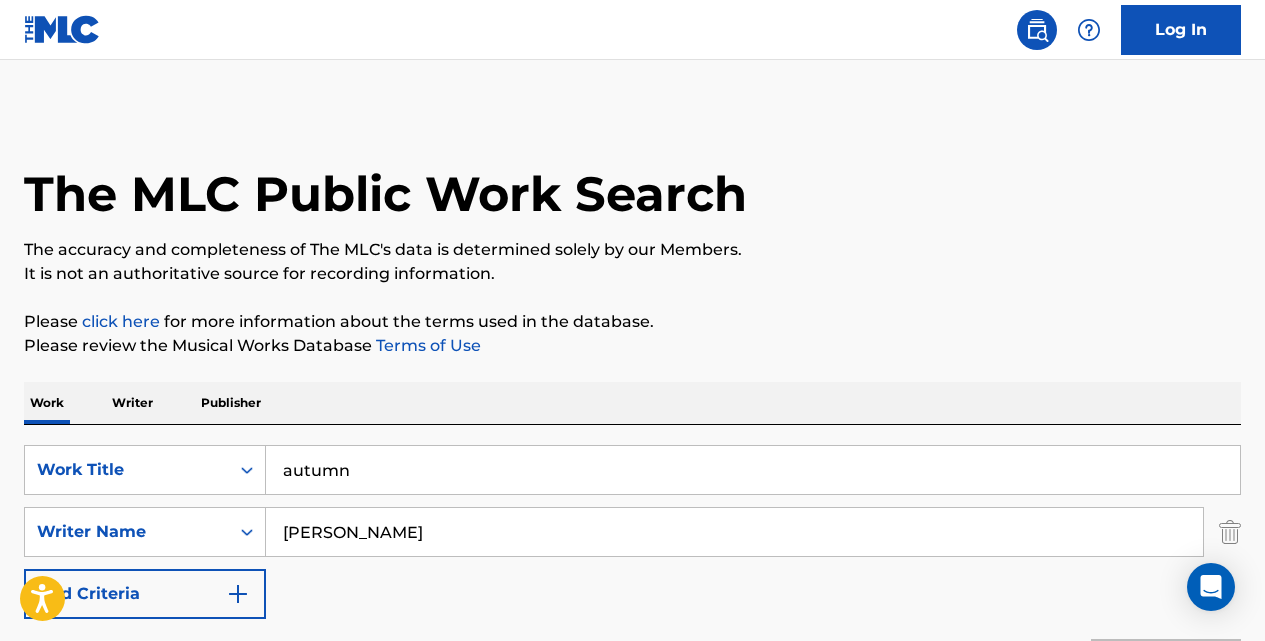 scroll, scrollTop: 333, scrollLeft: 0, axis: vertical 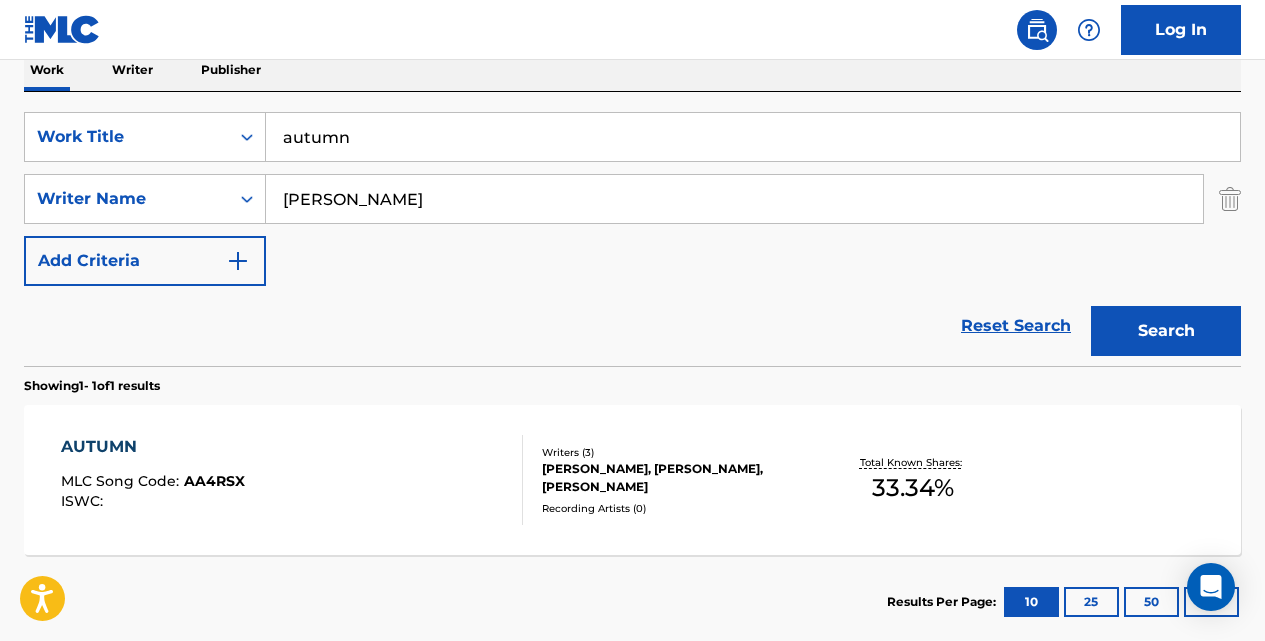 click on "autumn" at bounding box center [753, 137] 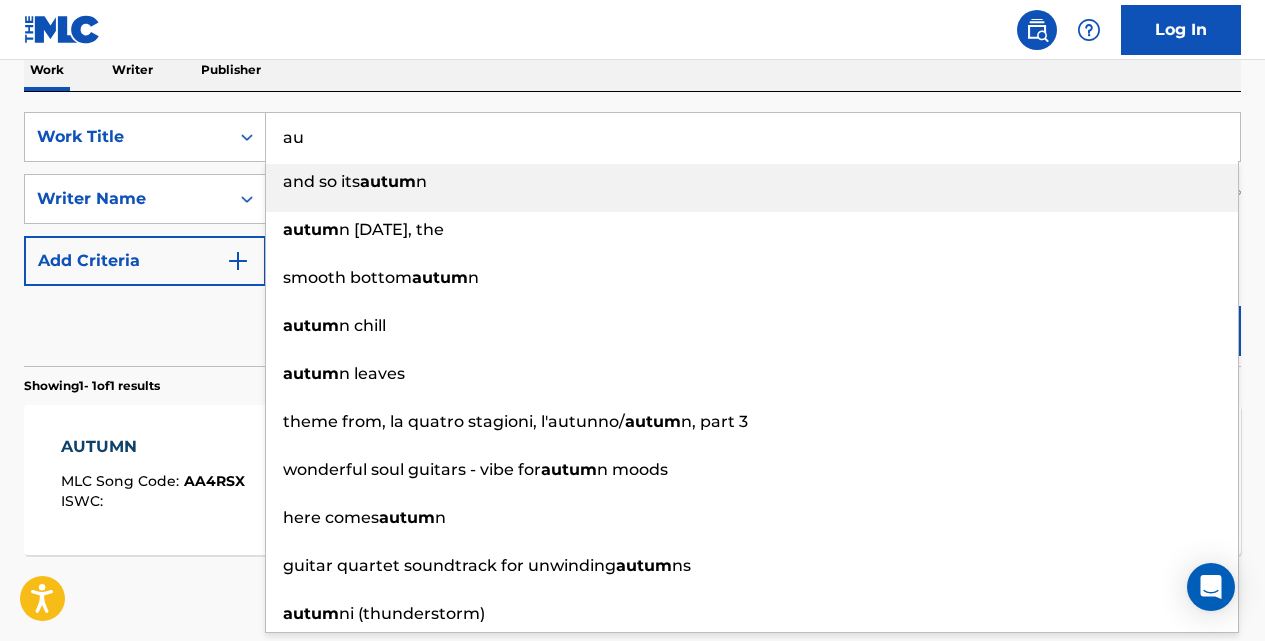 type on "a" 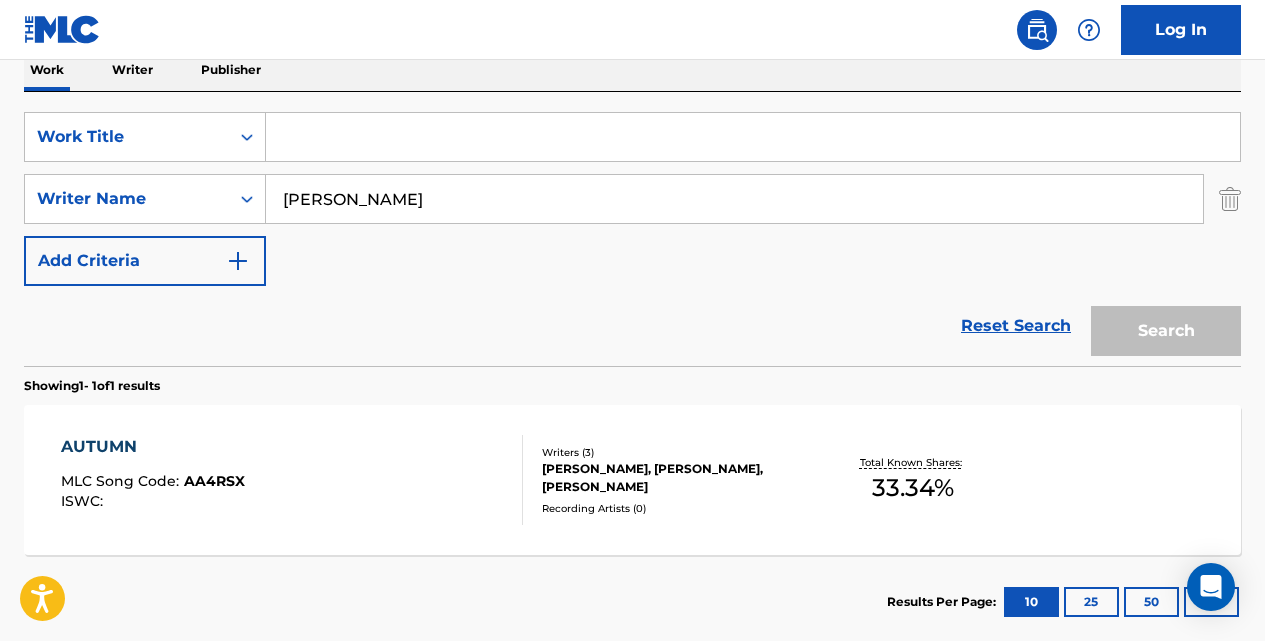 paste on "child" 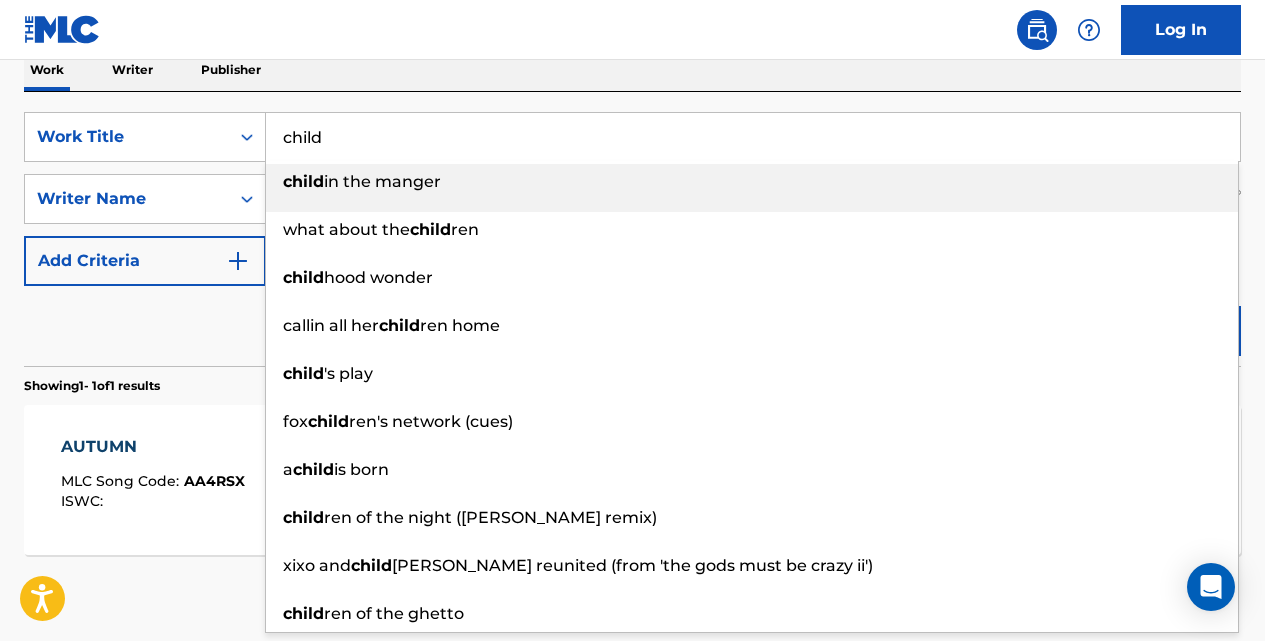 type on "child" 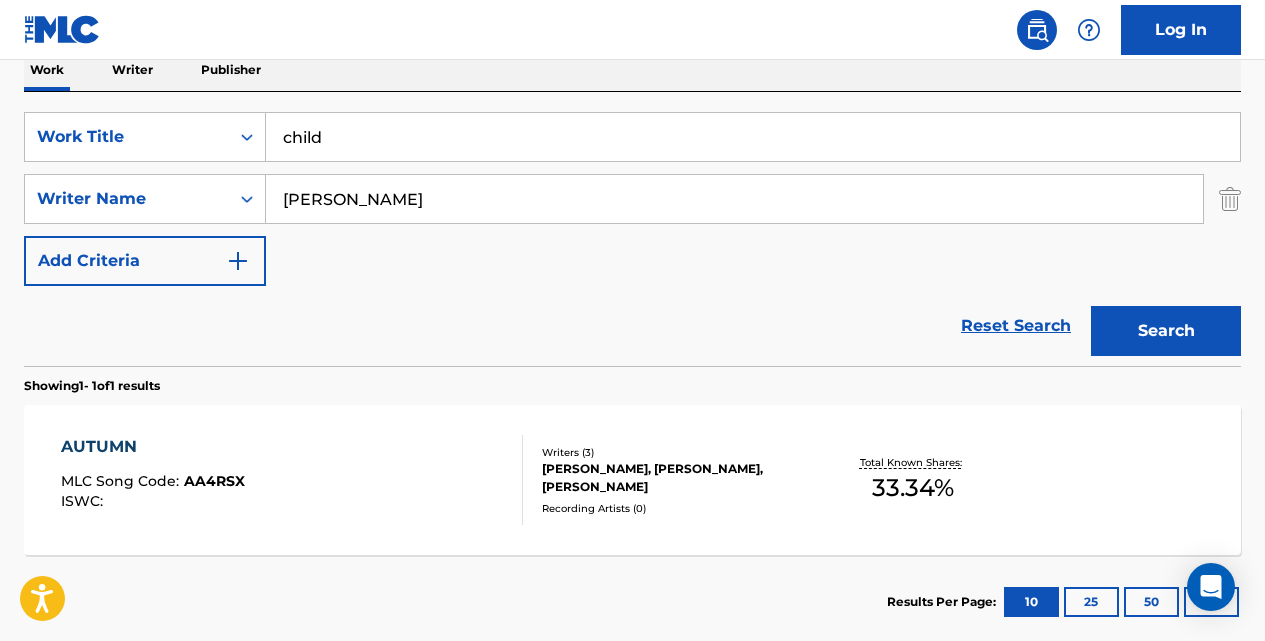 click on "Search" at bounding box center [1166, 331] 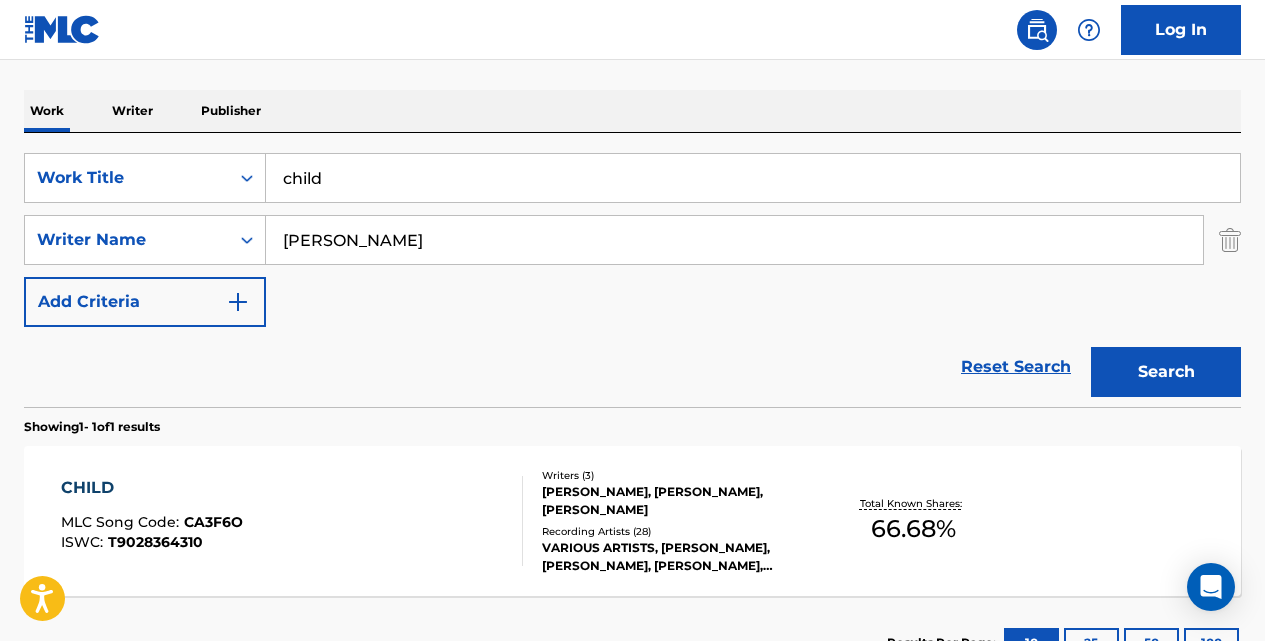 scroll, scrollTop: 333, scrollLeft: 0, axis: vertical 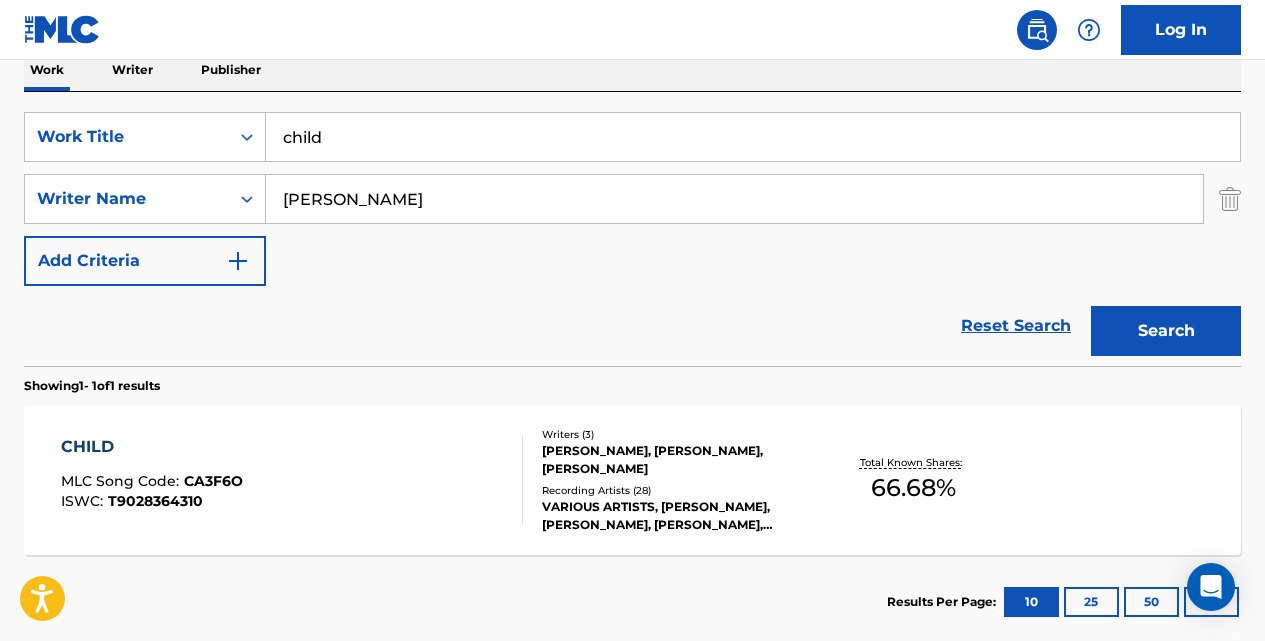 click on "CHILD" at bounding box center [152, 447] 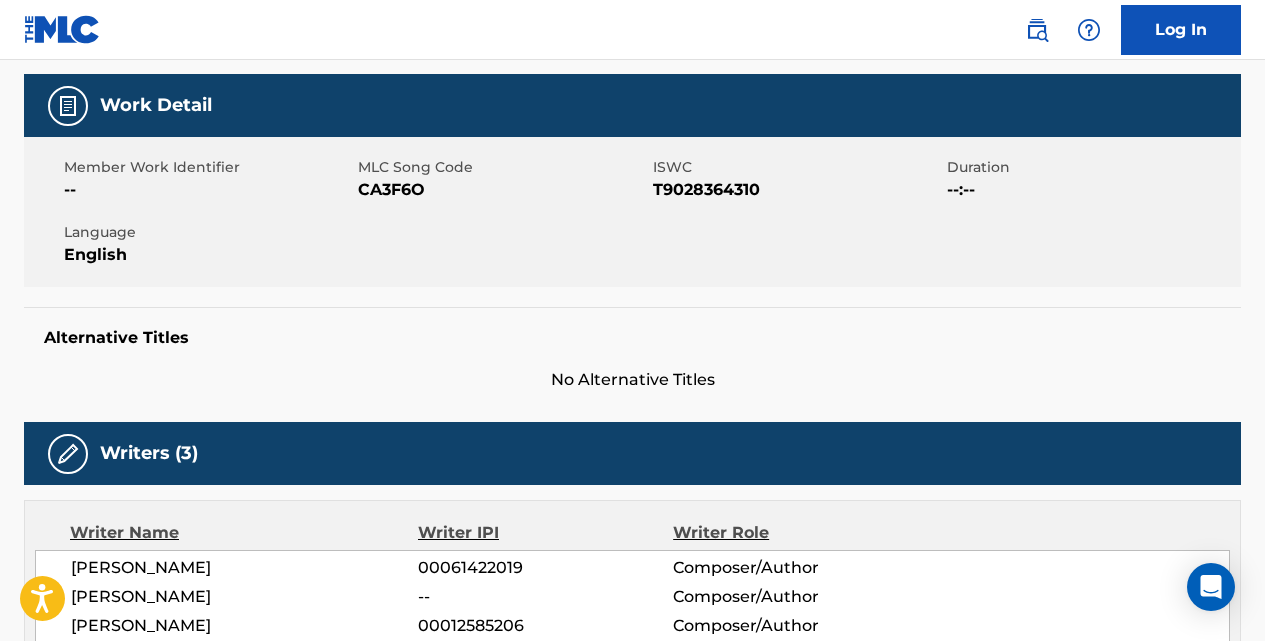 scroll, scrollTop: 280, scrollLeft: 0, axis: vertical 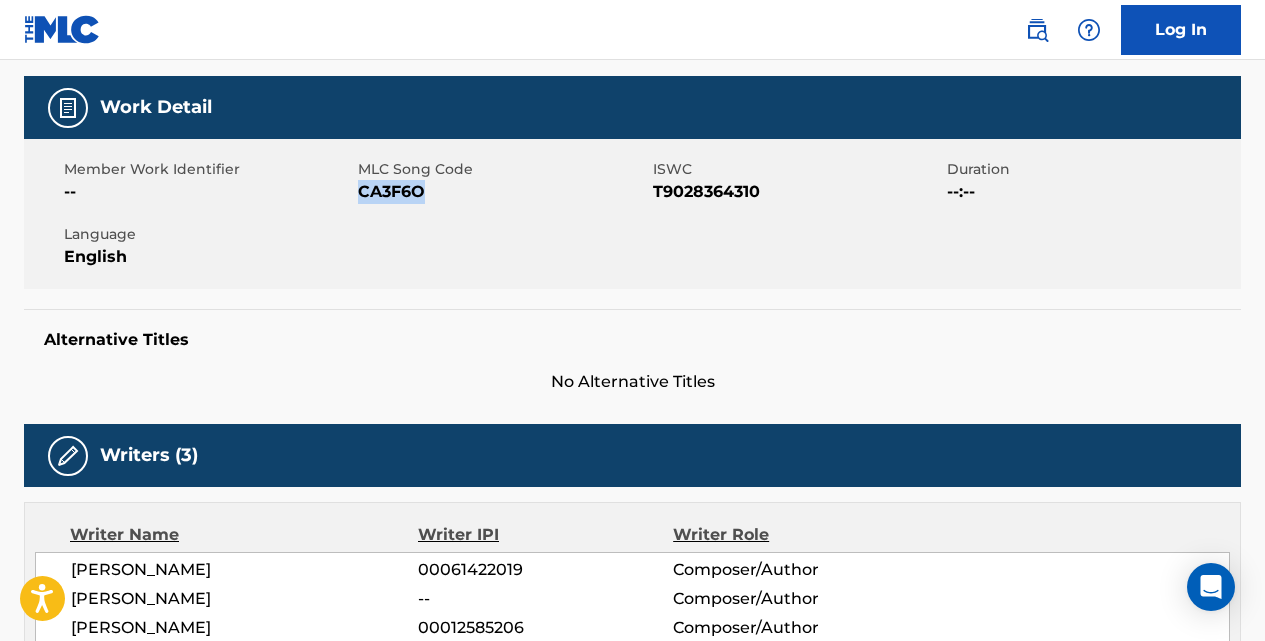 drag, startPoint x: 433, startPoint y: 189, endPoint x: 363, endPoint y: 193, distance: 70.11419 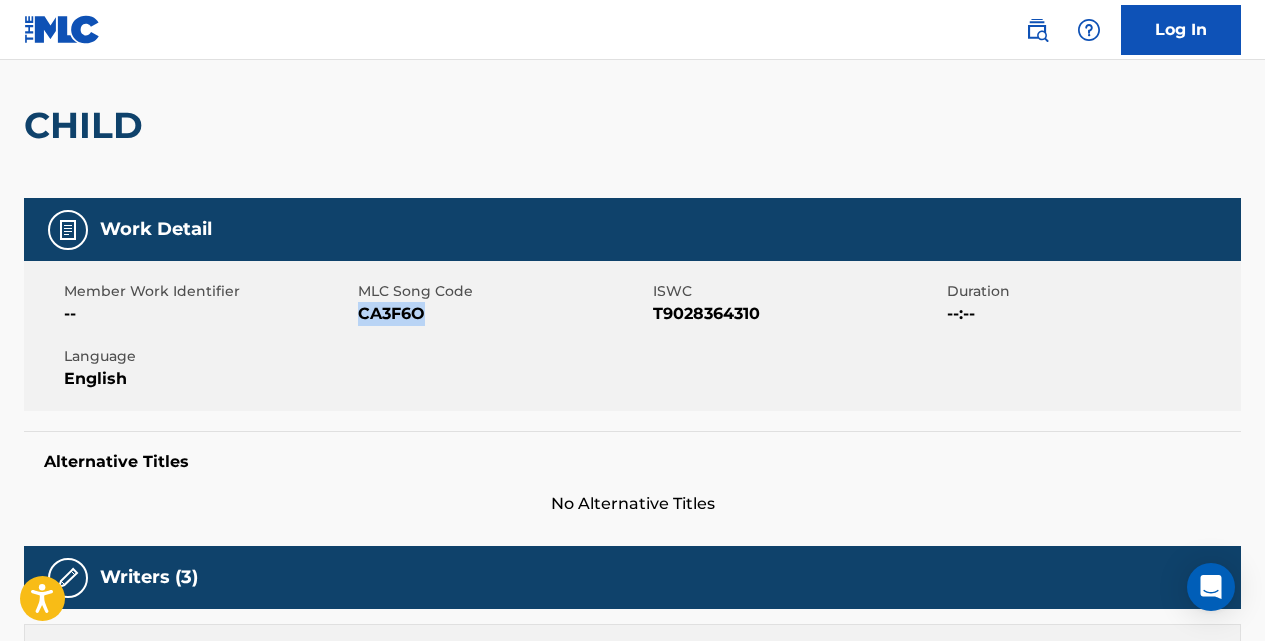 scroll, scrollTop: 0, scrollLeft: 0, axis: both 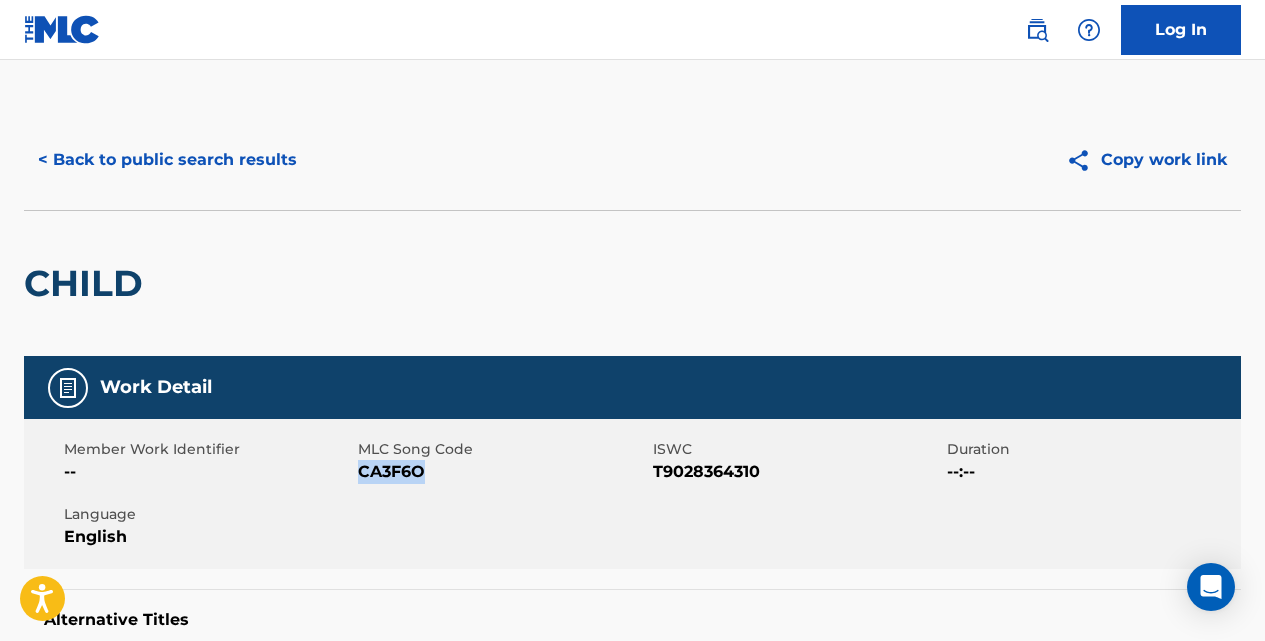 click on "< Back to public search results" at bounding box center [167, 160] 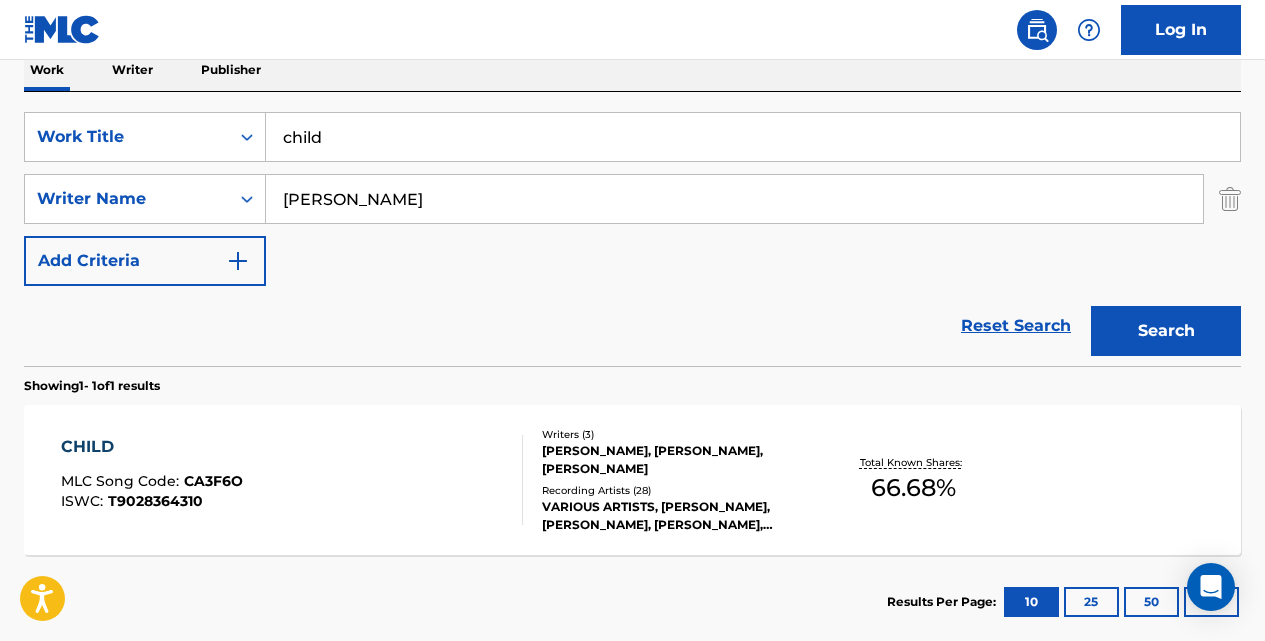 click on "child" at bounding box center [753, 137] 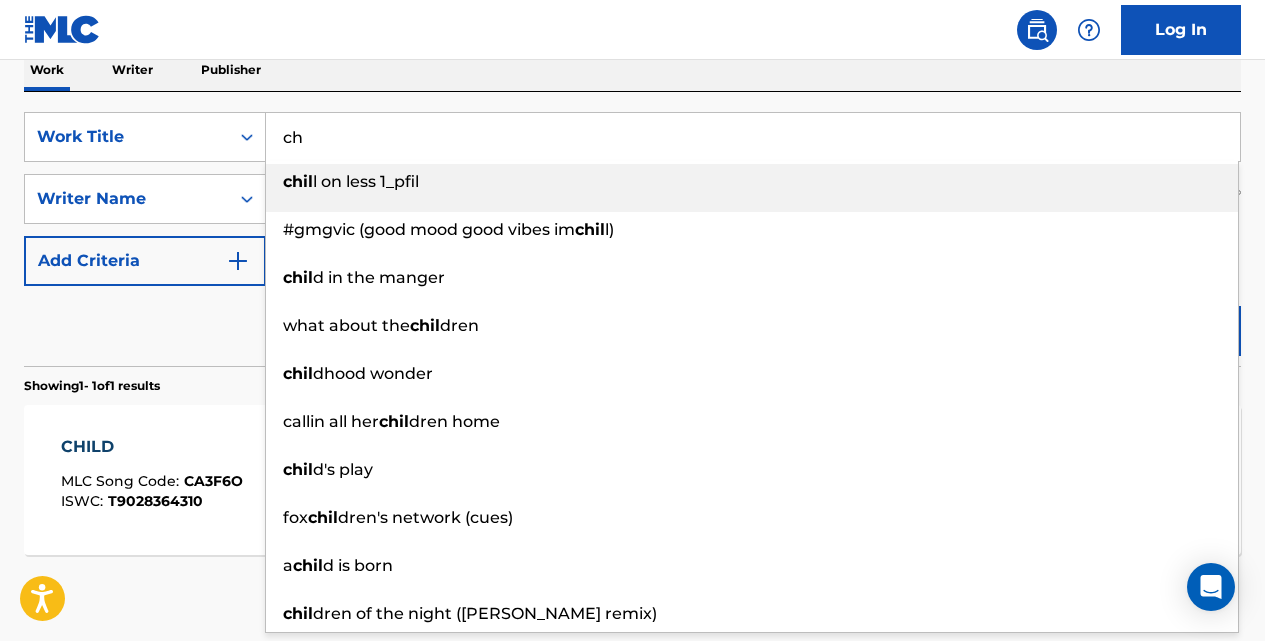 type on "c" 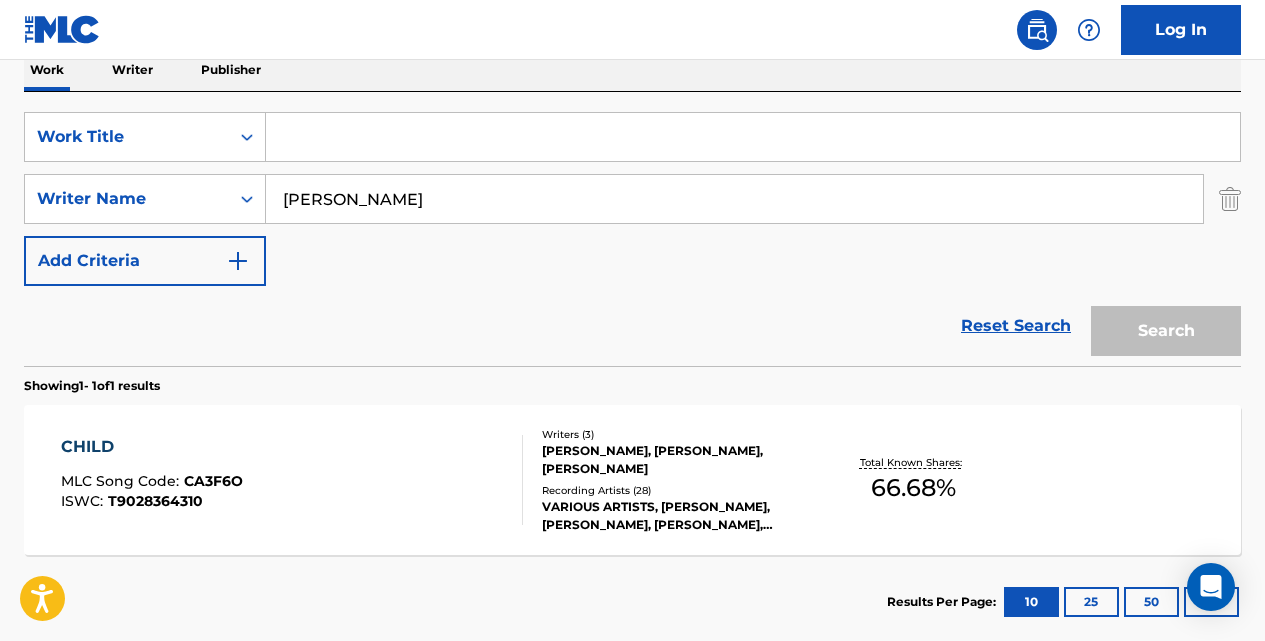 paste on "mother's eyes" 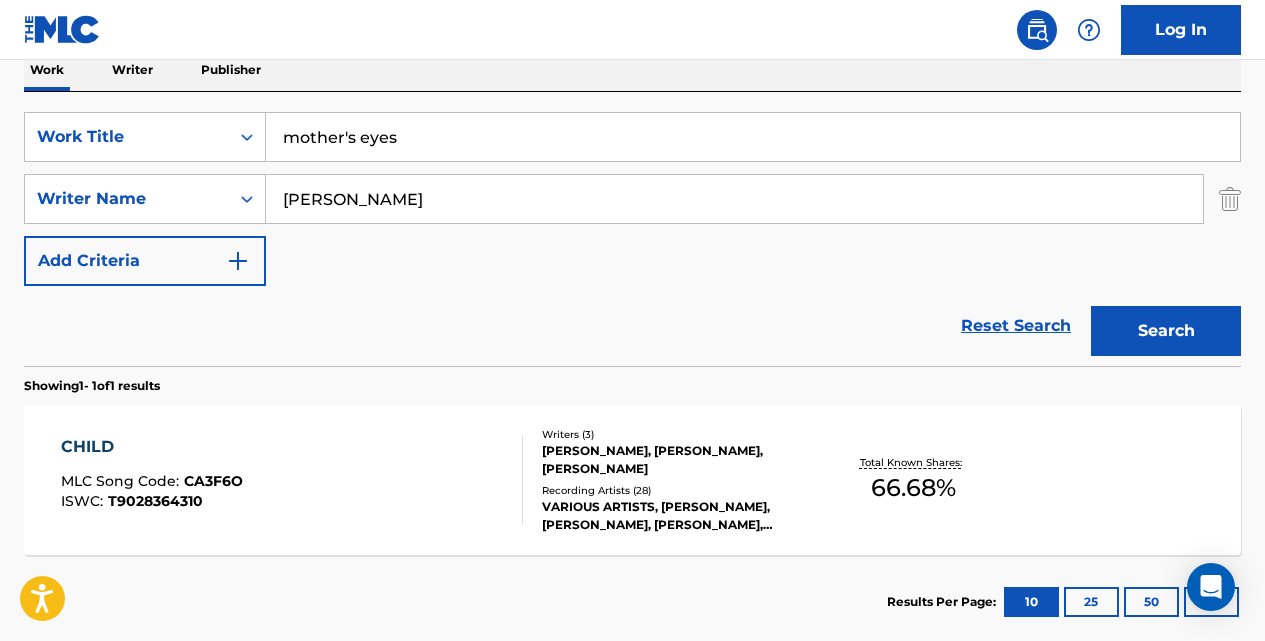 type on "mother's eyes" 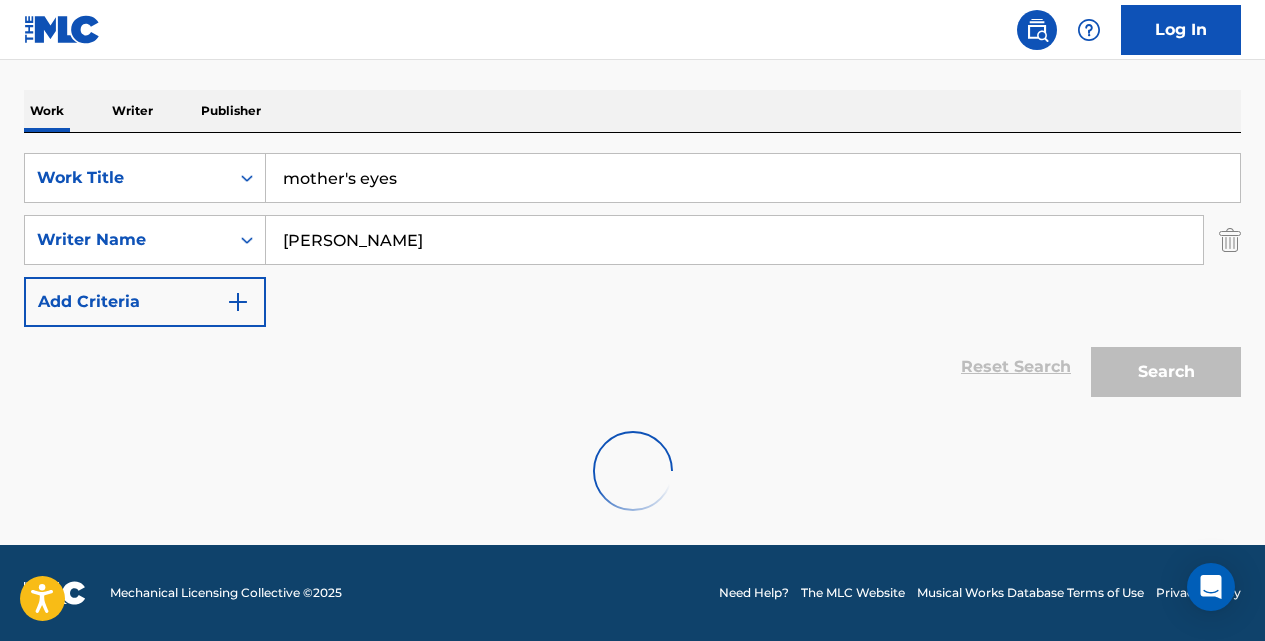 scroll, scrollTop: 333, scrollLeft: 0, axis: vertical 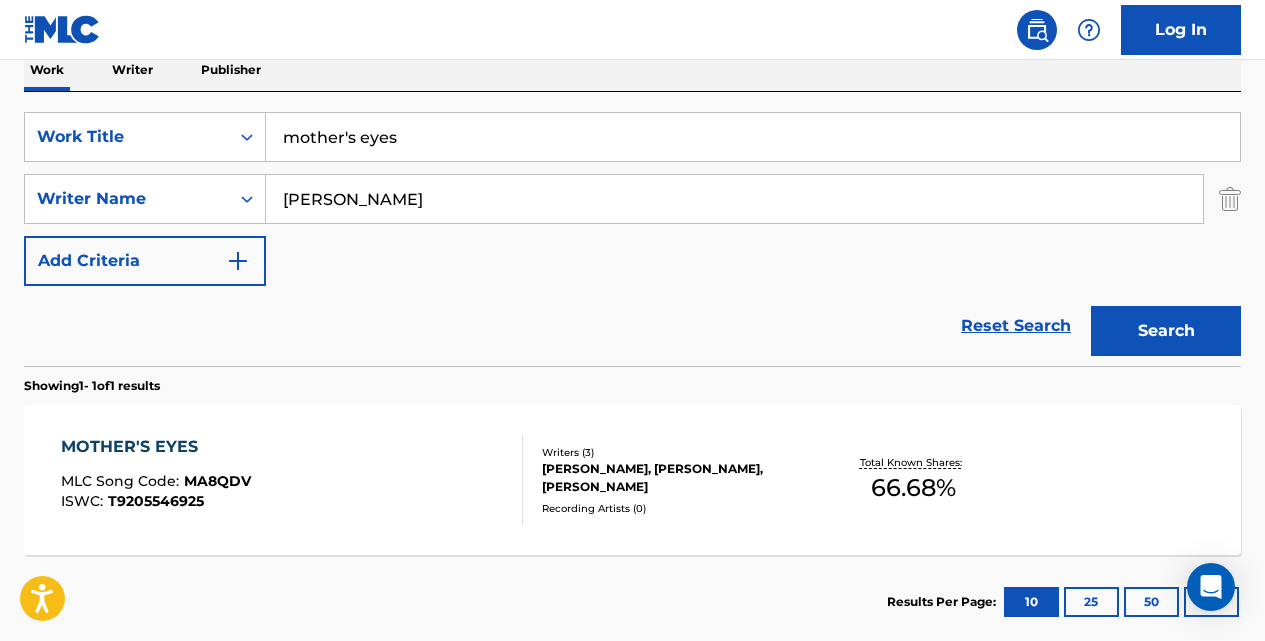 click on "MOTHER'S EYES" at bounding box center (156, 447) 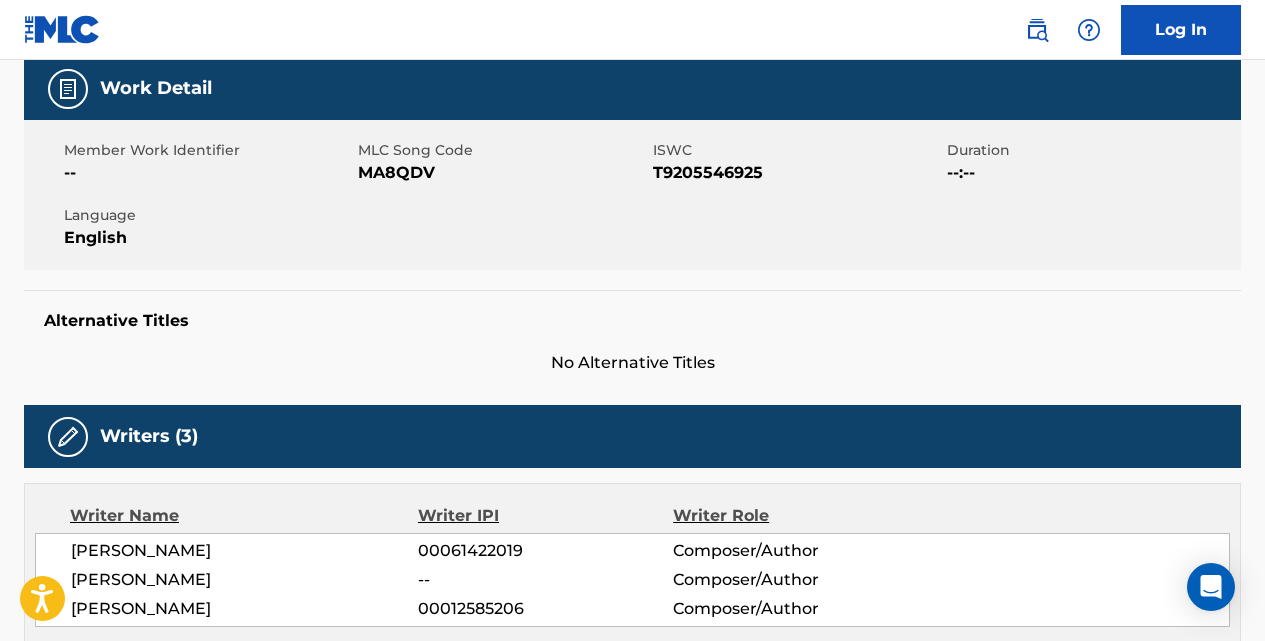 scroll, scrollTop: 292, scrollLeft: 0, axis: vertical 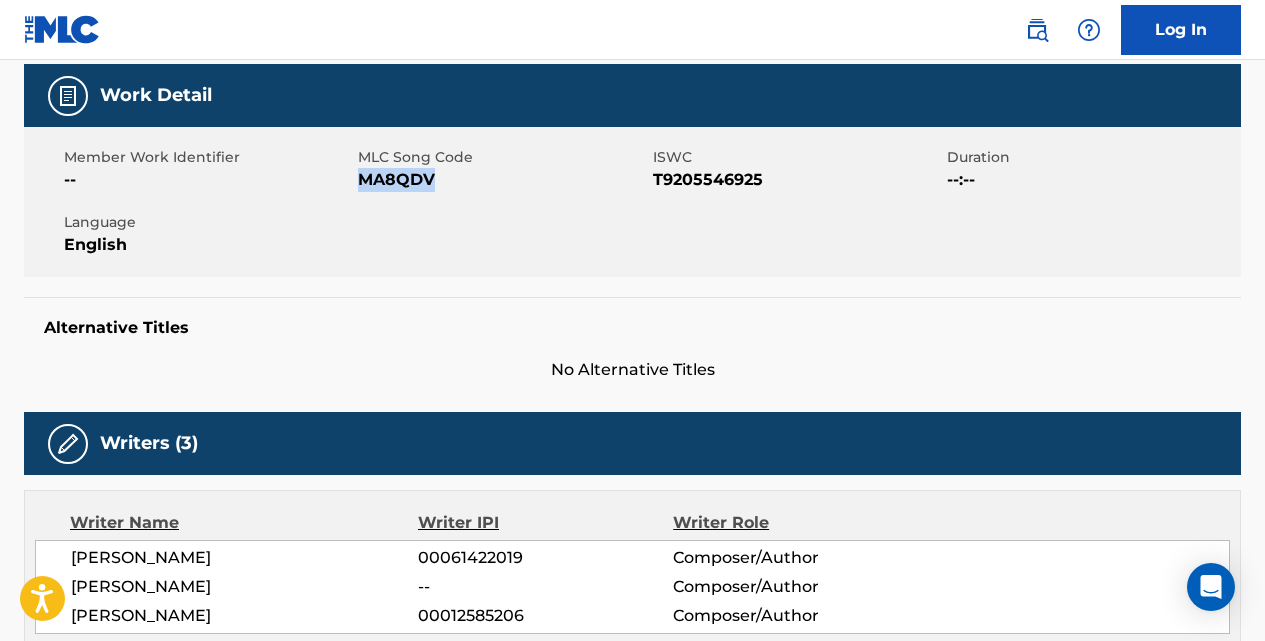 drag, startPoint x: 435, startPoint y: 182, endPoint x: 364, endPoint y: 186, distance: 71.11259 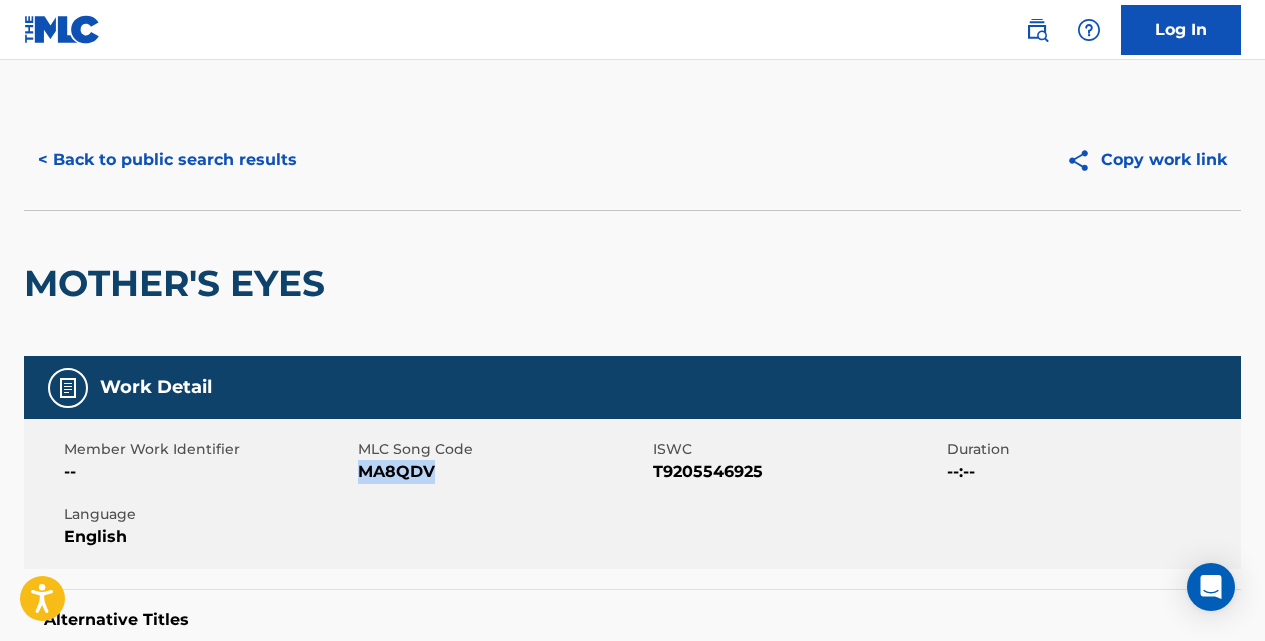 scroll, scrollTop: 0, scrollLeft: 0, axis: both 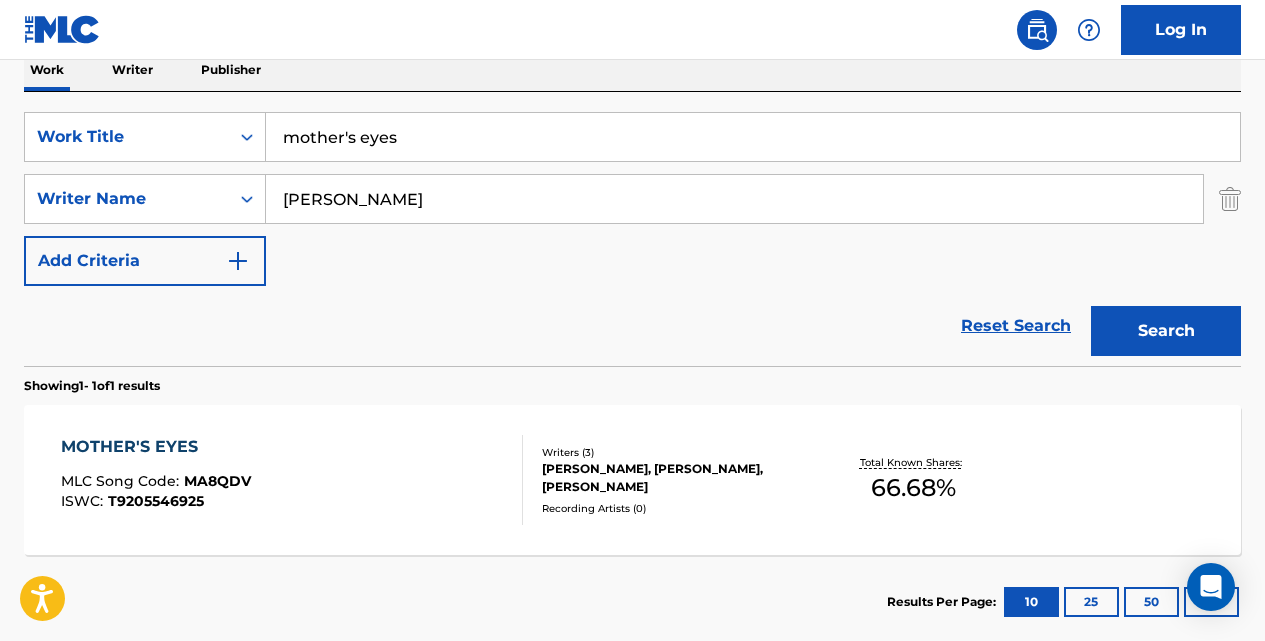 click on "mother's eyes" at bounding box center [753, 137] 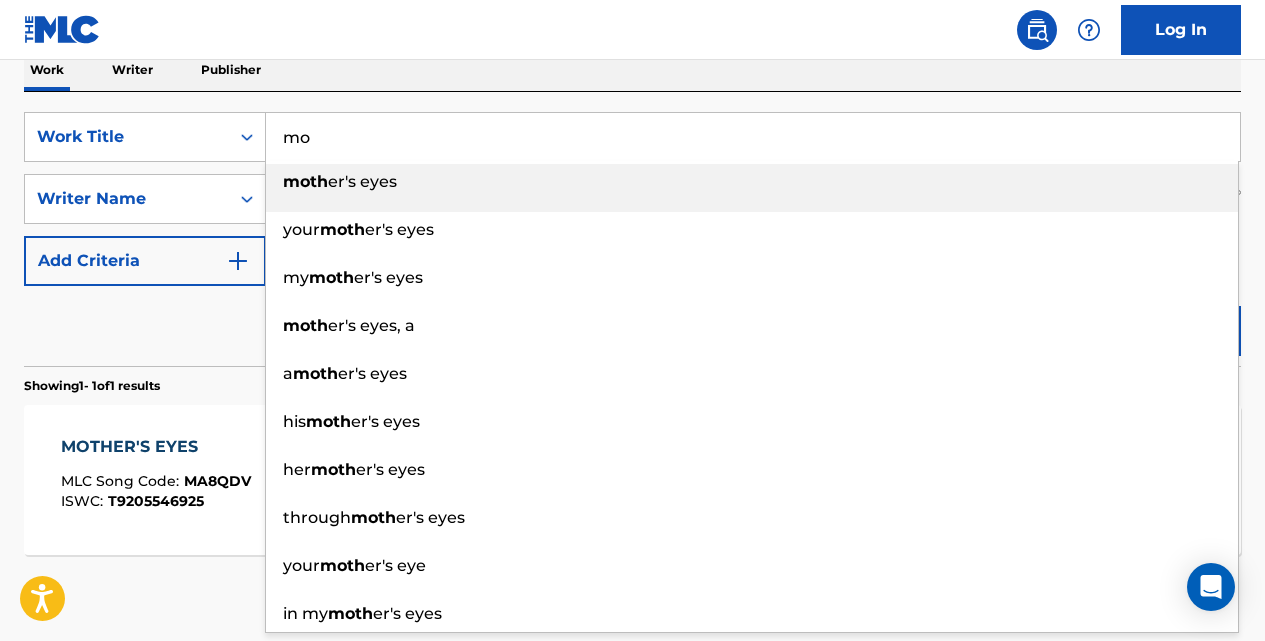 type on "m" 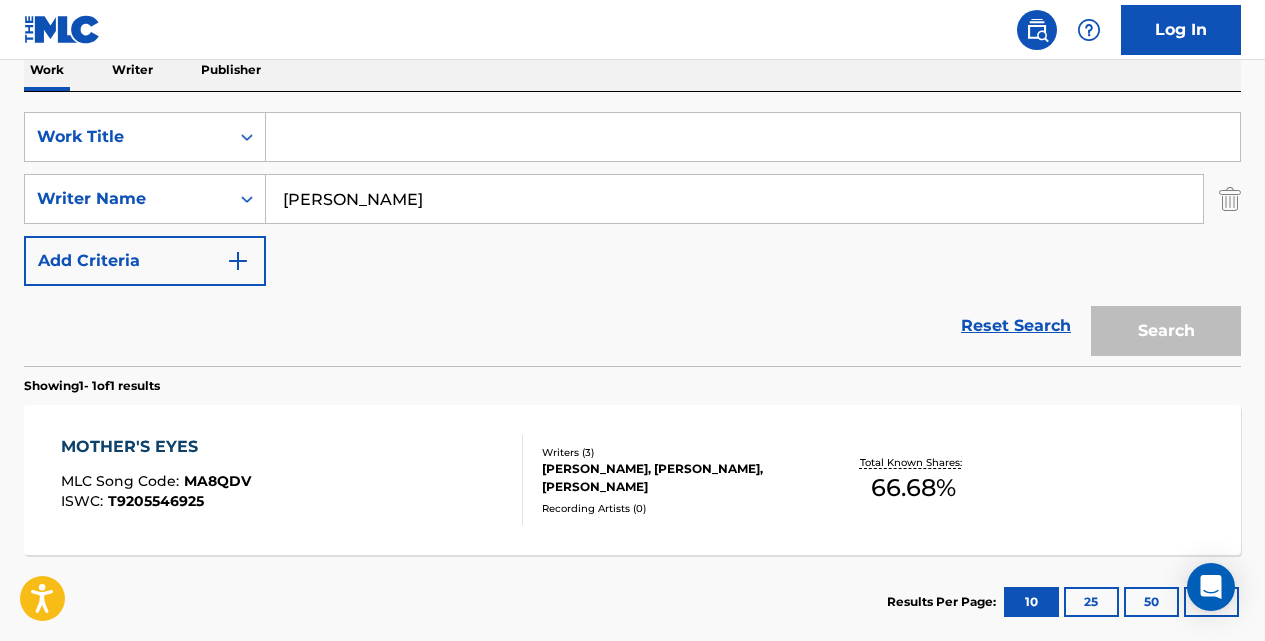 paste on "love's talkin" 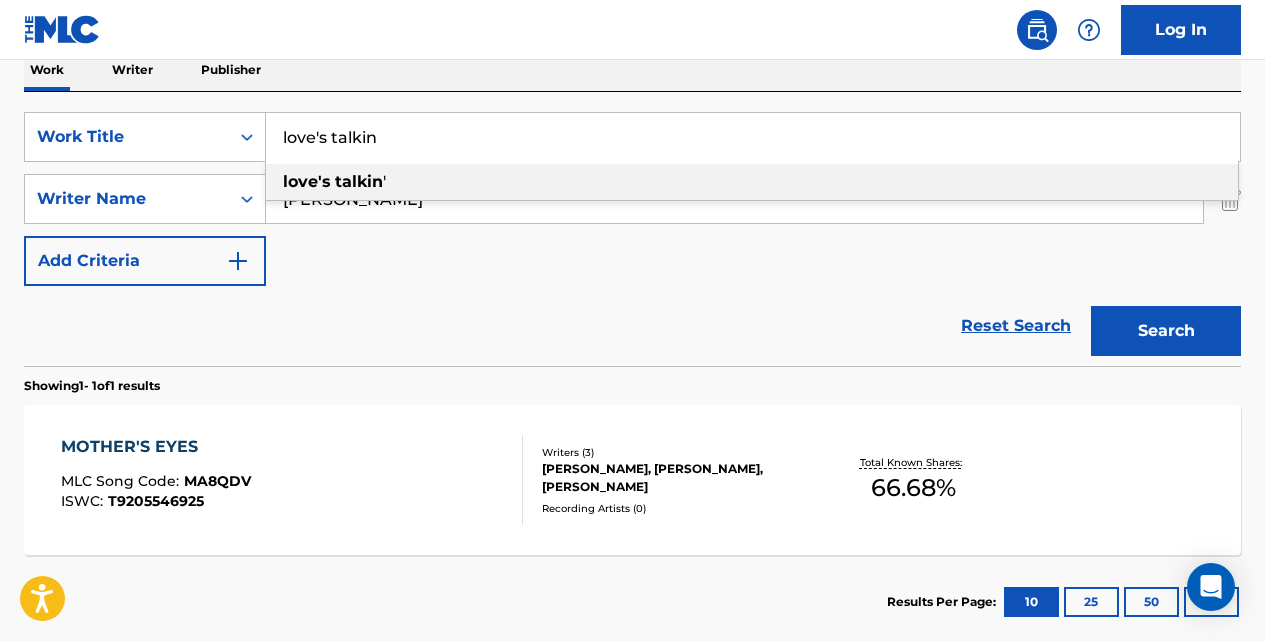 type on "love's talkin" 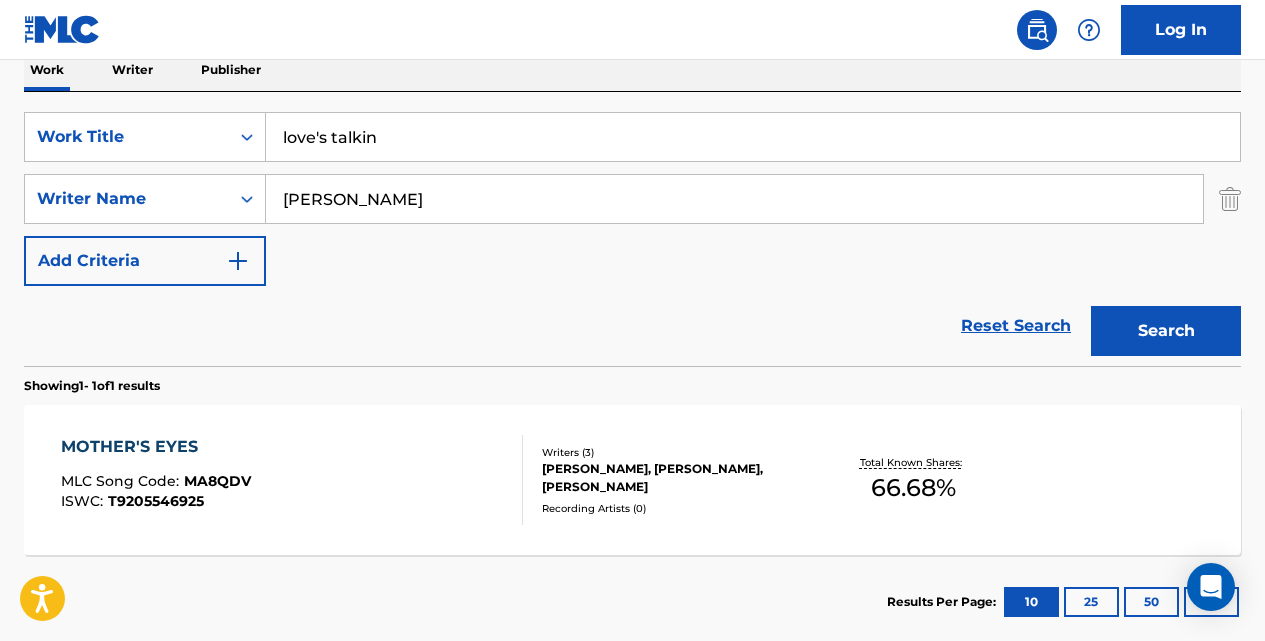 click on "Search" at bounding box center (1166, 331) 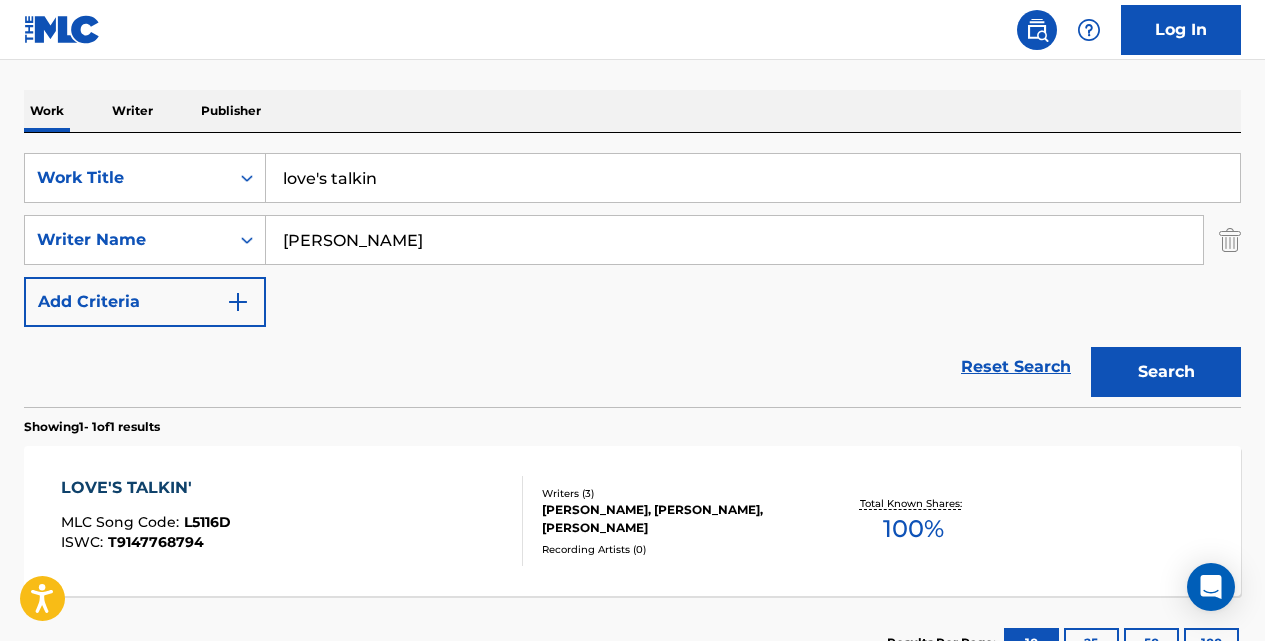 scroll, scrollTop: 333, scrollLeft: 0, axis: vertical 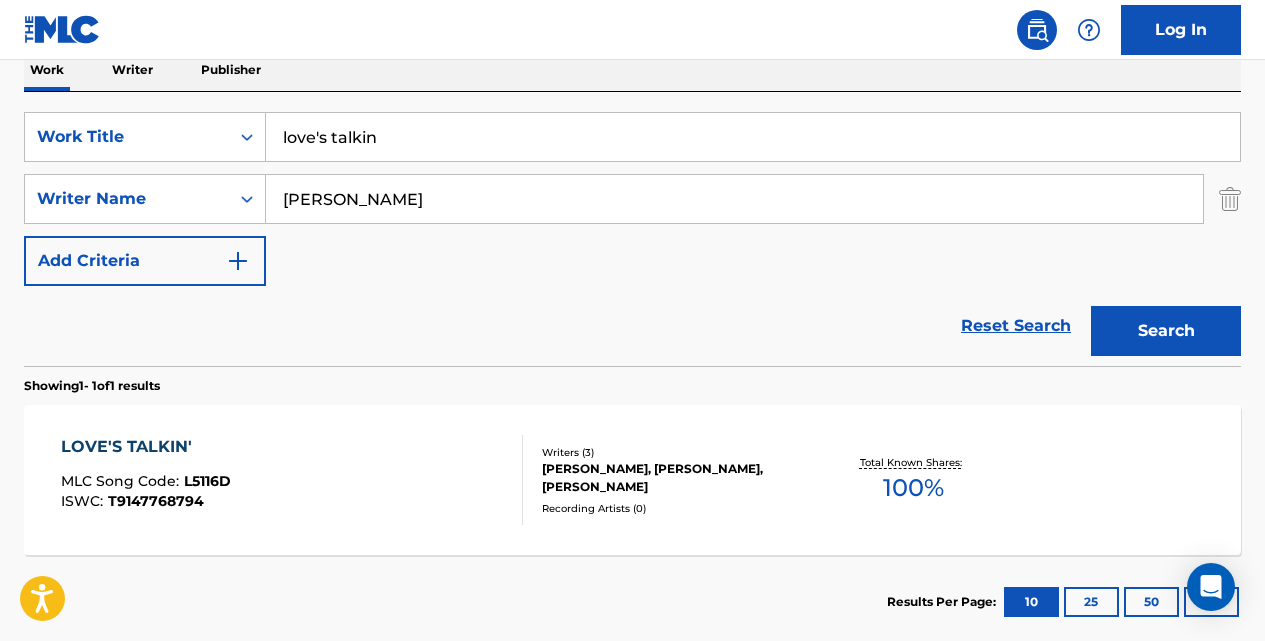 click on "LOVE'S TALKIN'" at bounding box center (146, 447) 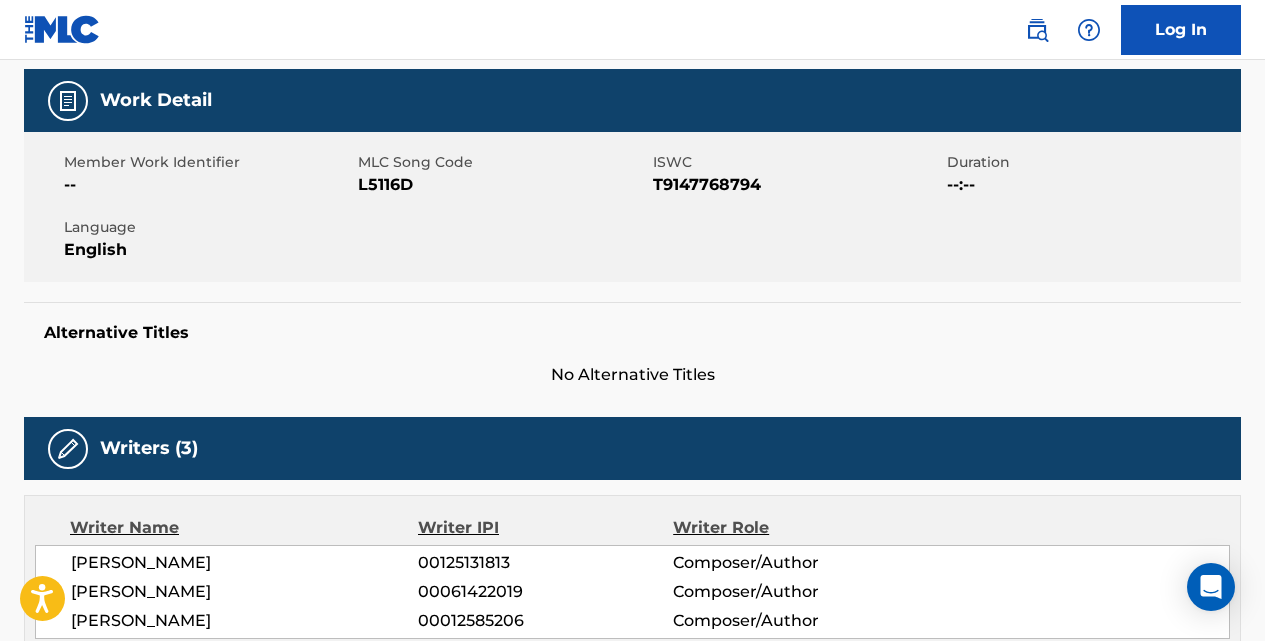 scroll, scrollTop: 286, scrollLeft: 0, axis: vertical 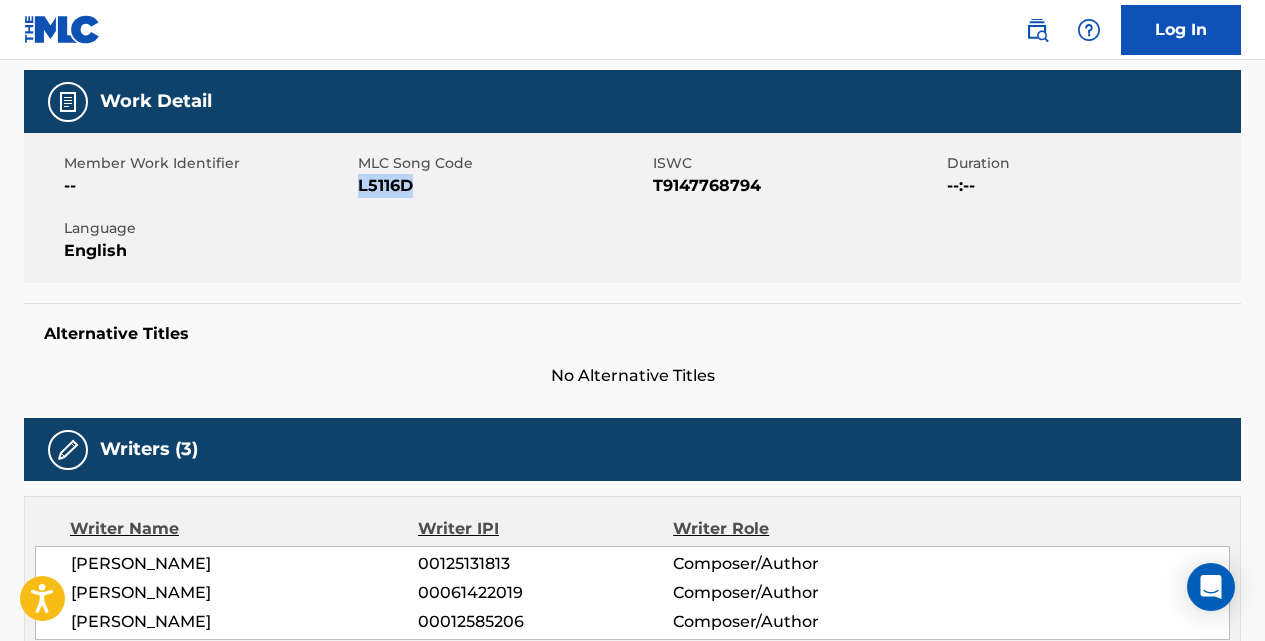 drag, startPoint x: 416, startPoint y: 188, endPoint x: 361, endPoint y: 187, distance: 55.00909 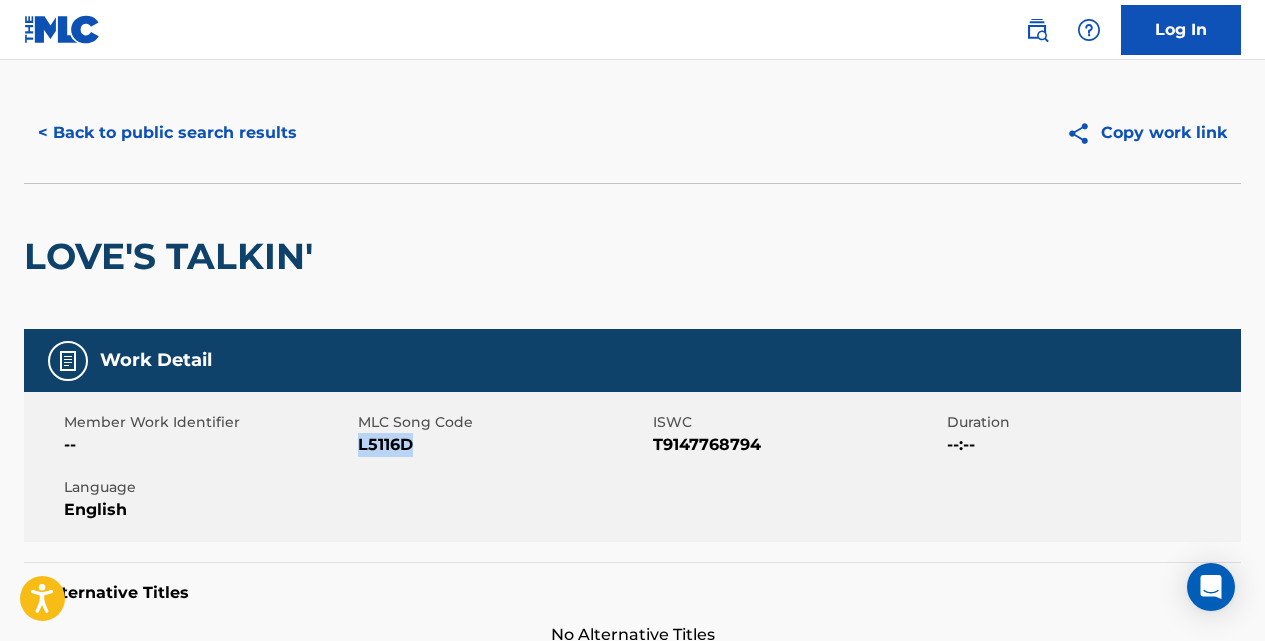 scroll, scrollTop: 0, scrollLeft: 0, axis: both 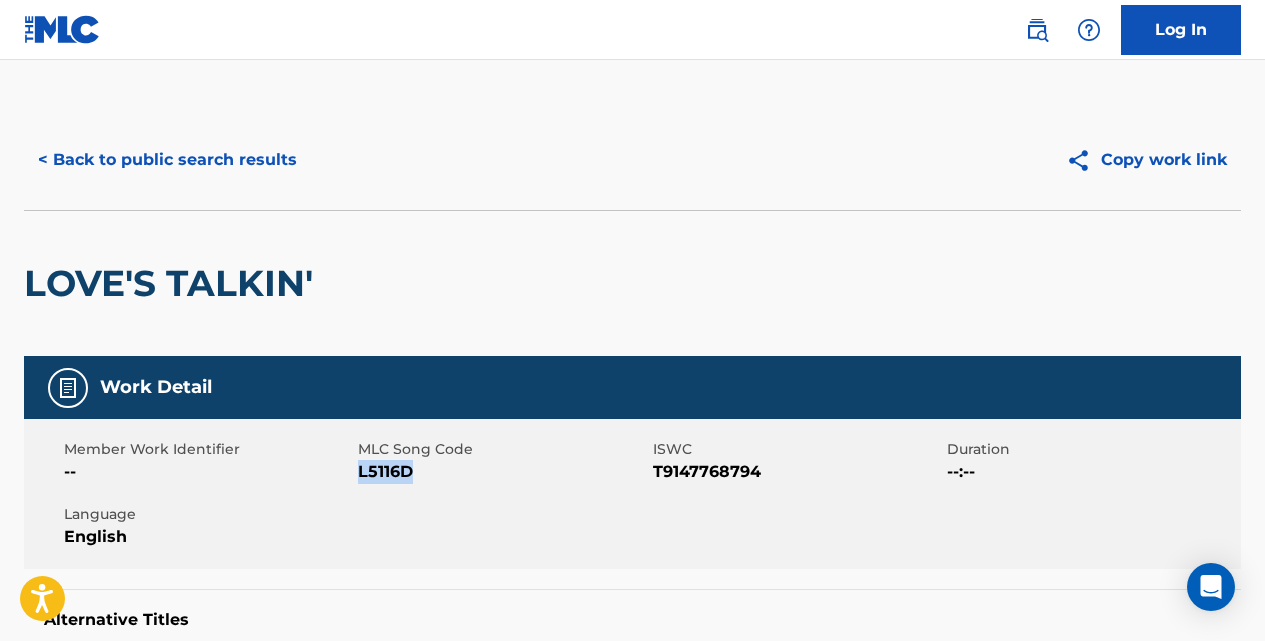click on "< Back to public search results" at bounding box center (167, 160) 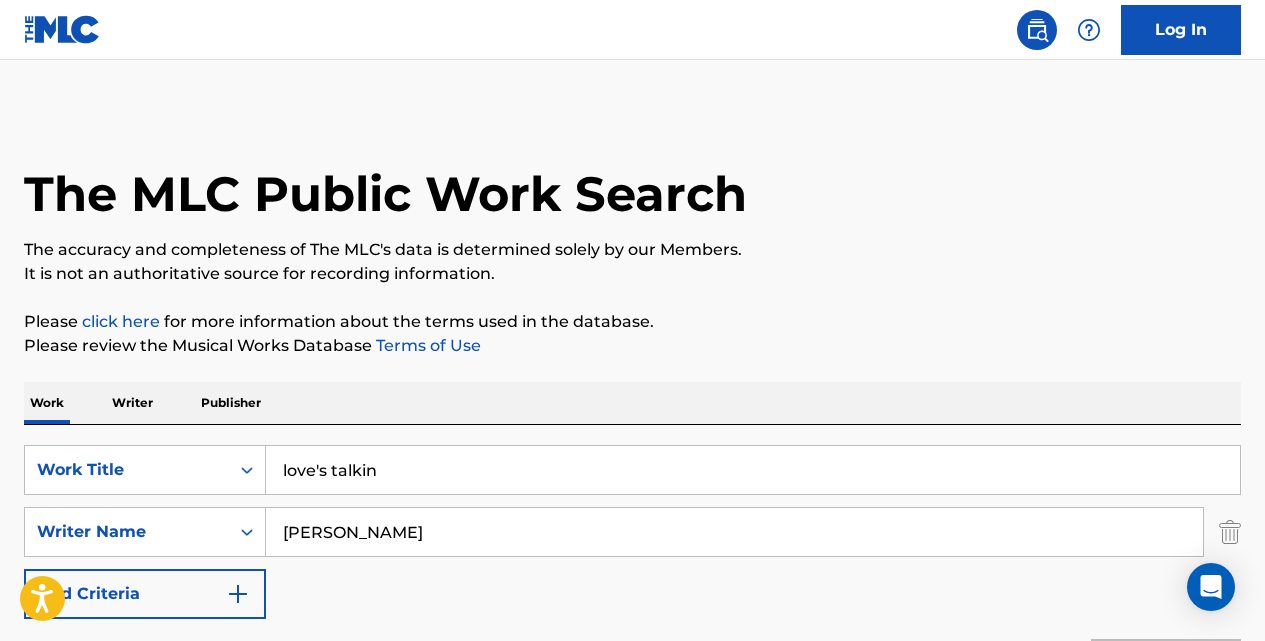 scroll, scrollTop: 333, scrollLeft: 0, axis: vertical 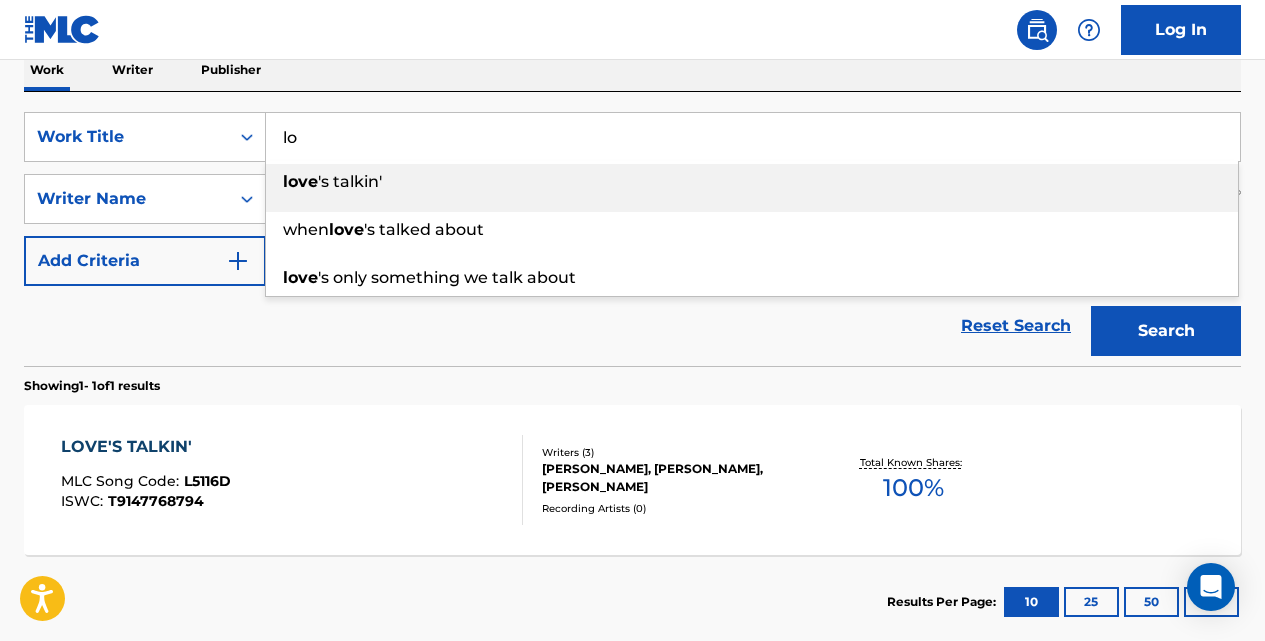 type on "l" 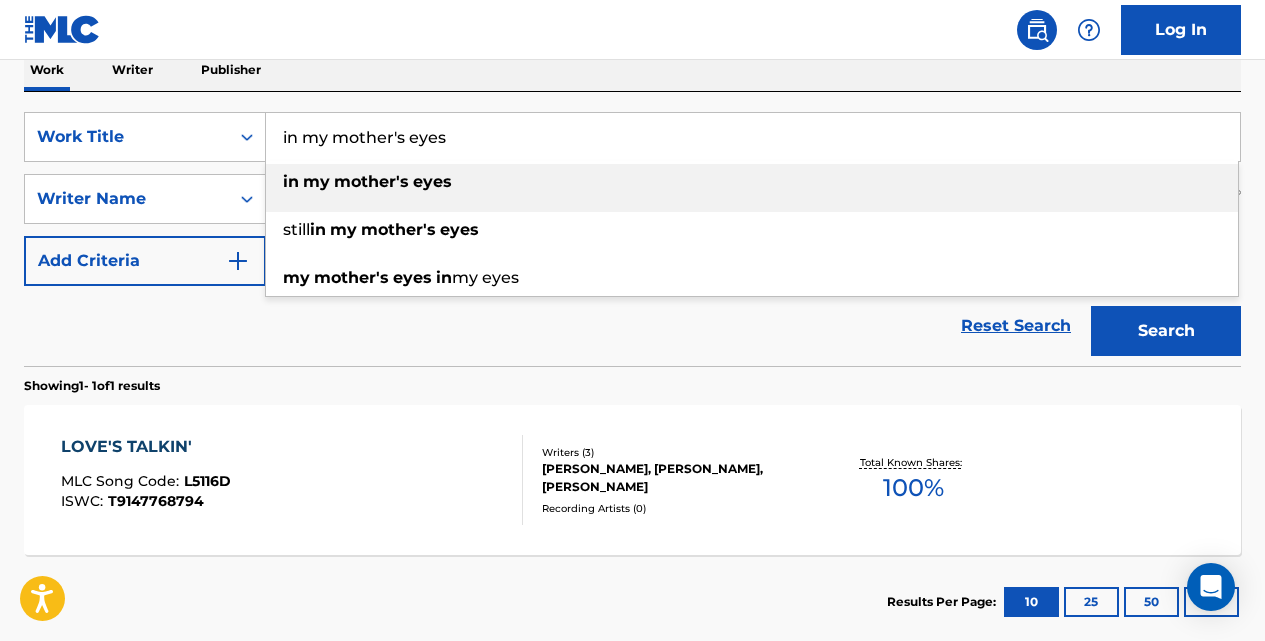 type on "in my mother's eyes" 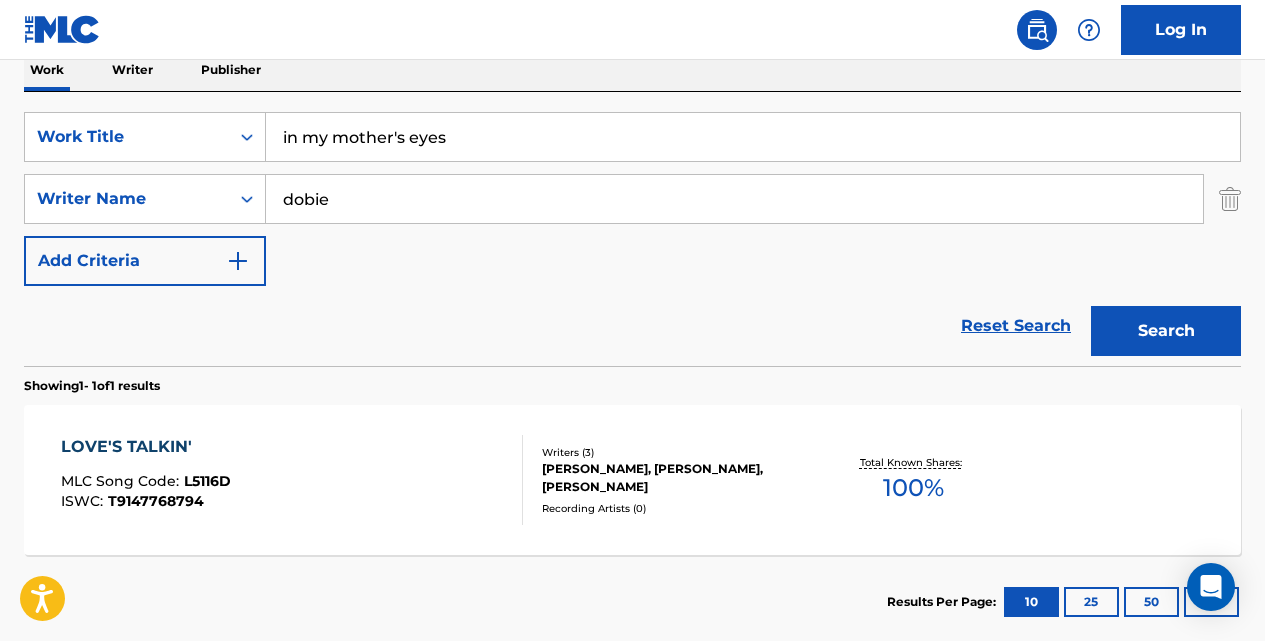 click on "Search" at bounding box center (1166, 331) 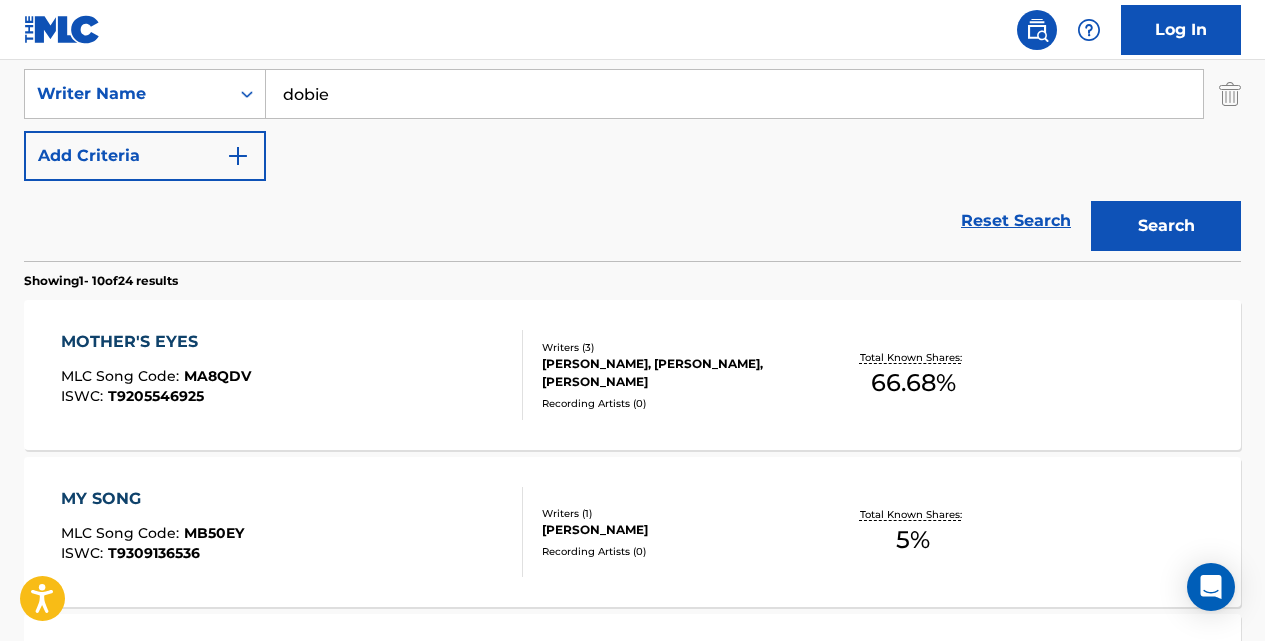 scroll, scrollTop: 446, scrollLeft: 0, axis: vertical 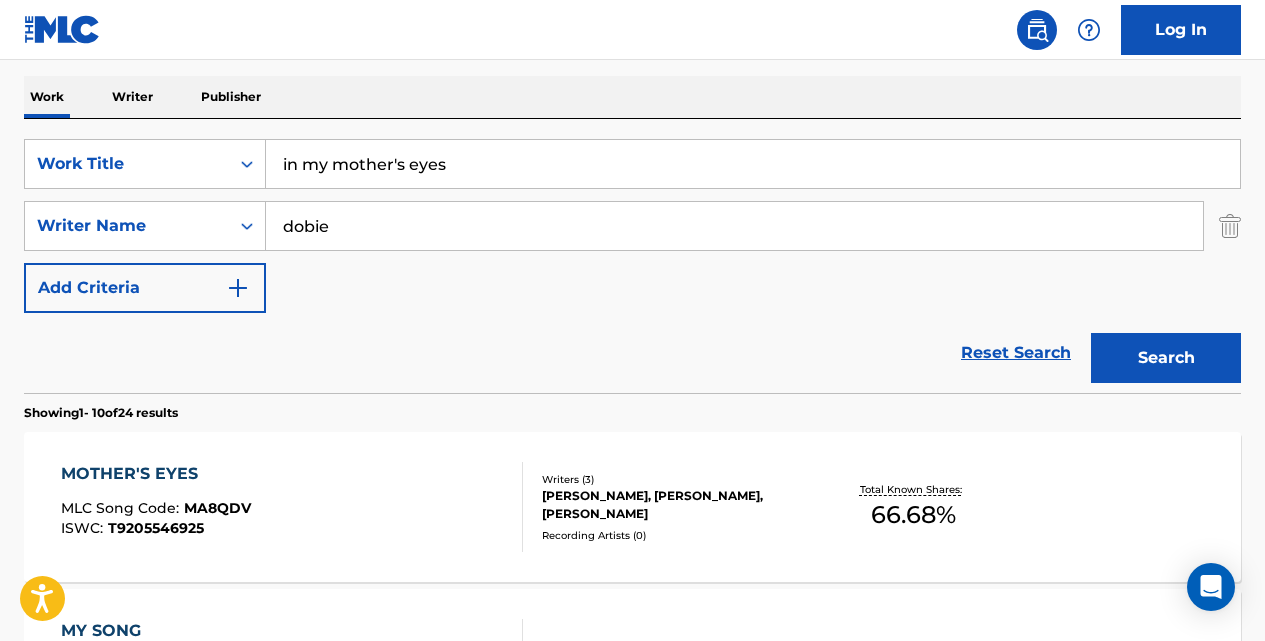 click on "dobie" at bounding box center [734, 226] 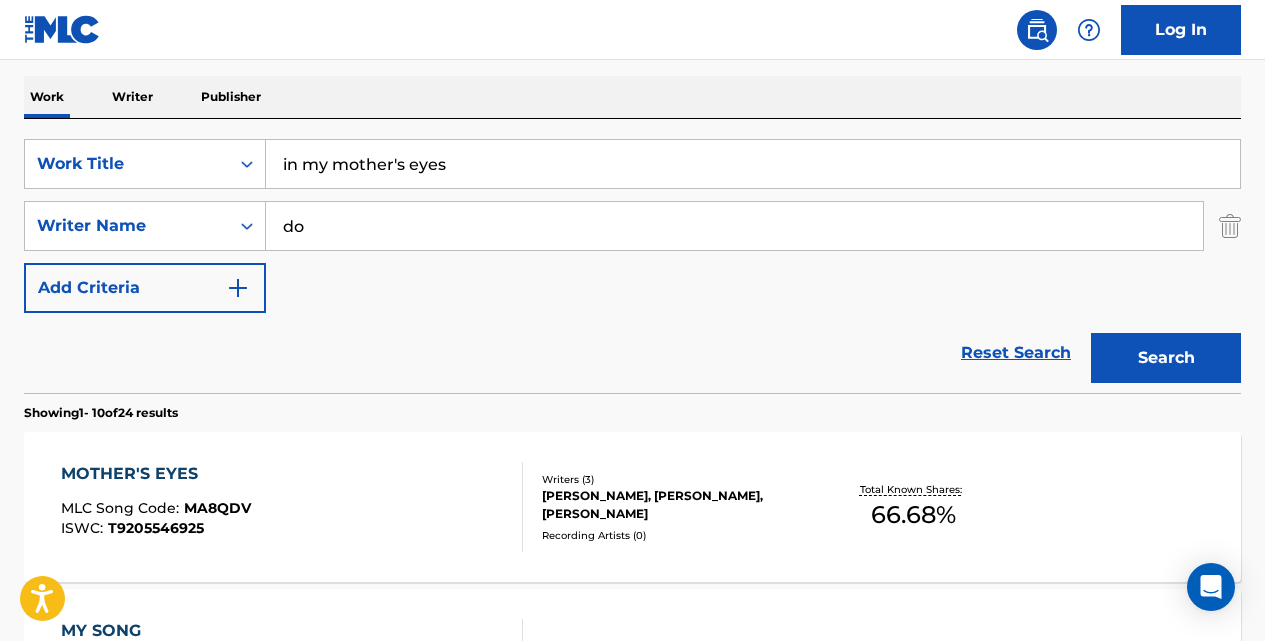 type on "d" 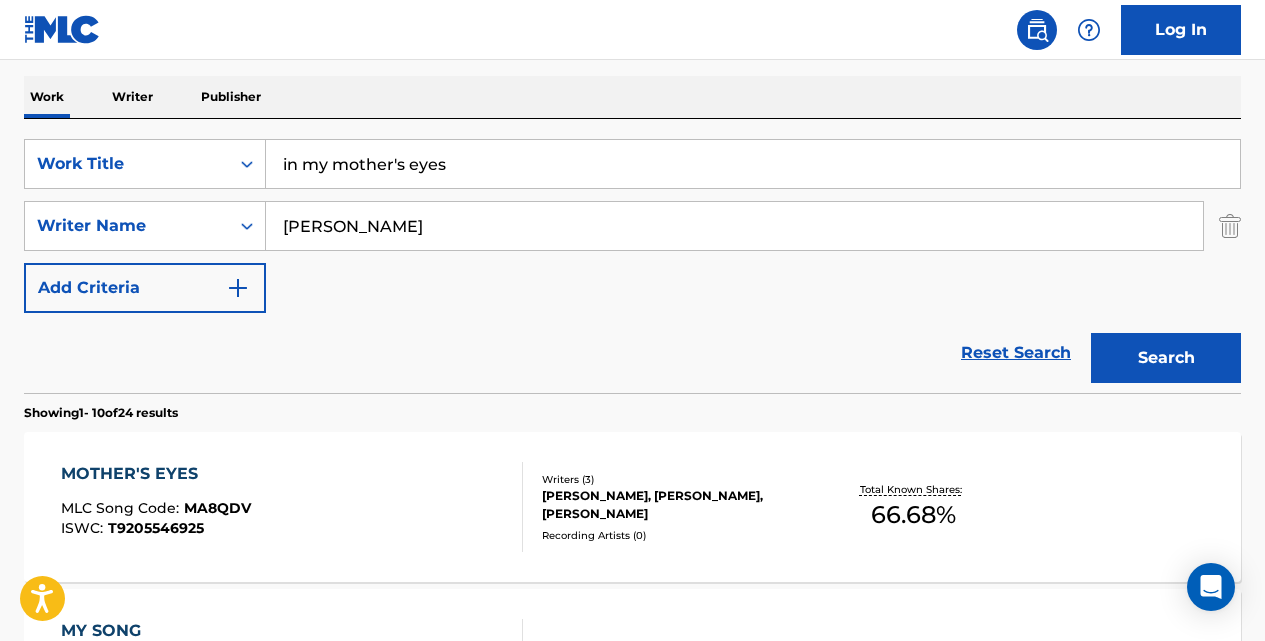 type on "[PERSON_NAME]" 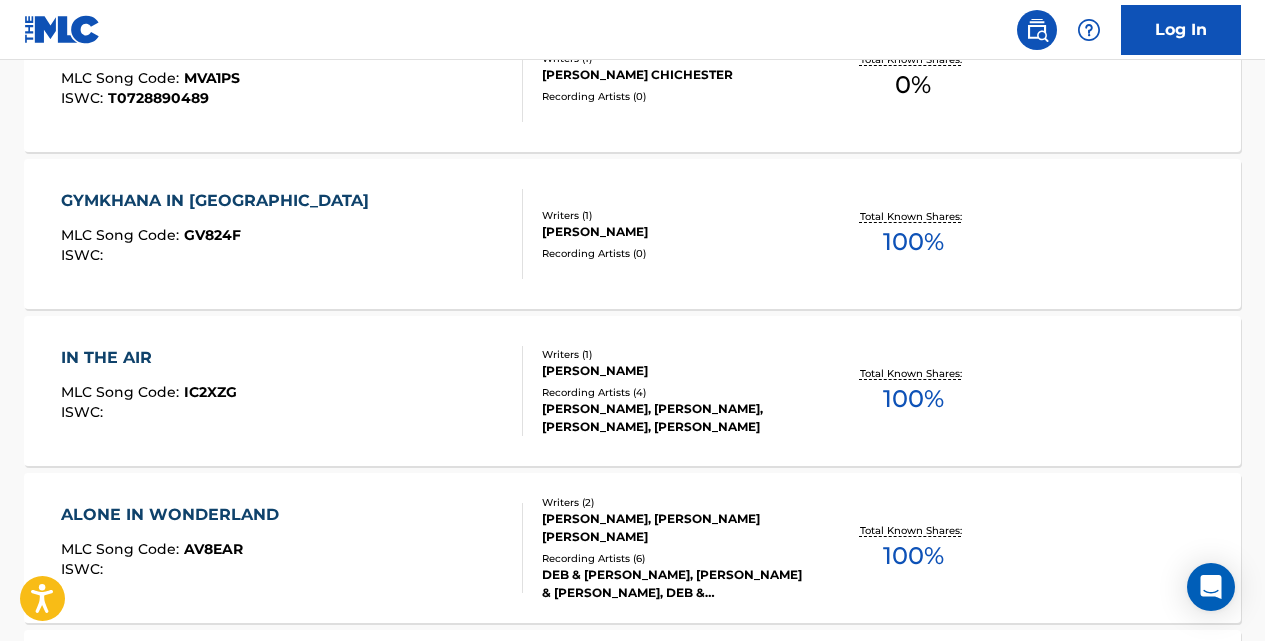 scroll, scrollTop: 899, scrollLeft: 0, axis: vertical 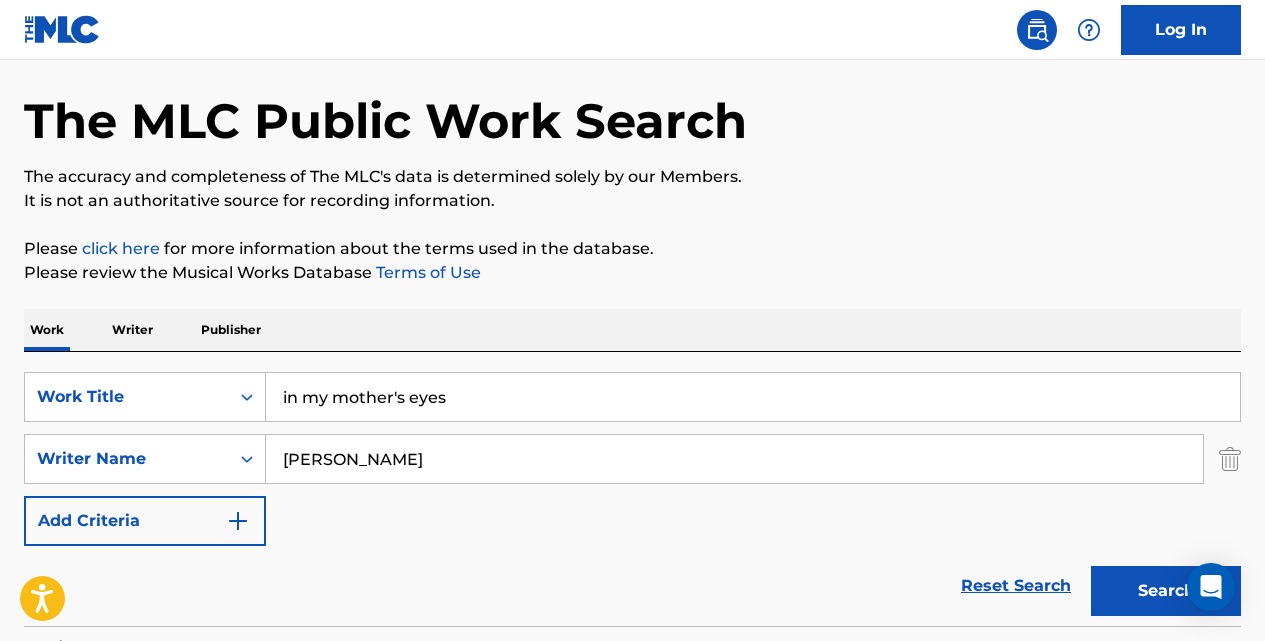 drag, startPoint x: 999, startPoint y: 593, endPoint x: 982, endPoint y: 591, distance: 17.117243 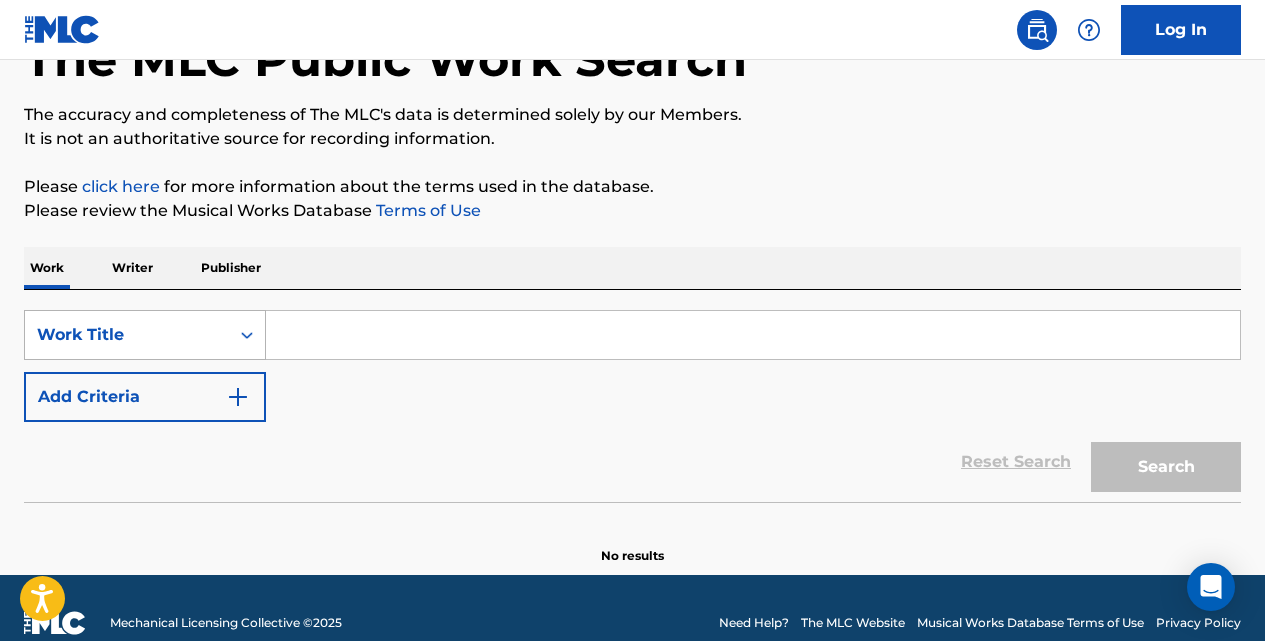 click on "Work Title" at bounding box center [145, 335] 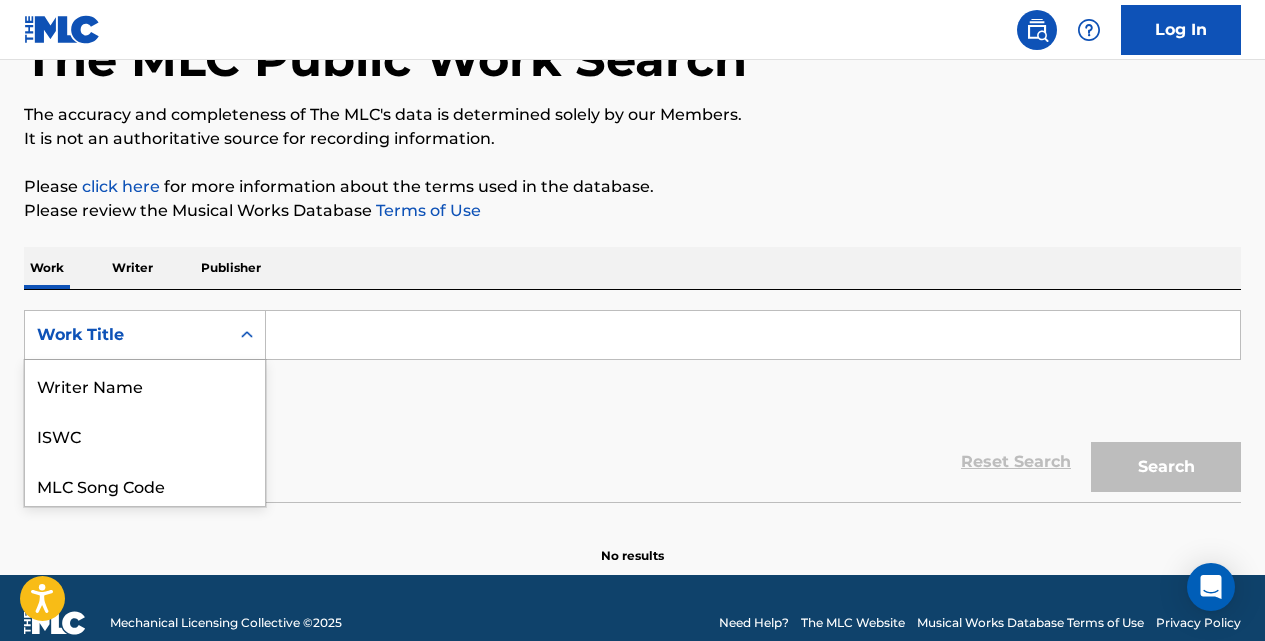 scroll, scrollTop: 153, scrollLeft: 0, axis: vertical 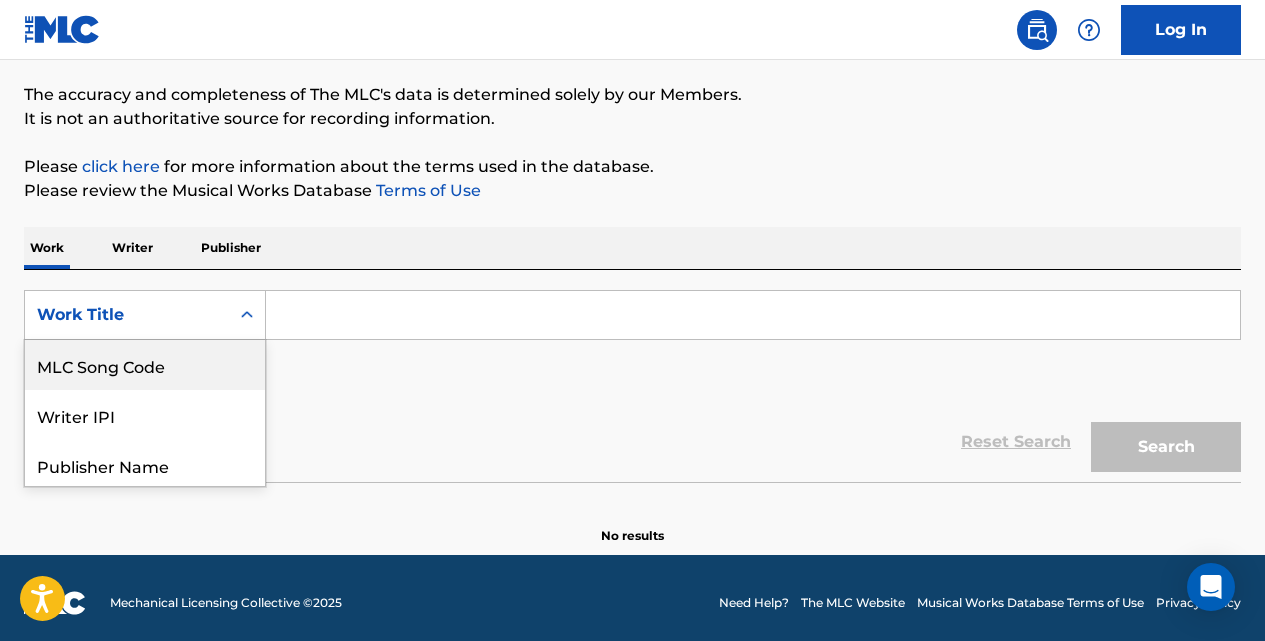 click on "MLC Song Code" at bounding box center [145, 365] 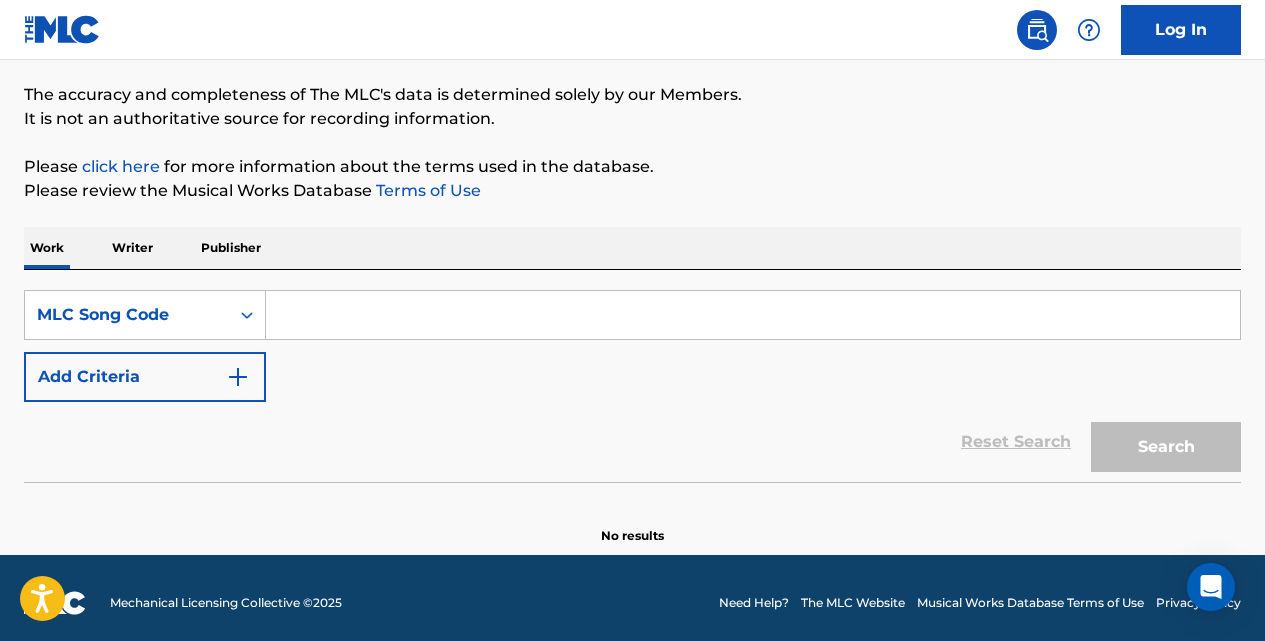 click at bounding box center [753, 315] 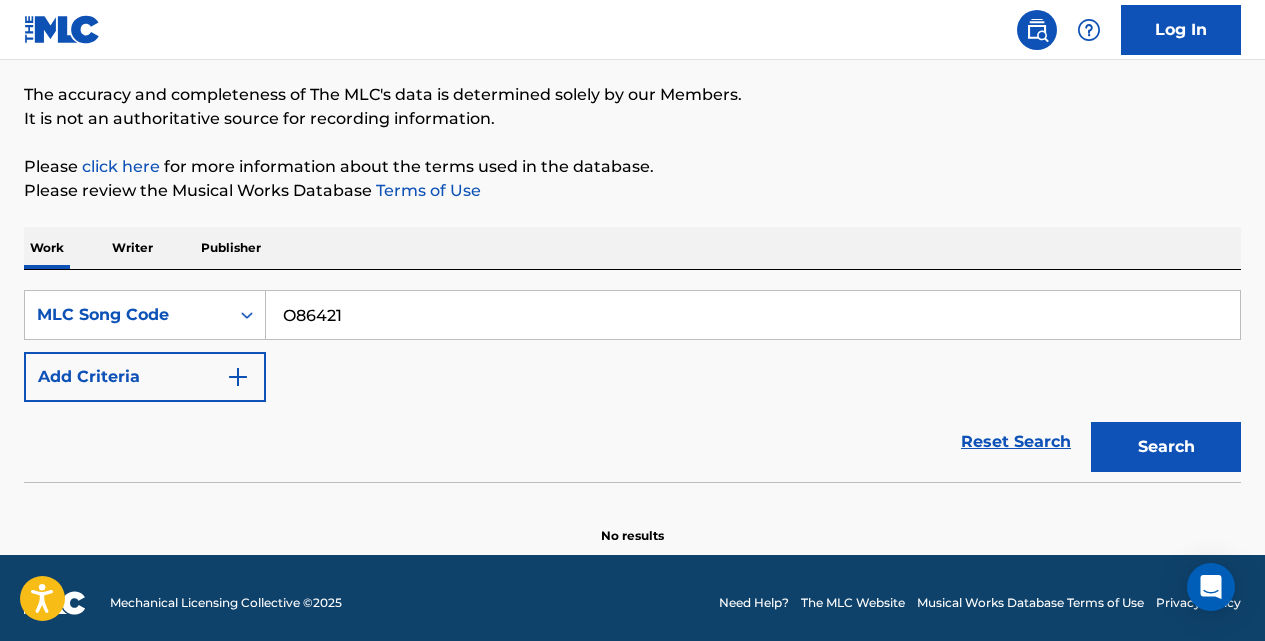 click on "Search" at bounding box center [1166, 447] 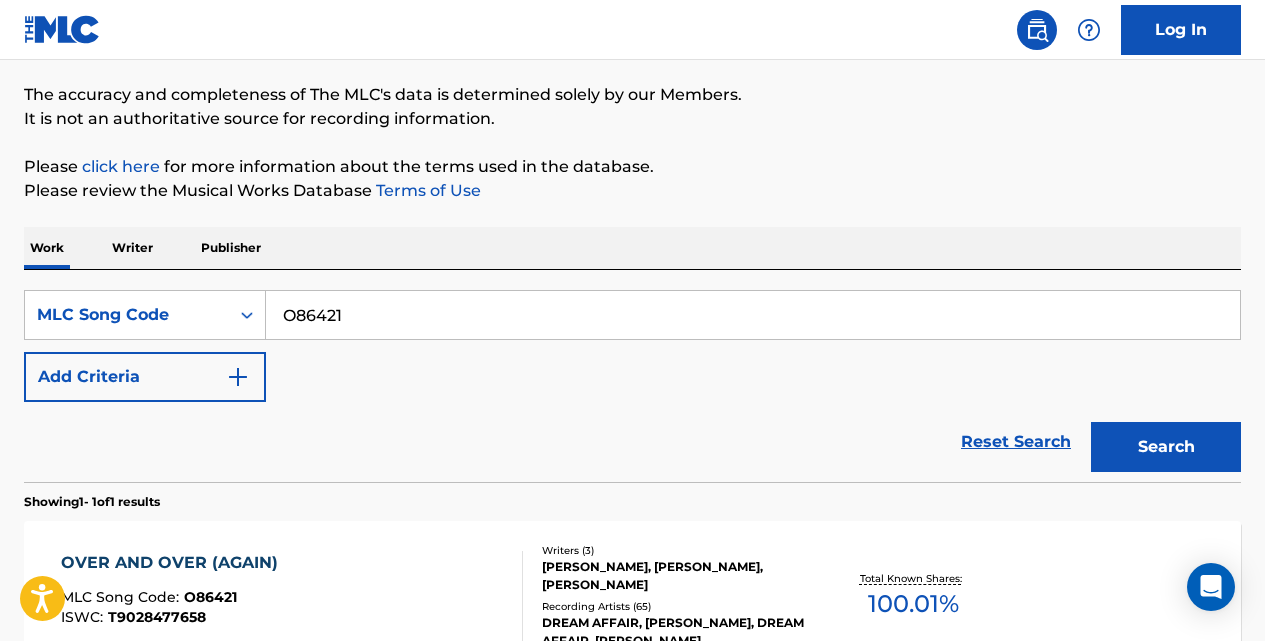 scroll, scrollTop: 261, scrollLeft: 0, axis: vertical 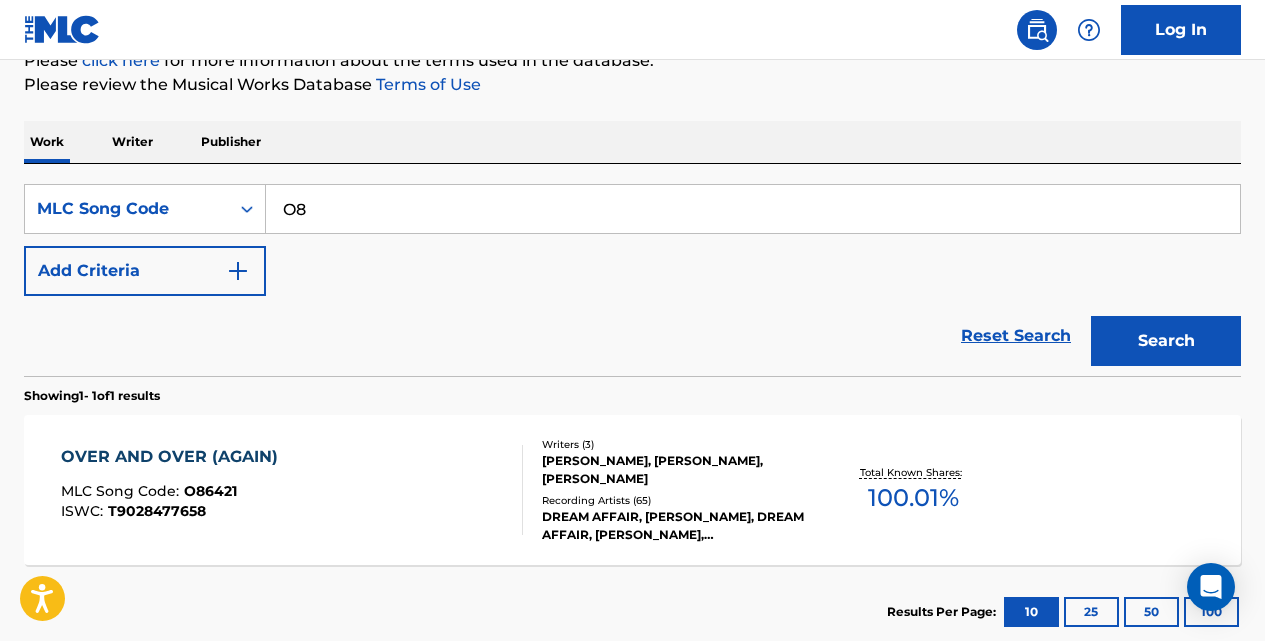 type on "O" 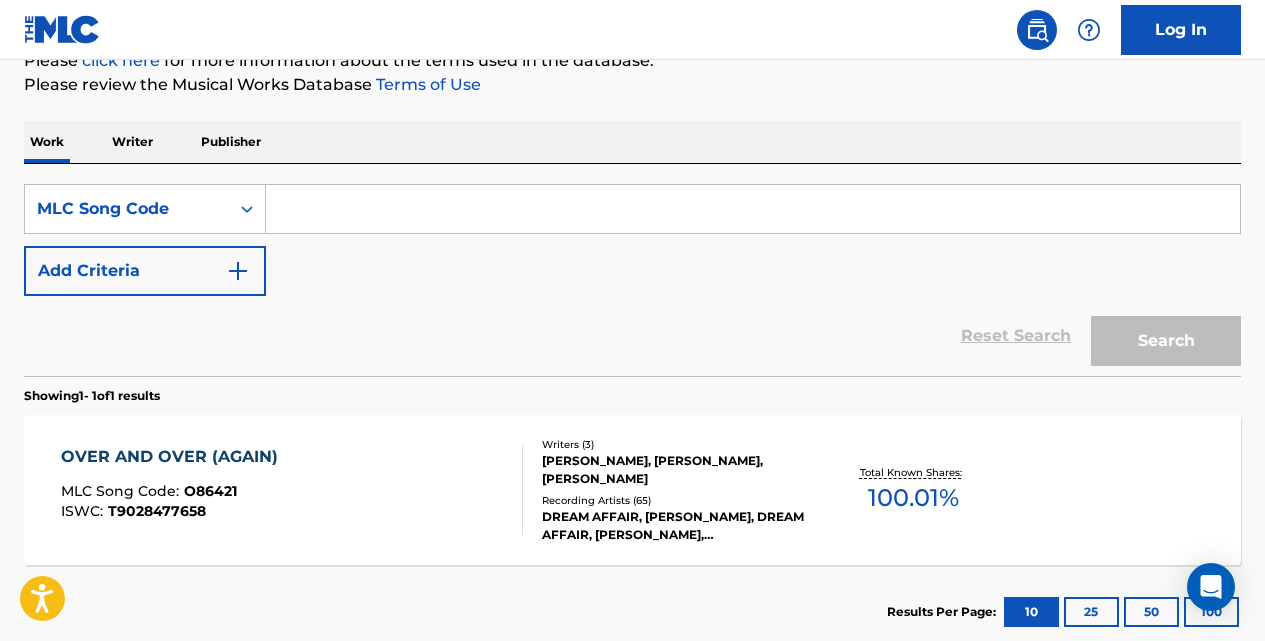 paste on "L5116D" 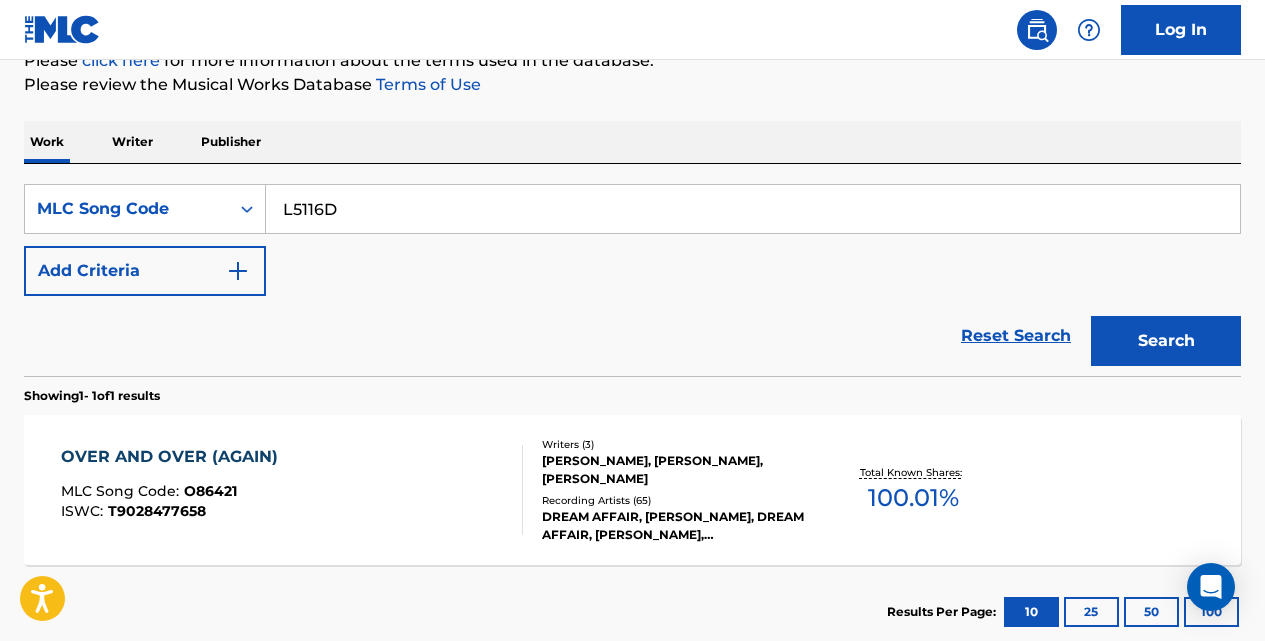 type on "L5116D" 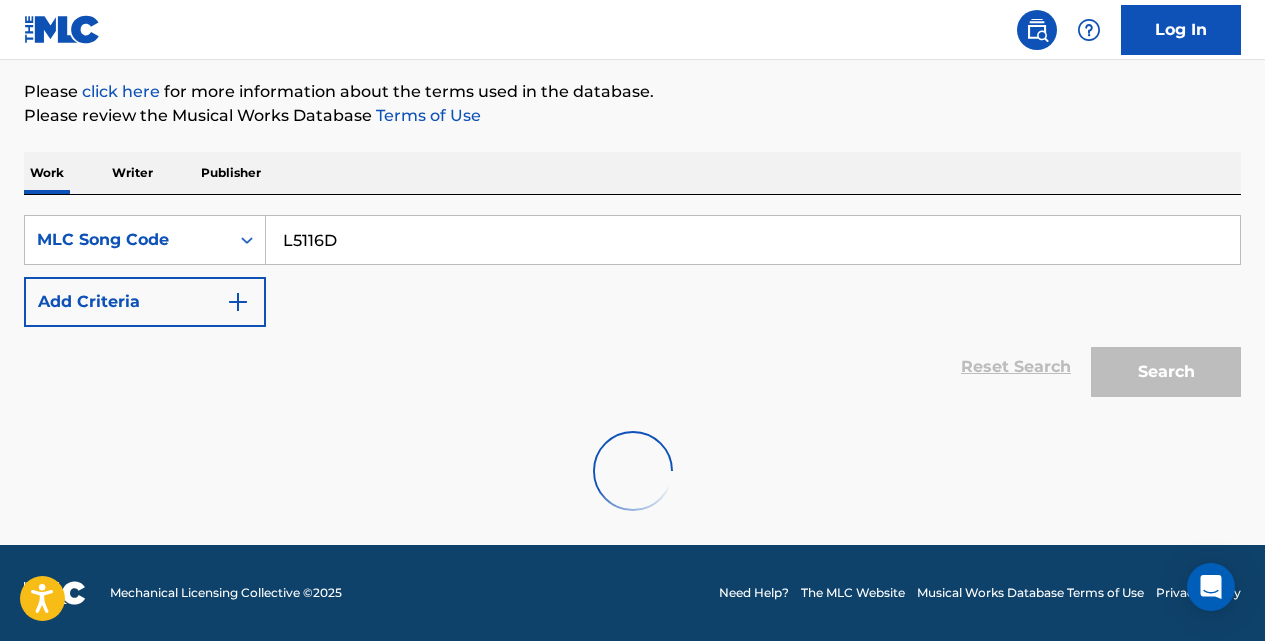 scroll, scrollTop: 261, scrollLeft: 0, axis: vertical 